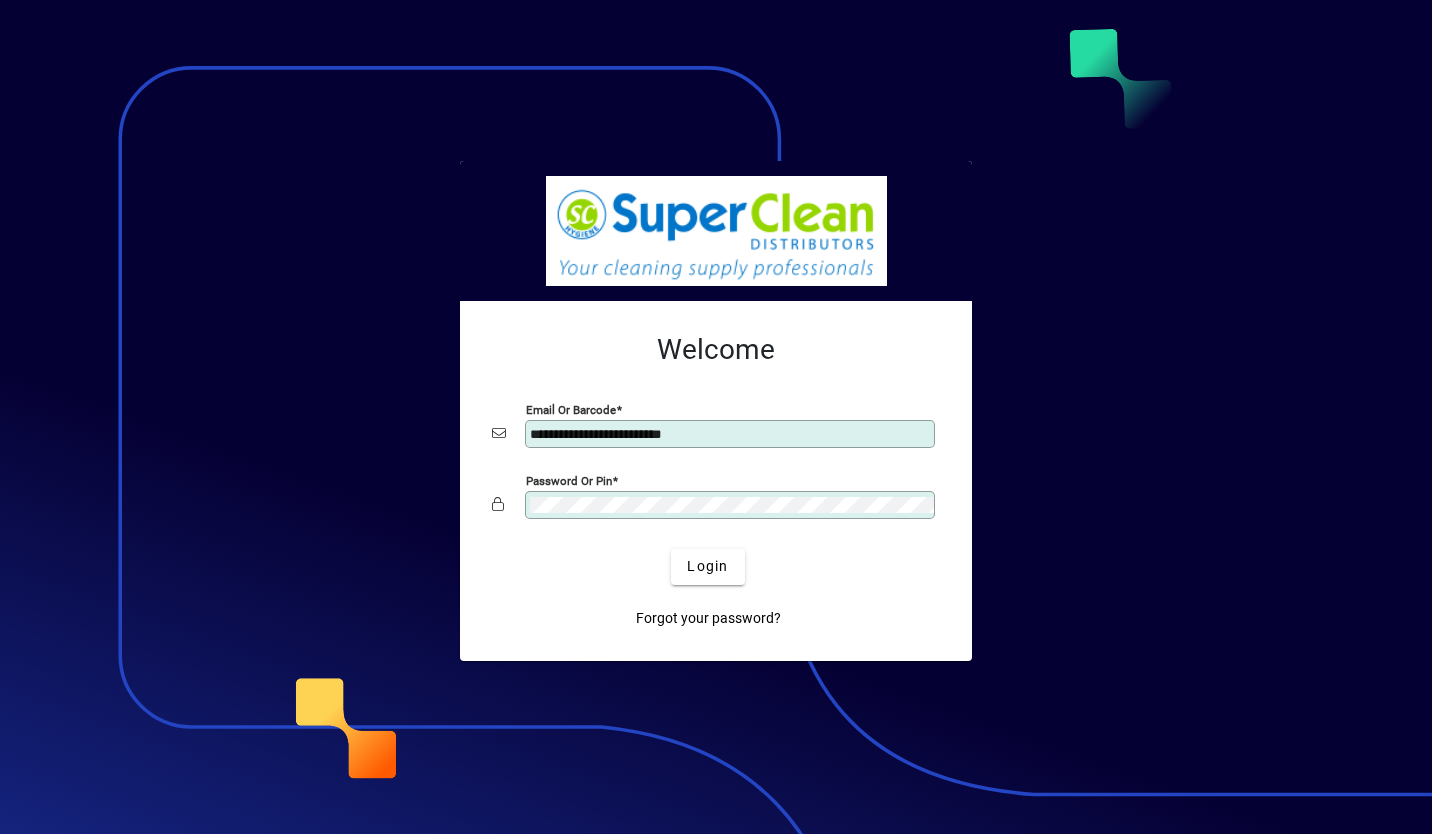 scroll, scrollTop: 0, scrollLeft: 0, axis: both 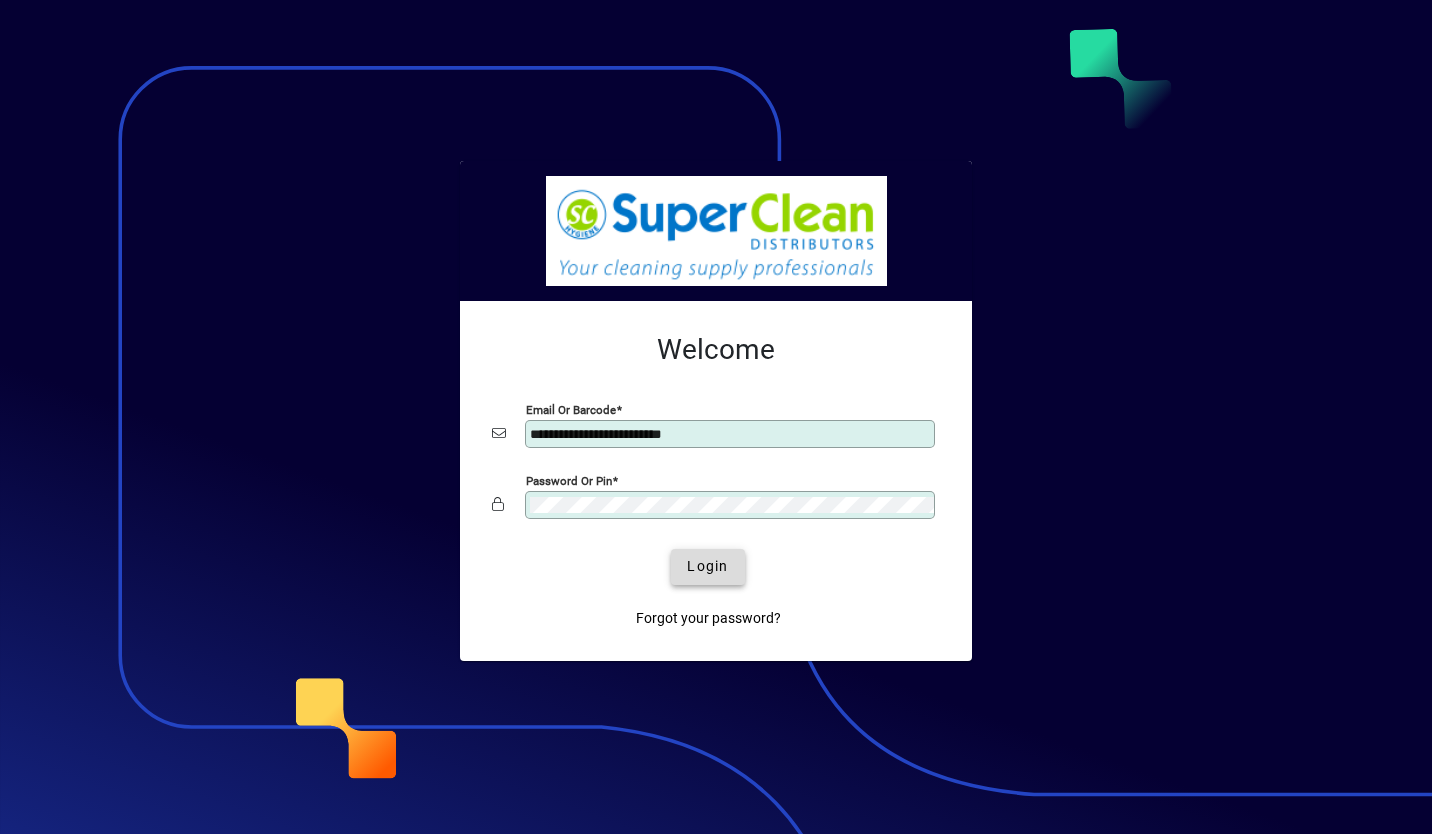 type 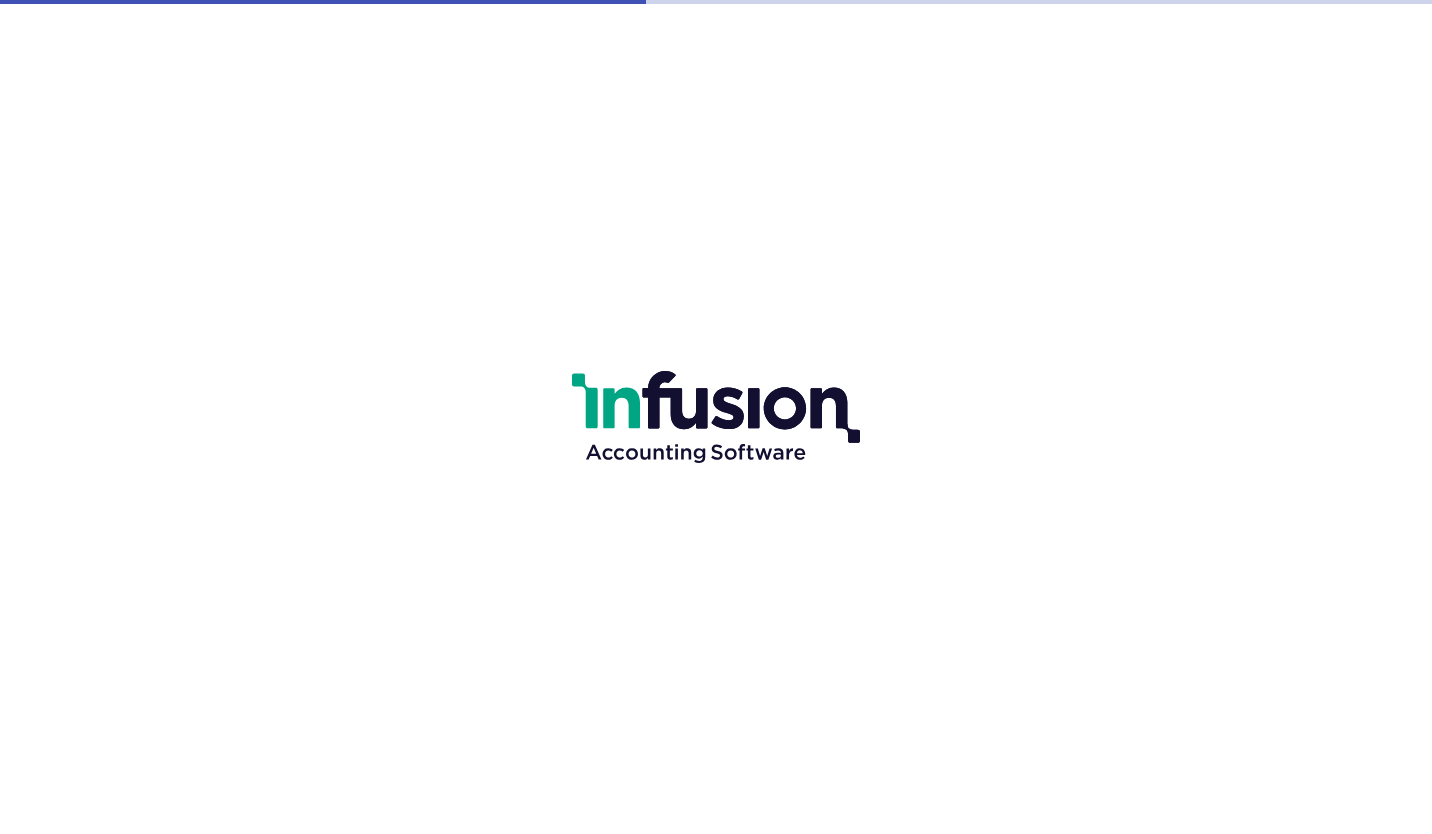 scroll, scrollTop: 0, scrollLeft: 0, axis: both 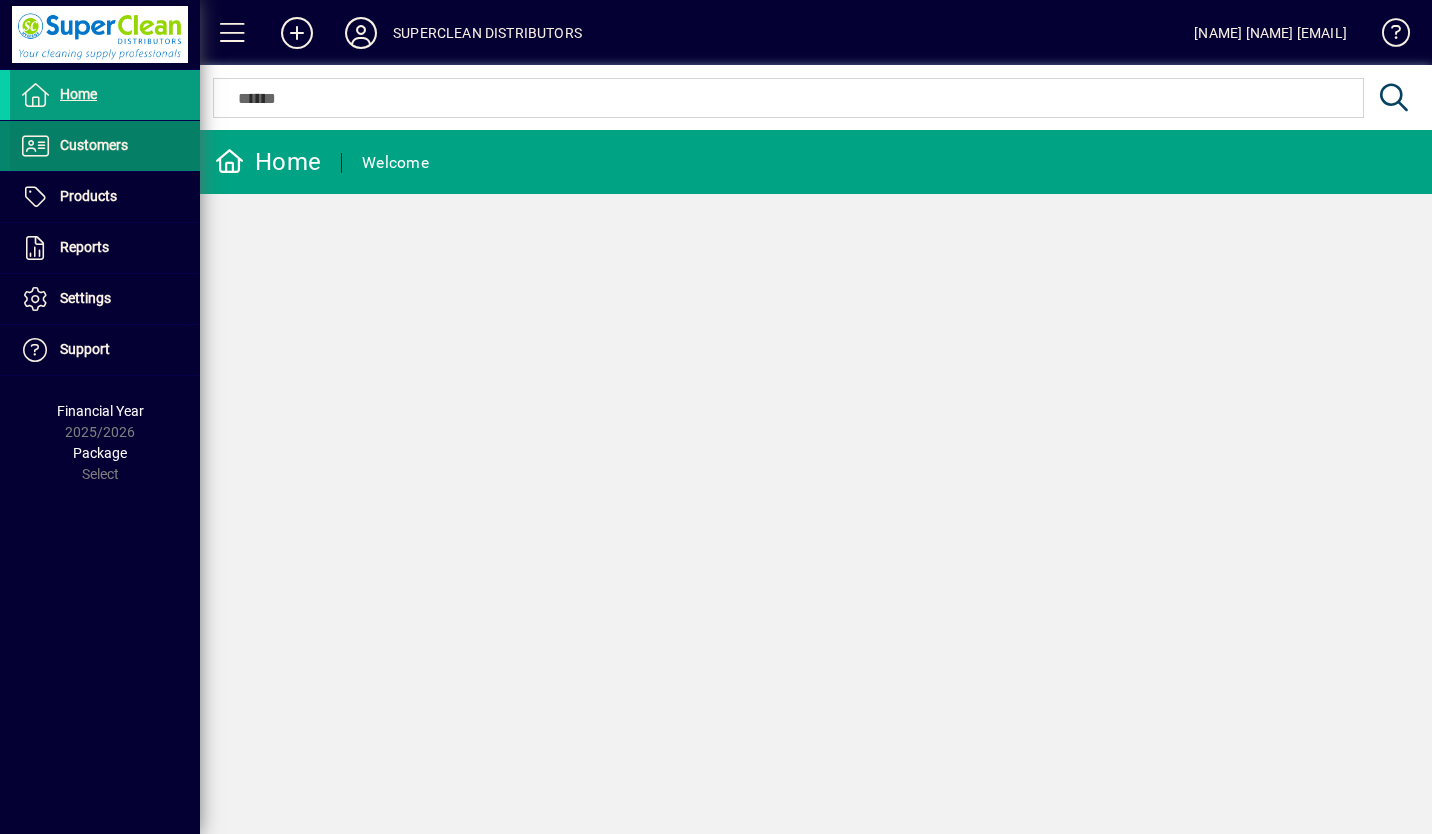 click on "Customers" at bounding box center (94, 145) 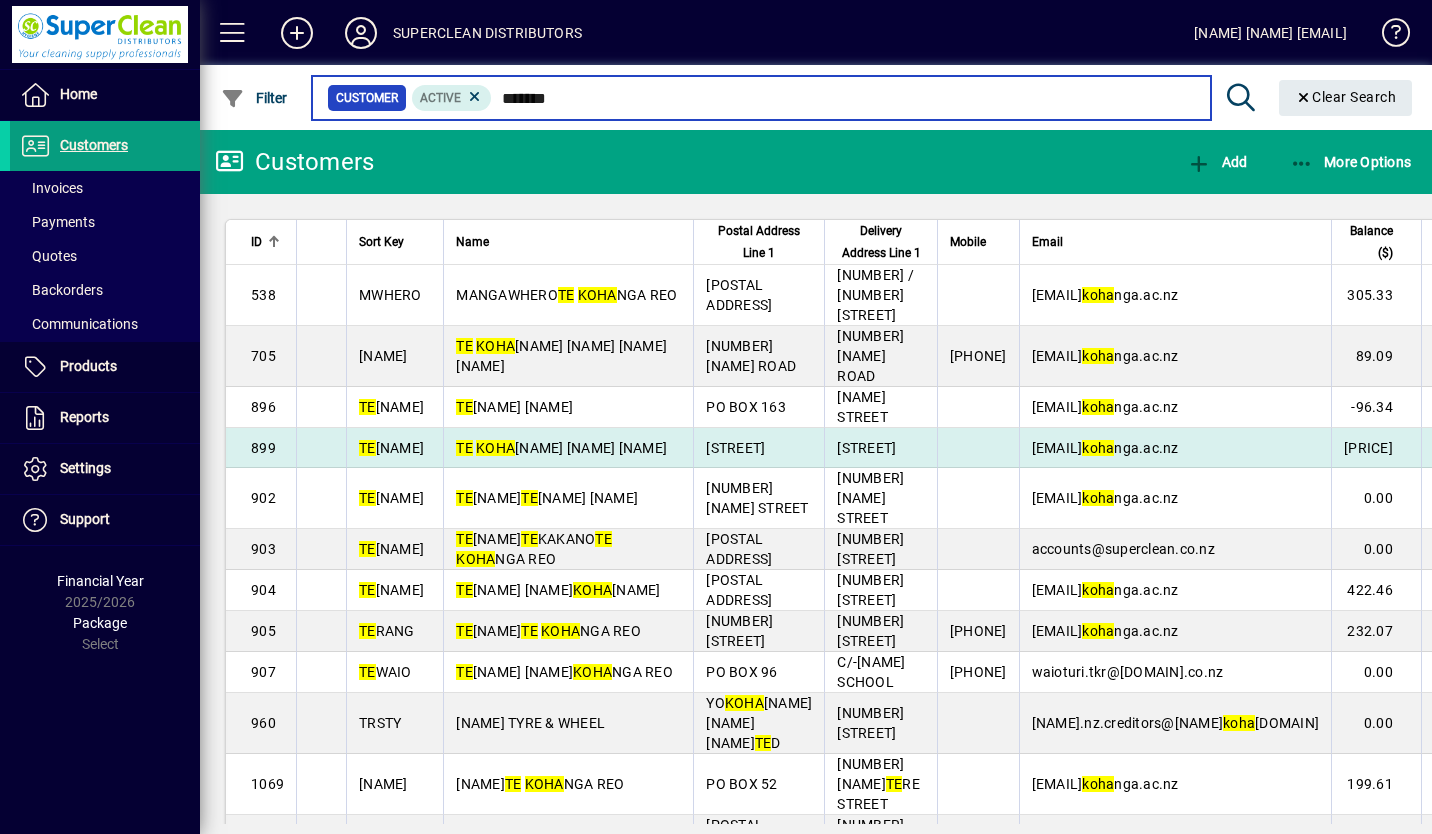 type on "*******" 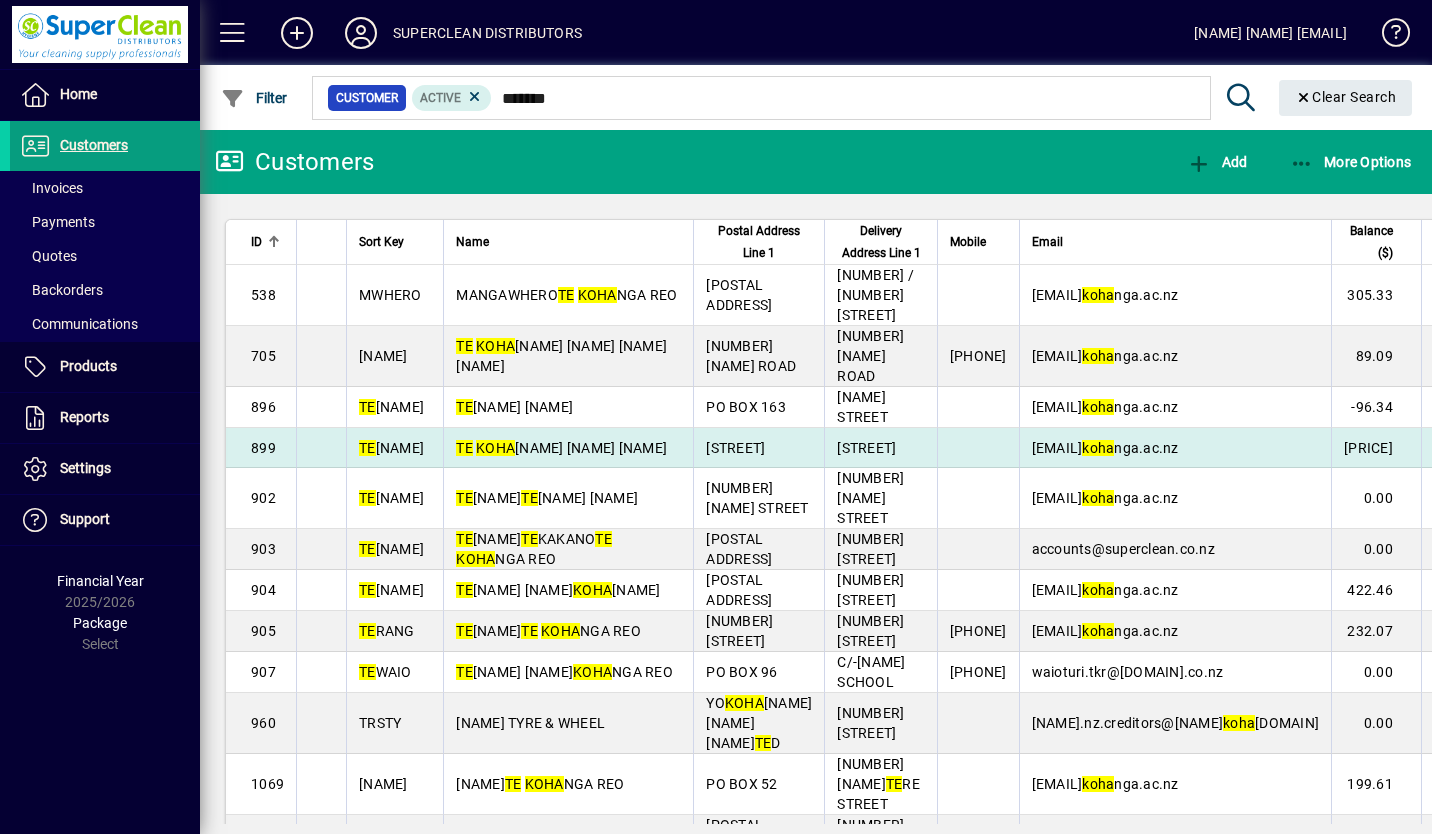 click on "TE   KOHA NGA REO ATAWHAI" at bounding box center [561, 448] 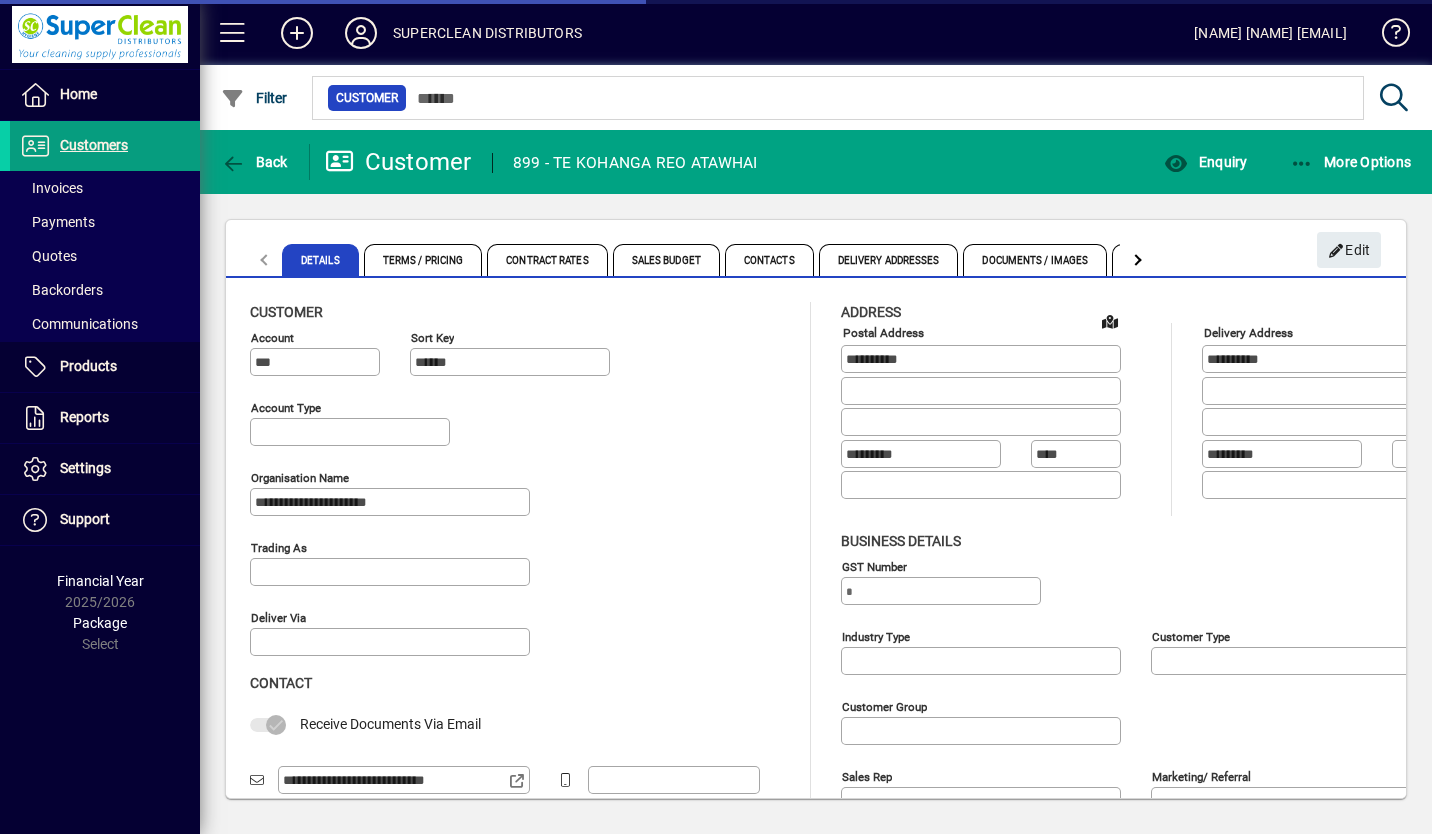 type on "**********" 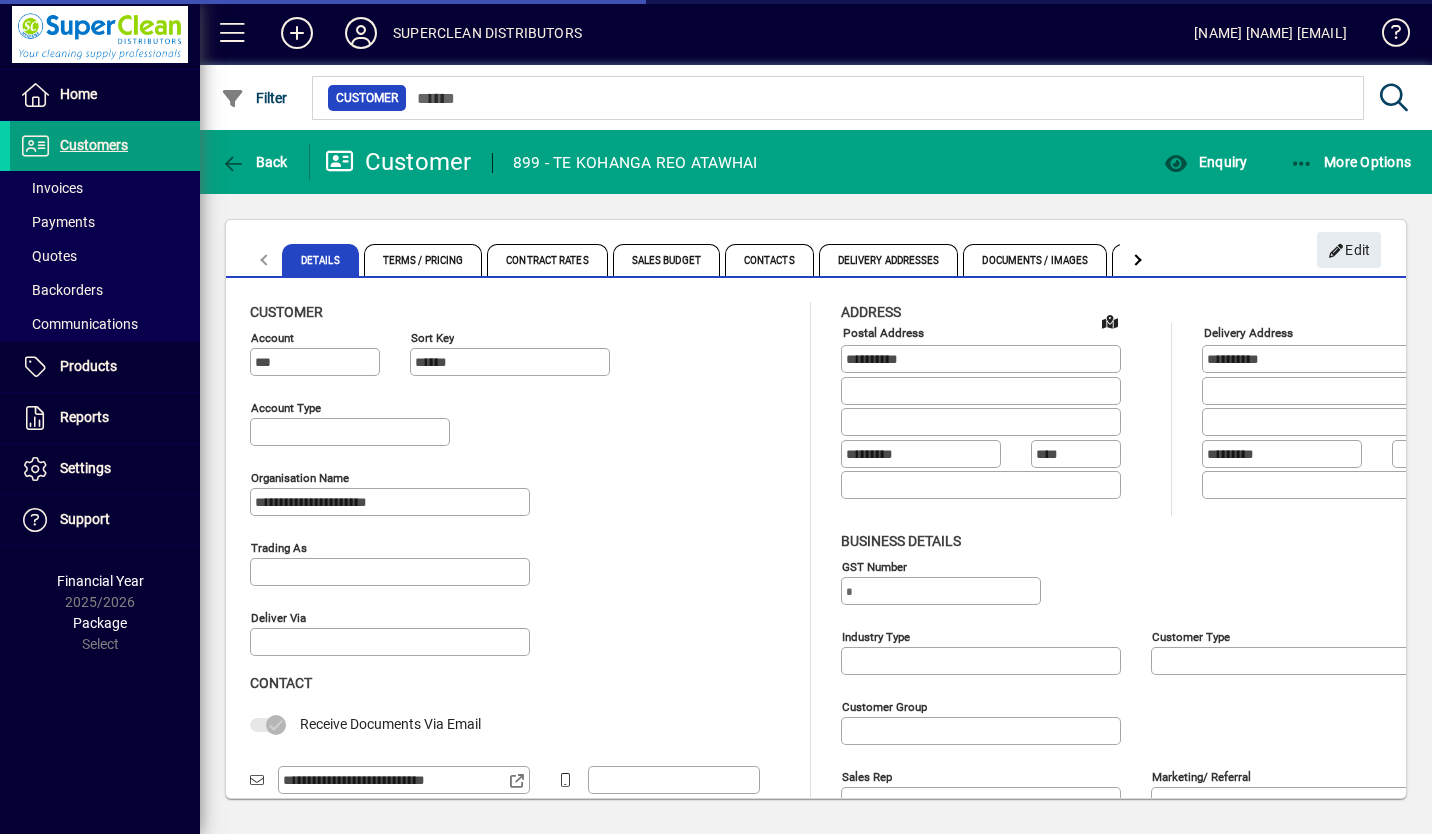 type on "**********" 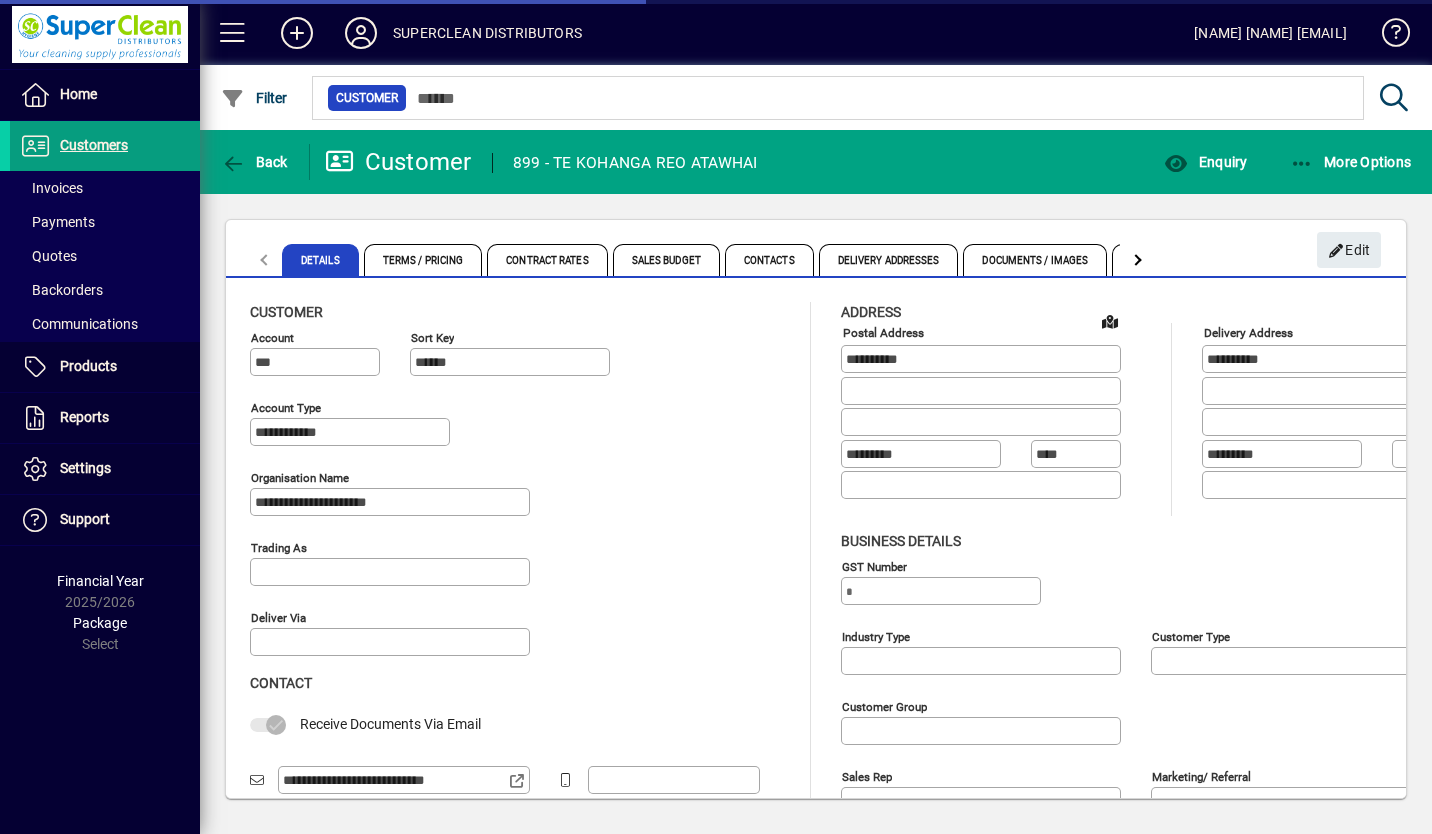 type on "**********" 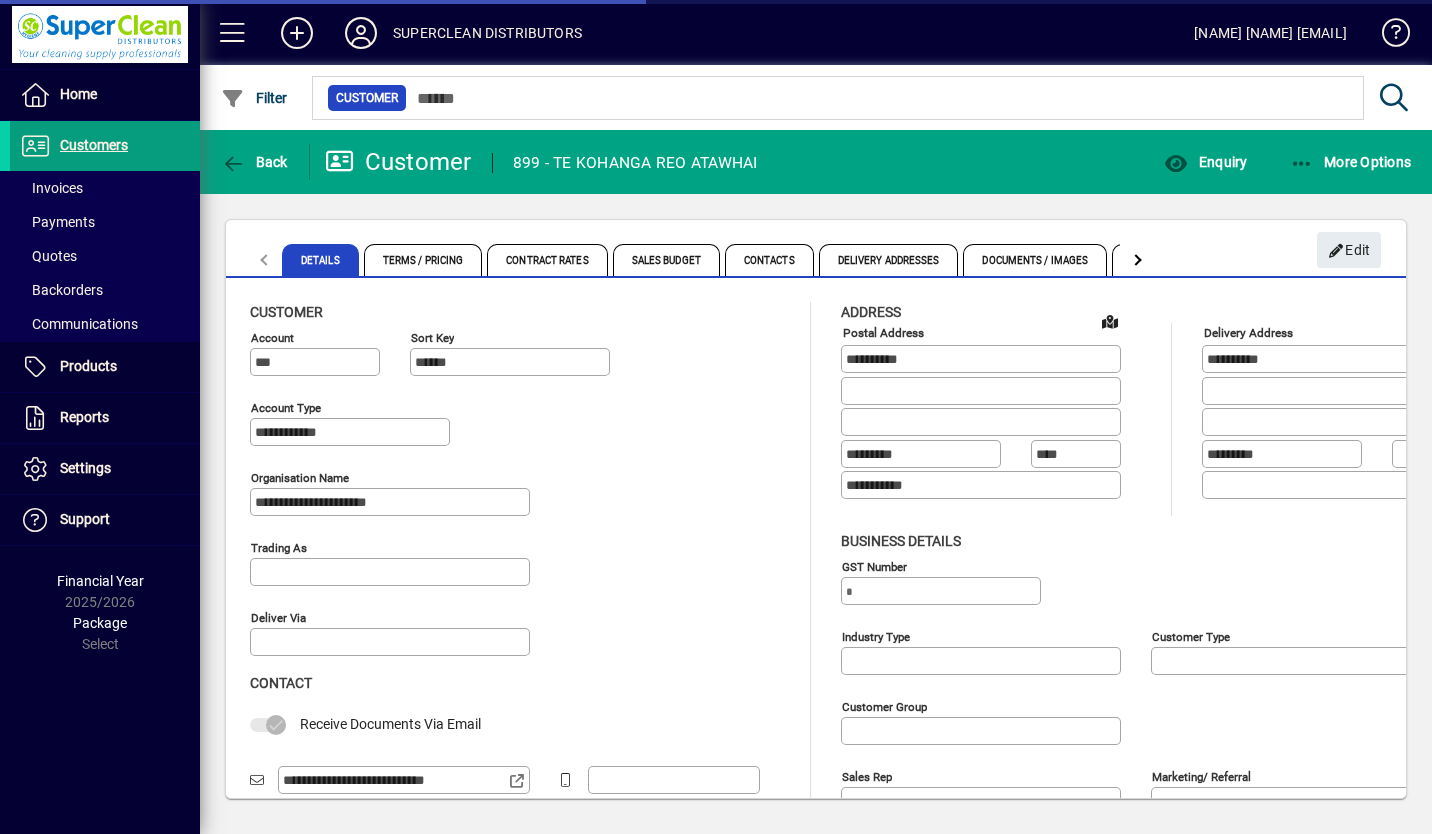 type on "**********" 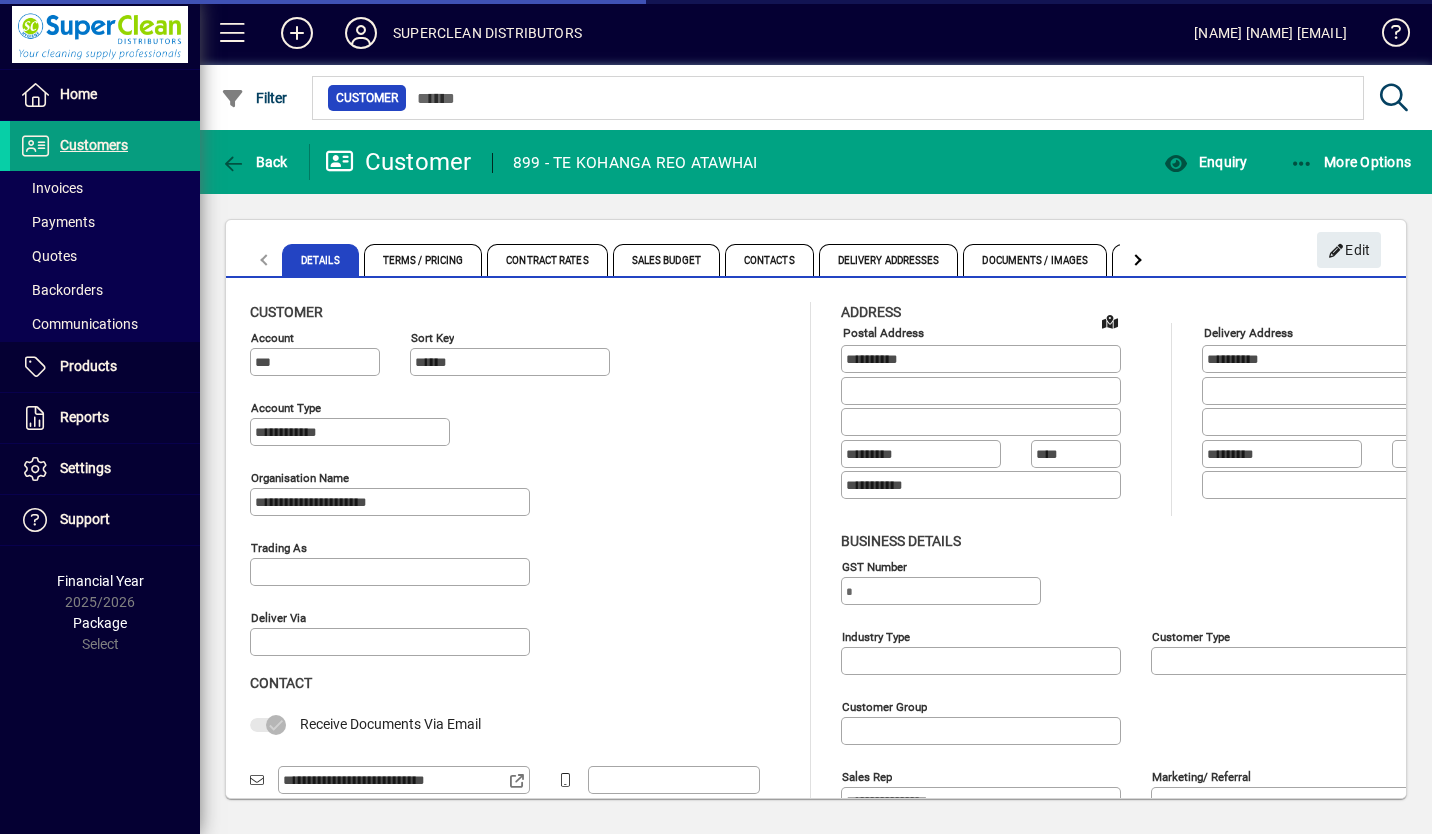 type on "**********" 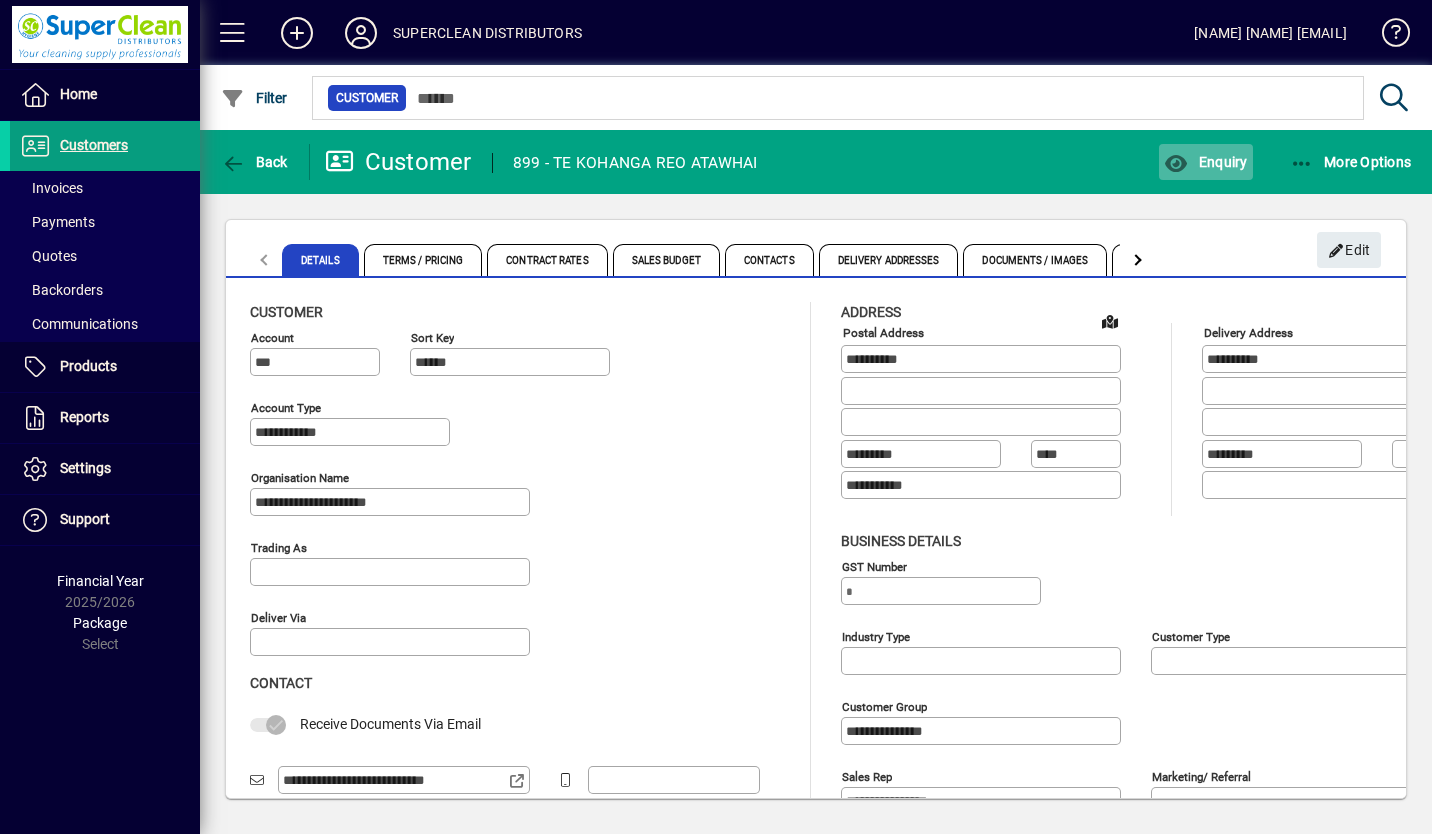 type 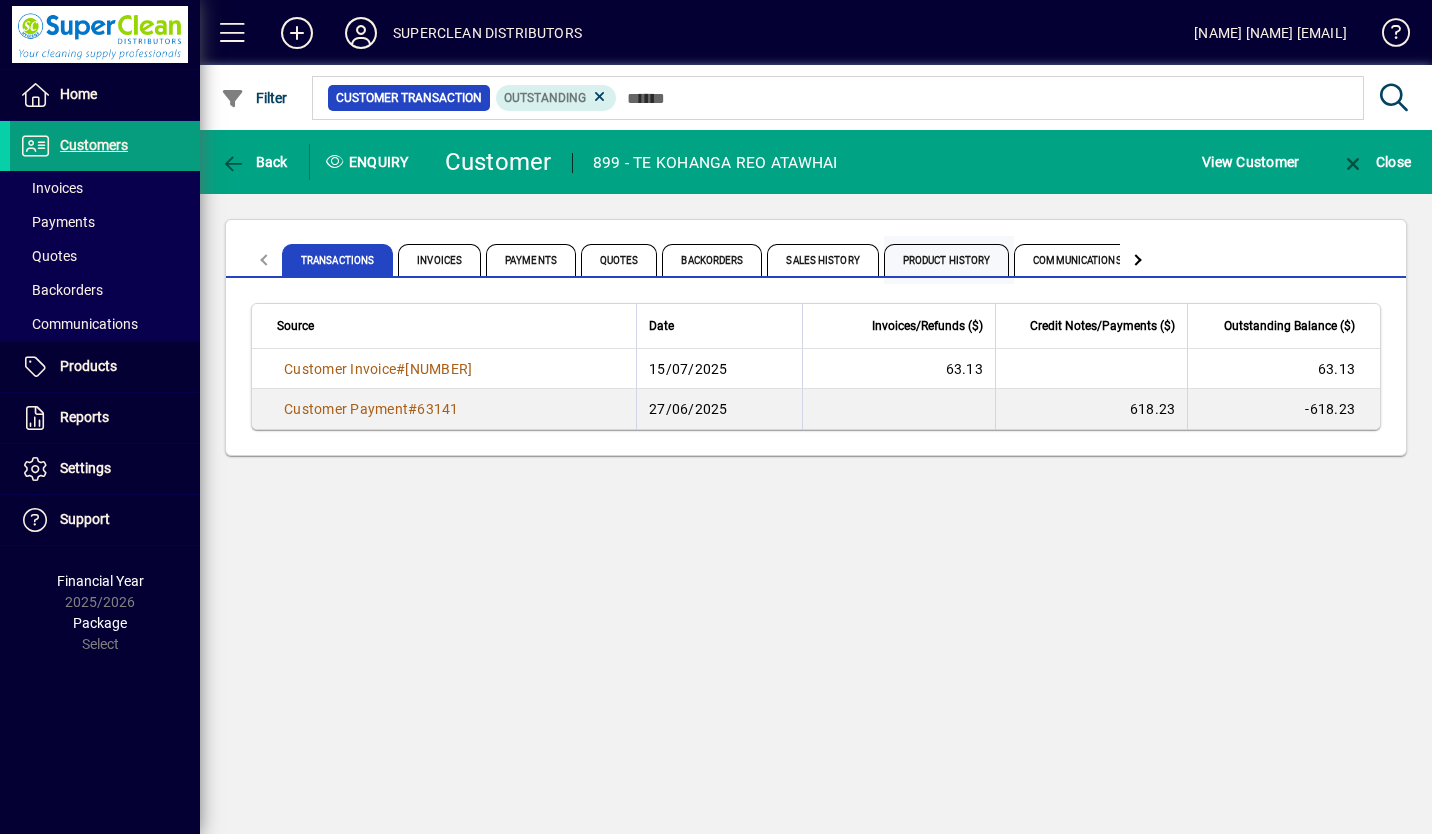 click on "Product History" at bounding box center (947, 260) 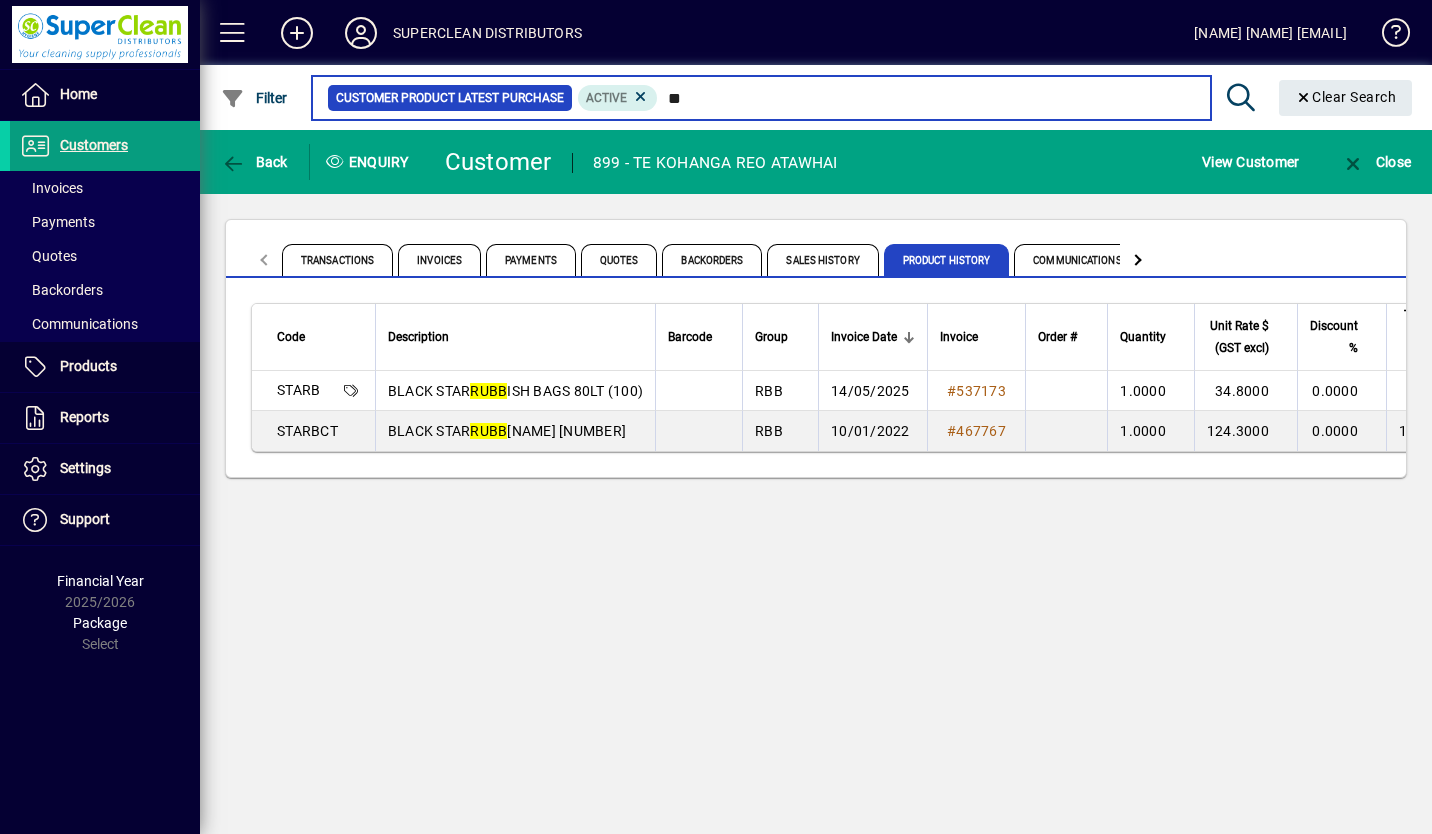 type on "*" 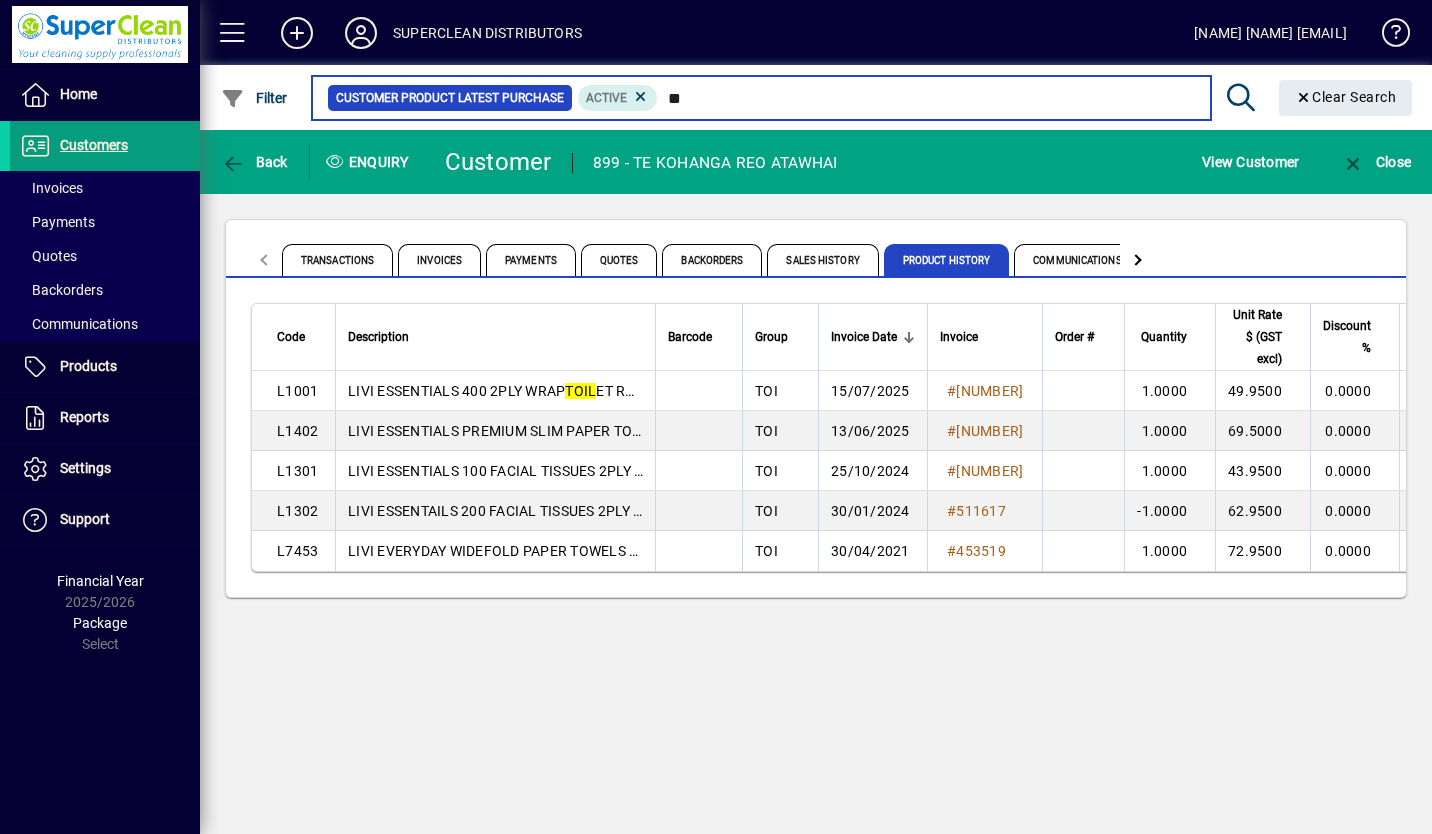 type on "*" 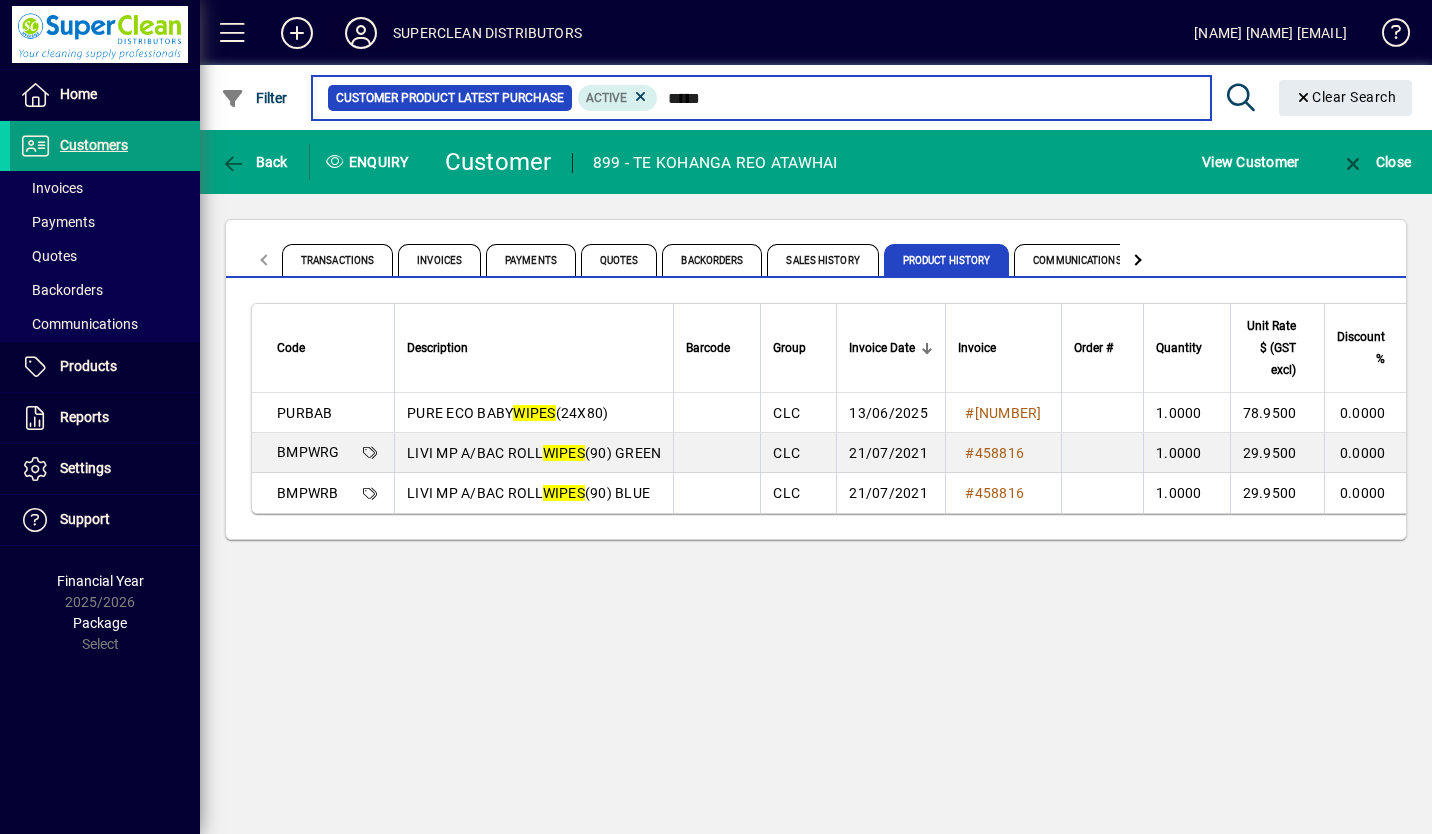 type on "*****" 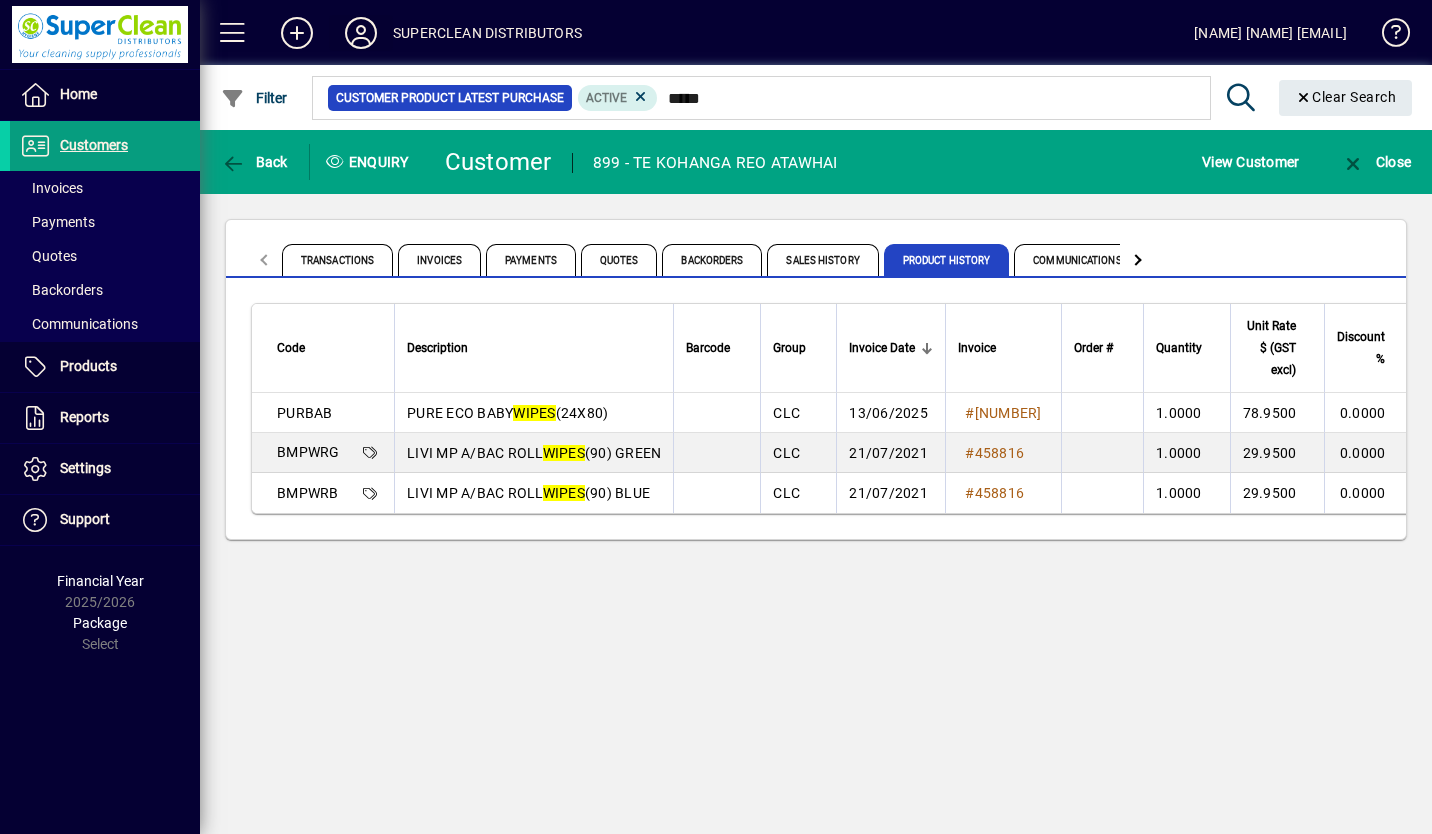 type 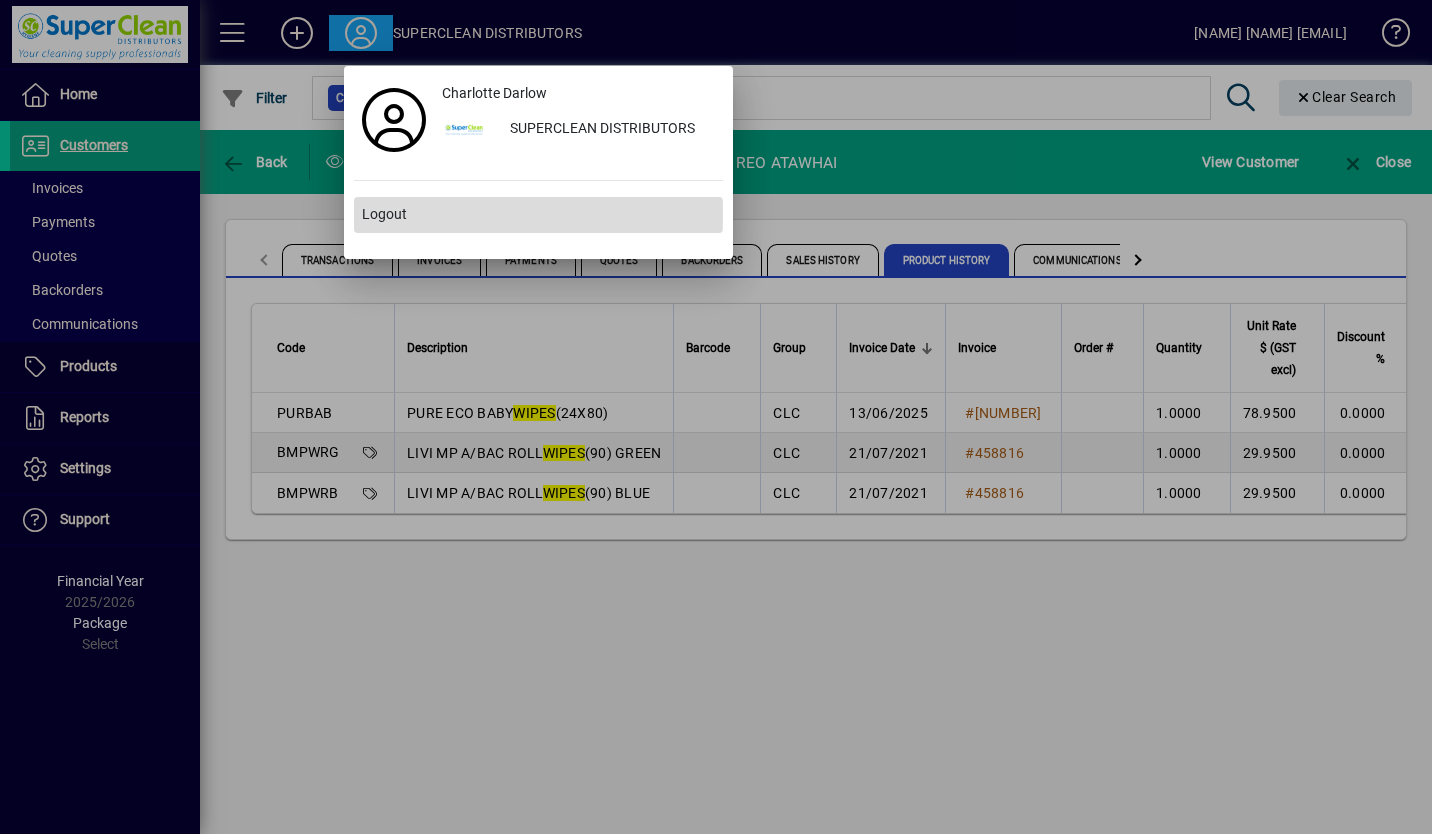 type 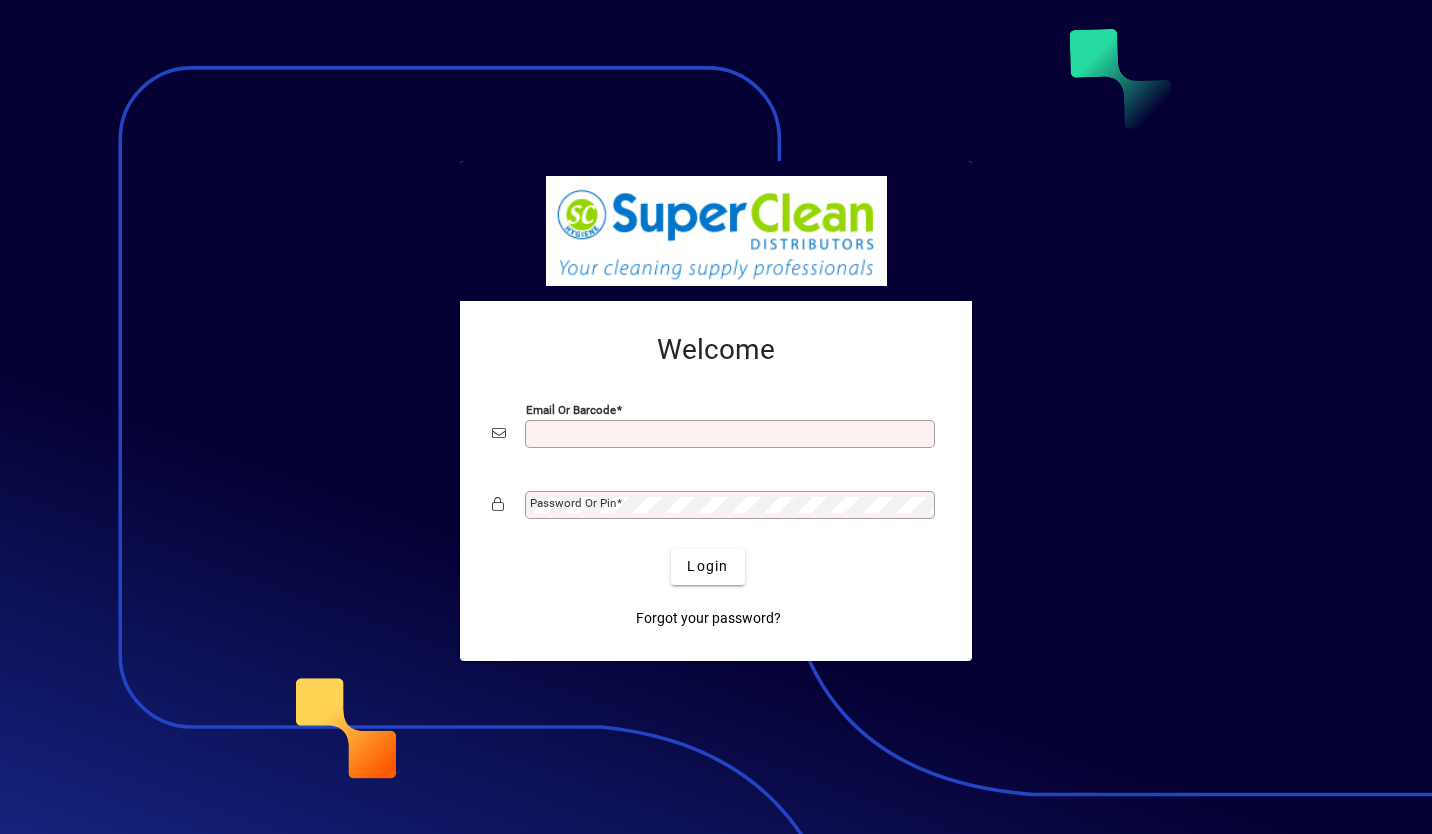 scroll, scrollTop: 0, scrollLeft: 0, axis: both 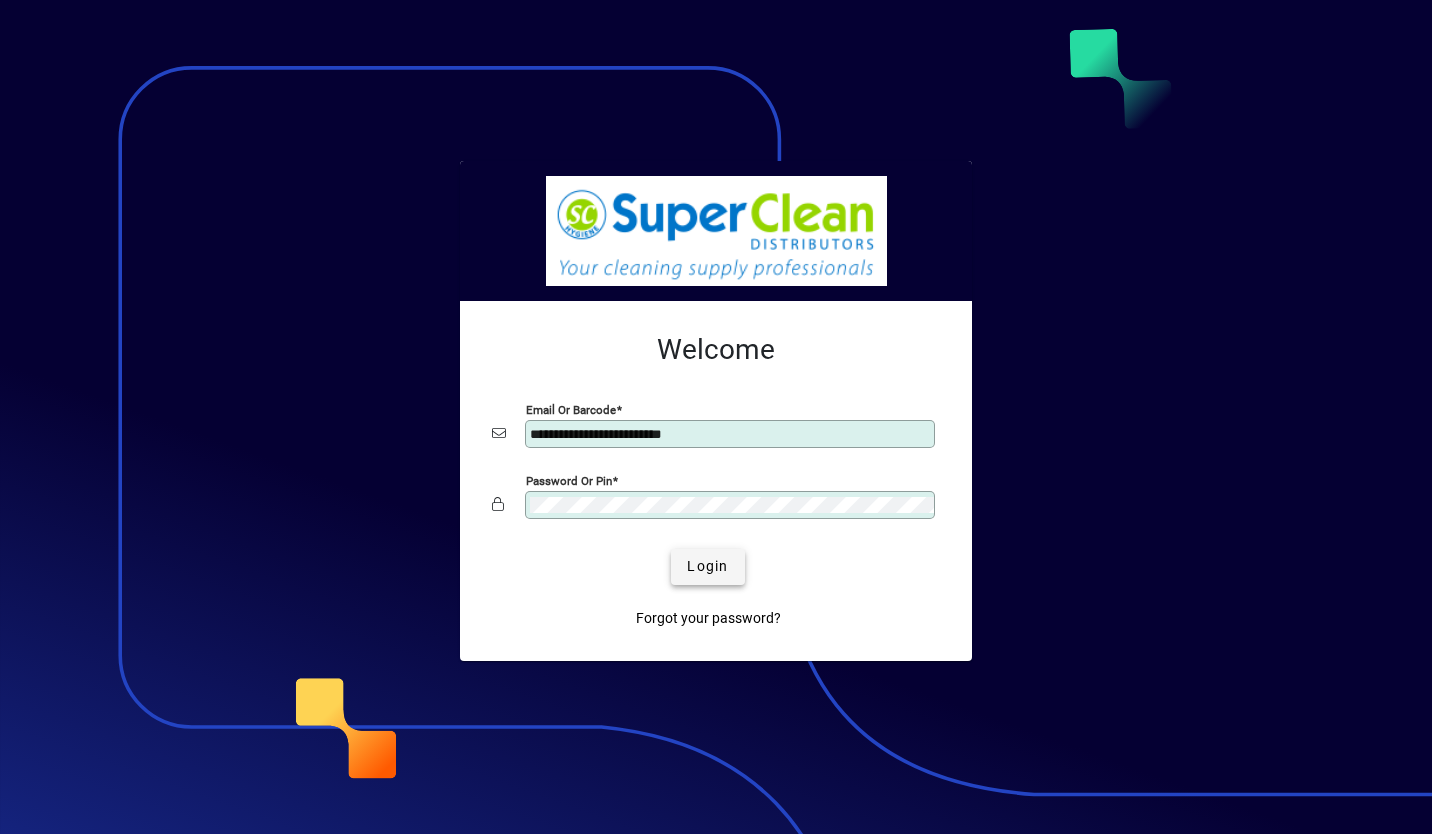 type 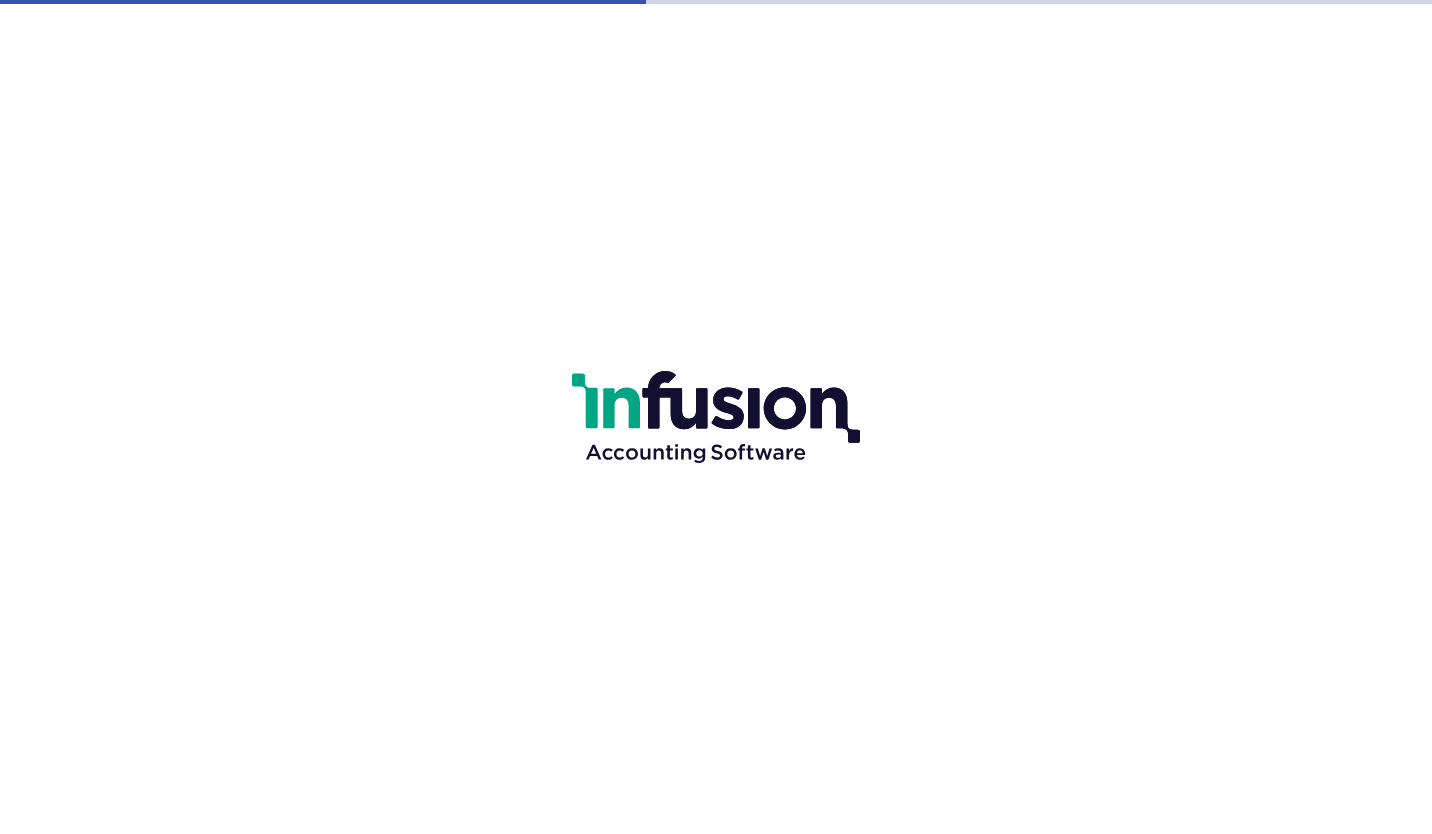 scroll, scrollTop: 0, scrollLeft: 0, axis: both 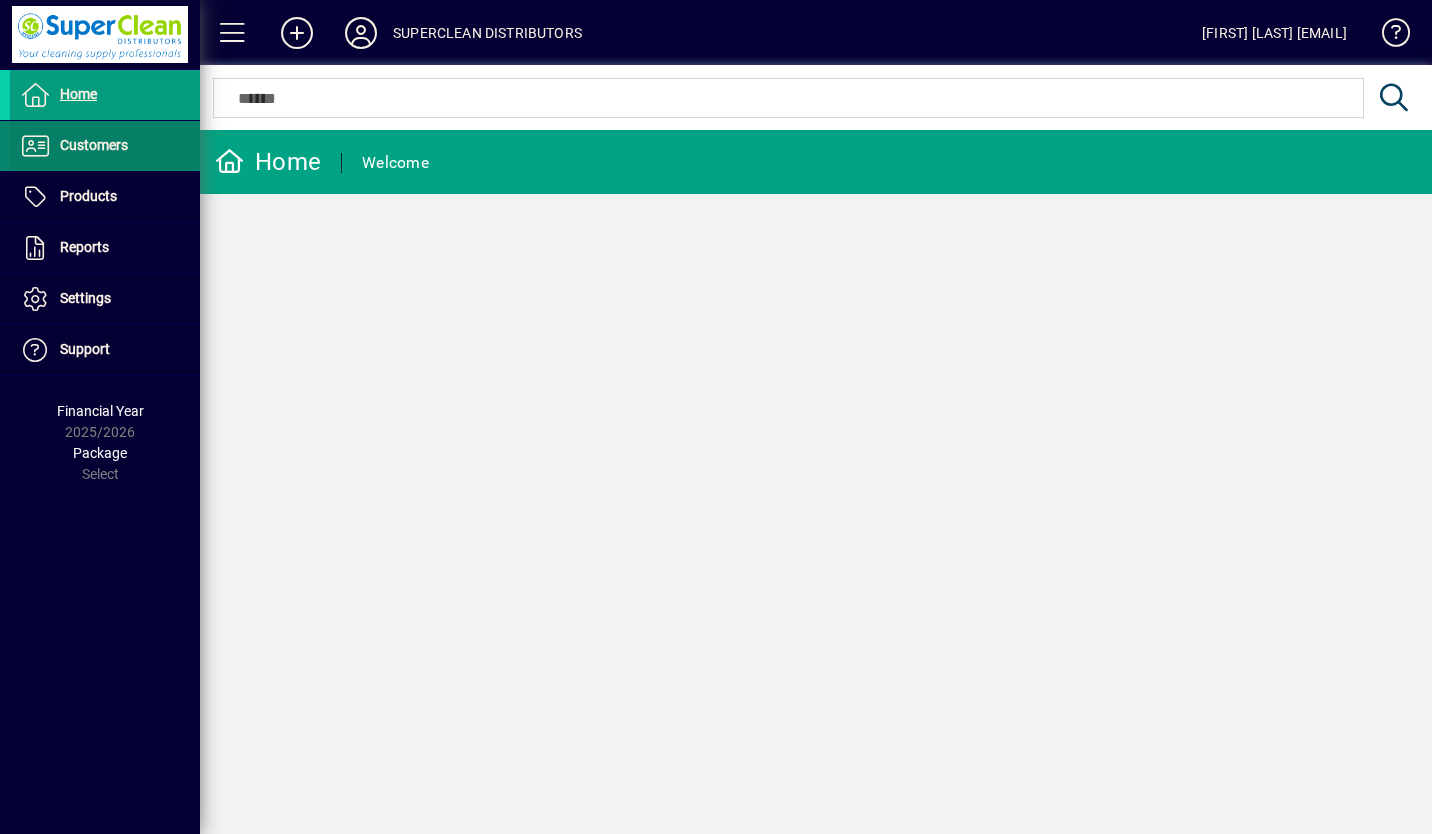 click on "Customers" at bounding box center [69, 146] 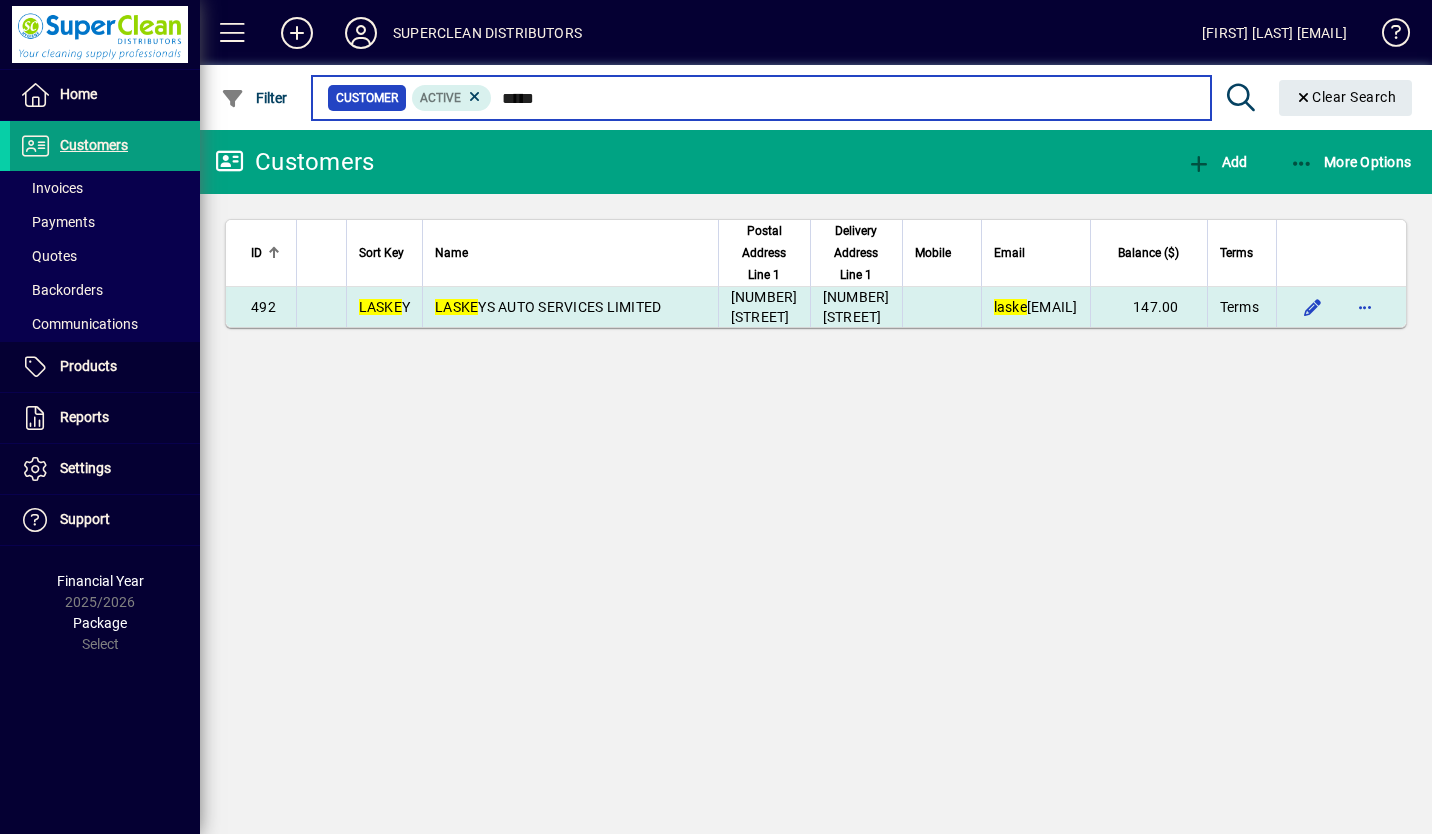 type on "*****" 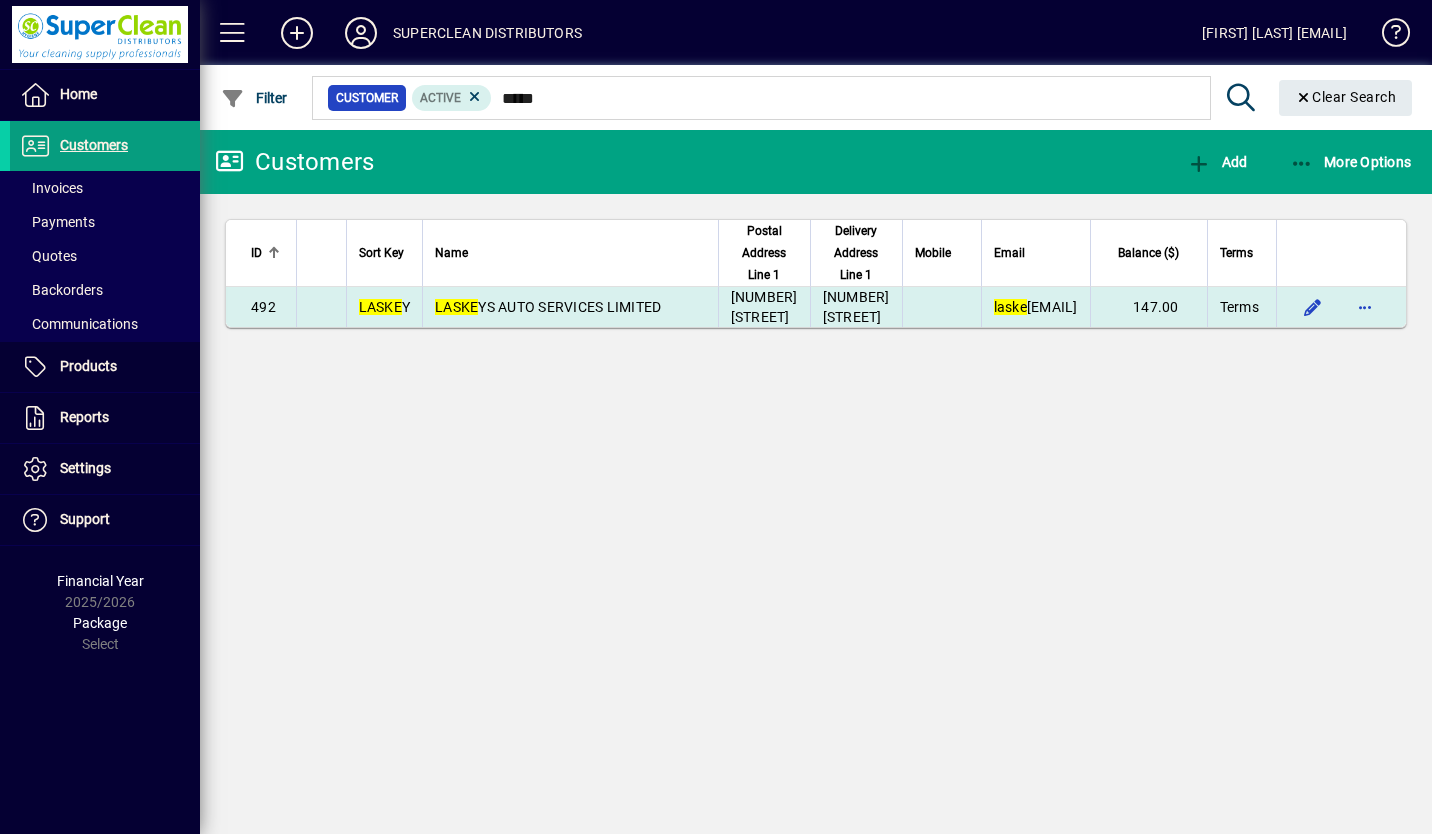 click on "LASKE YS AUTO SERVICES LIMITED" at bounding box center (569, 307) 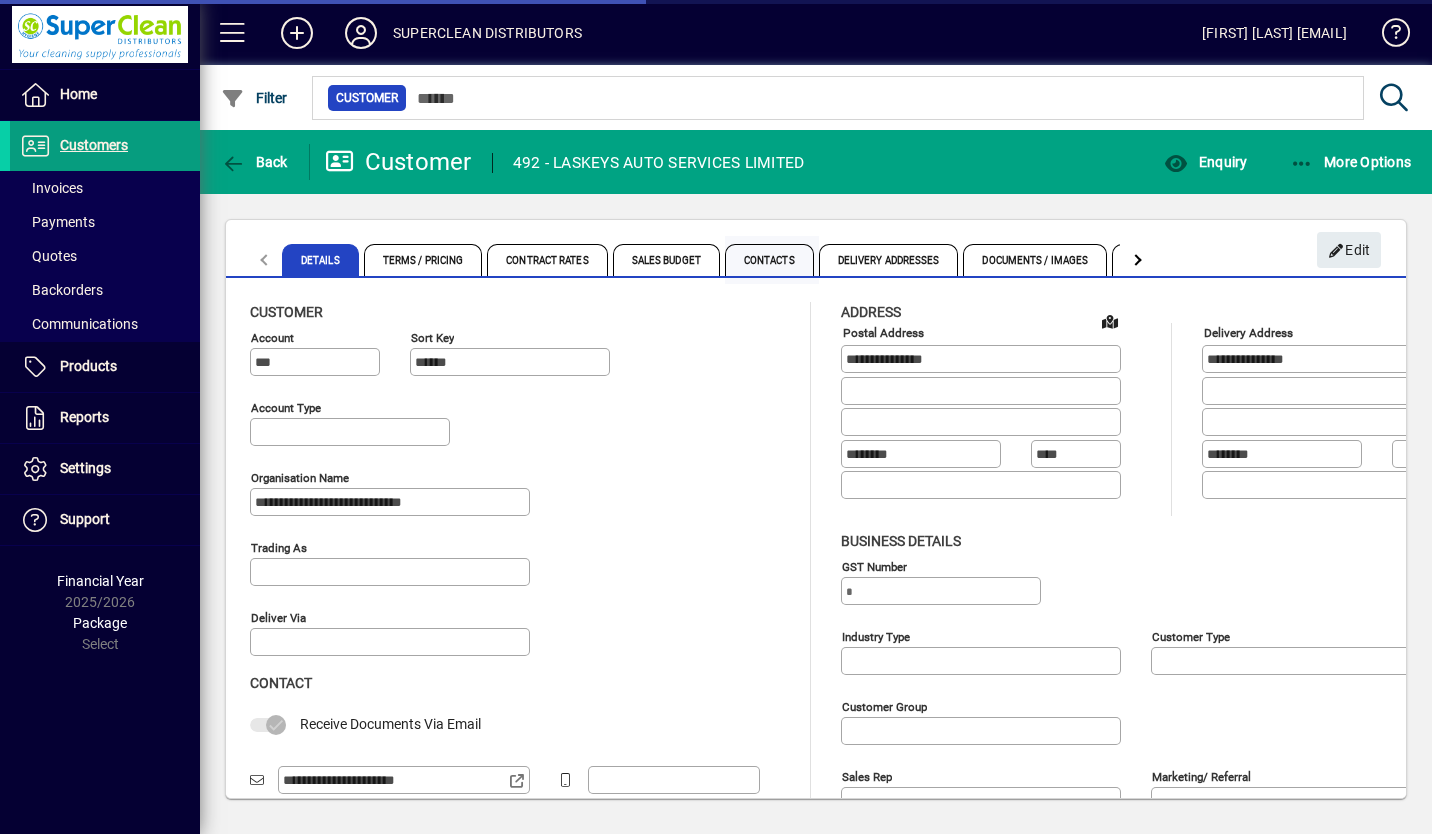 type on "**********" 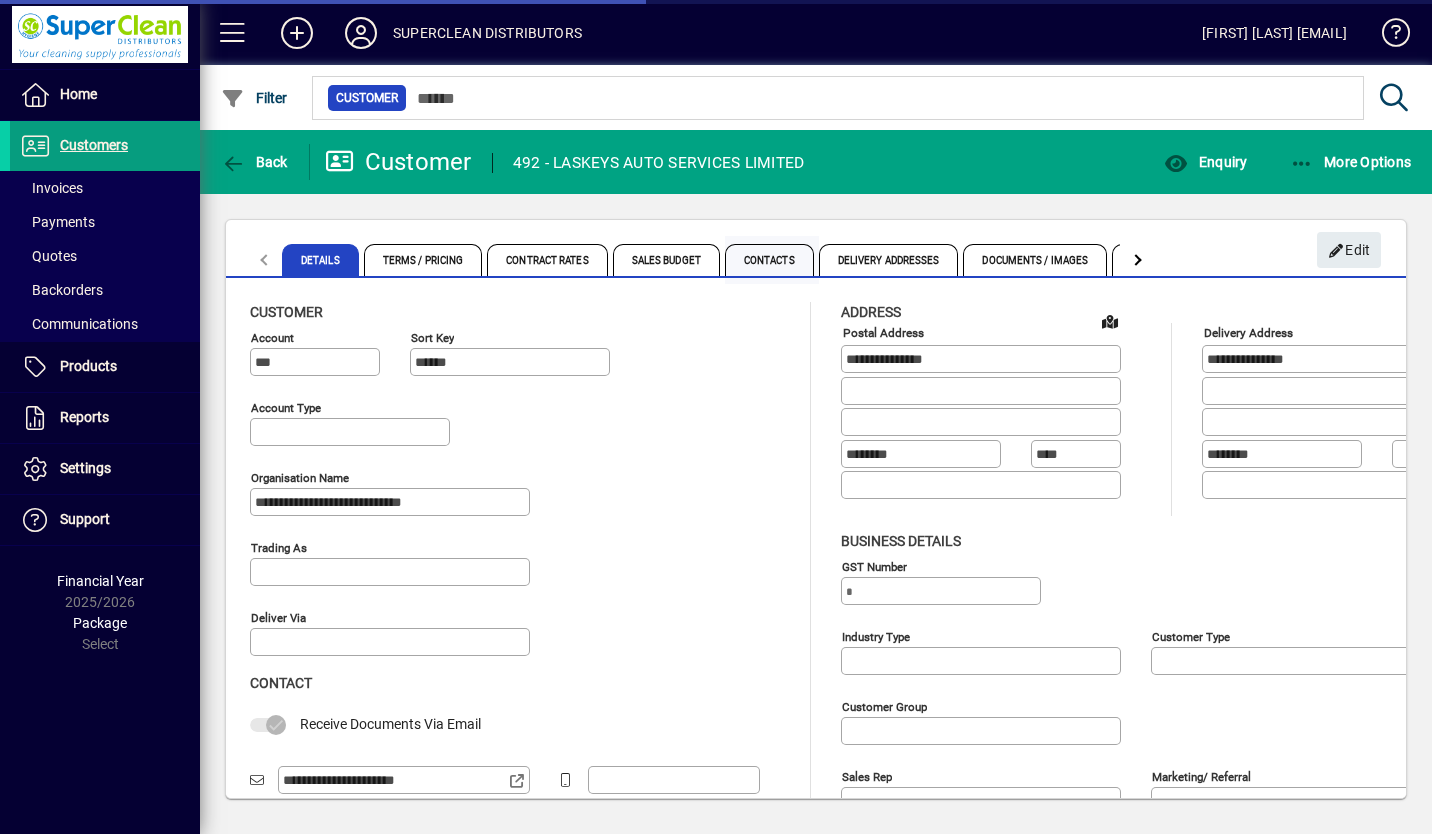 type on "**********" 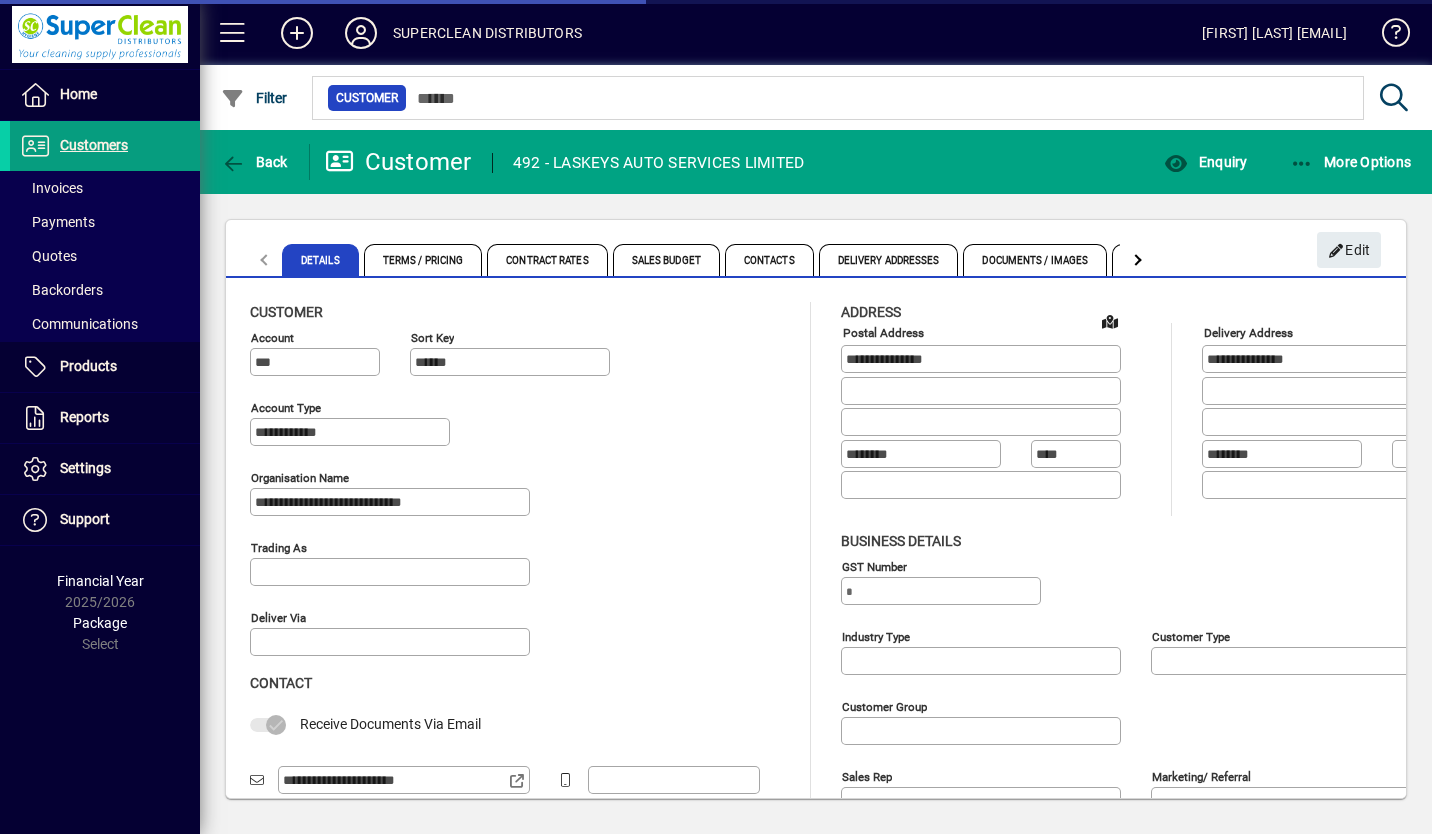 type on "**********" 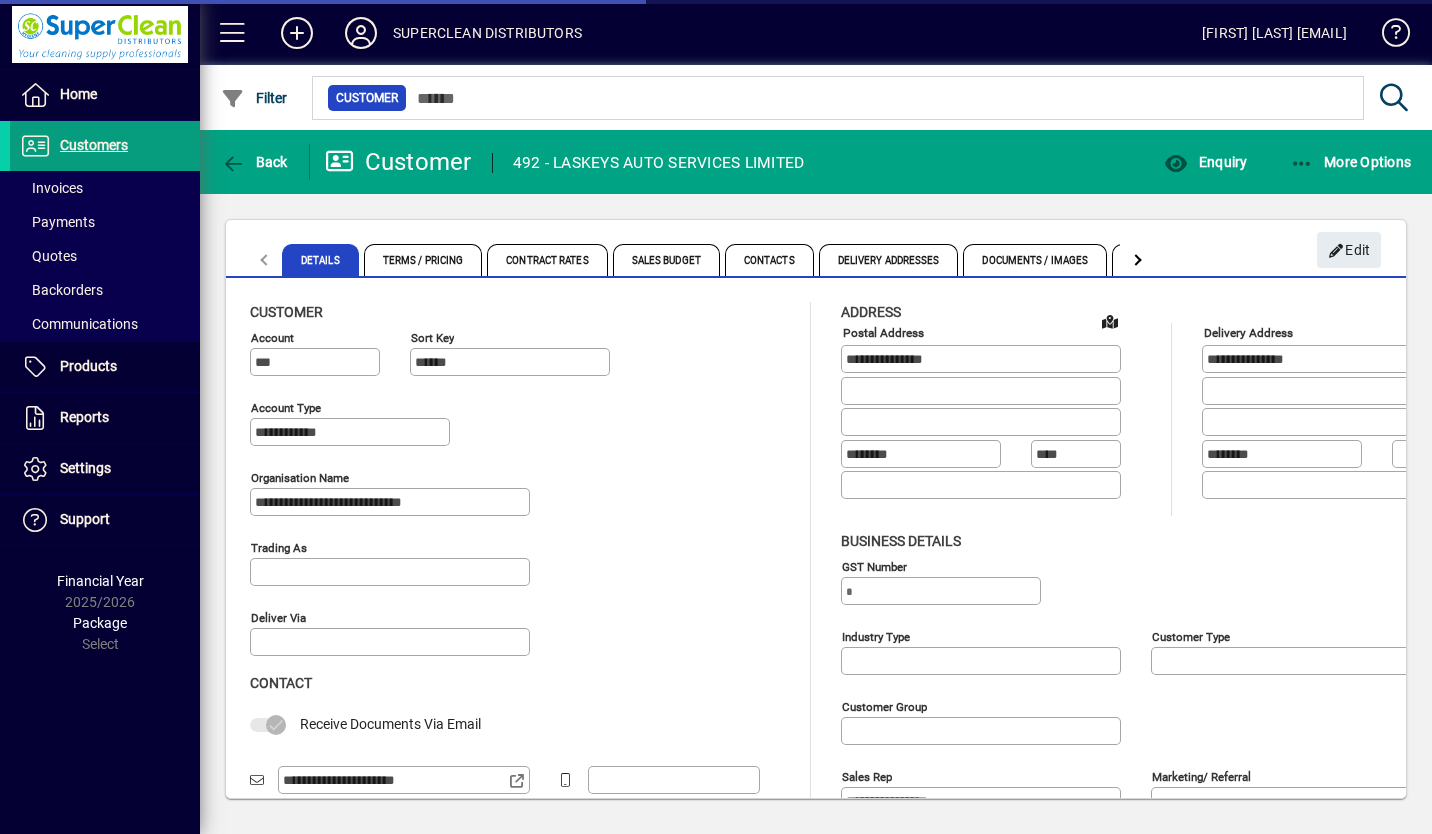 type on "**********" 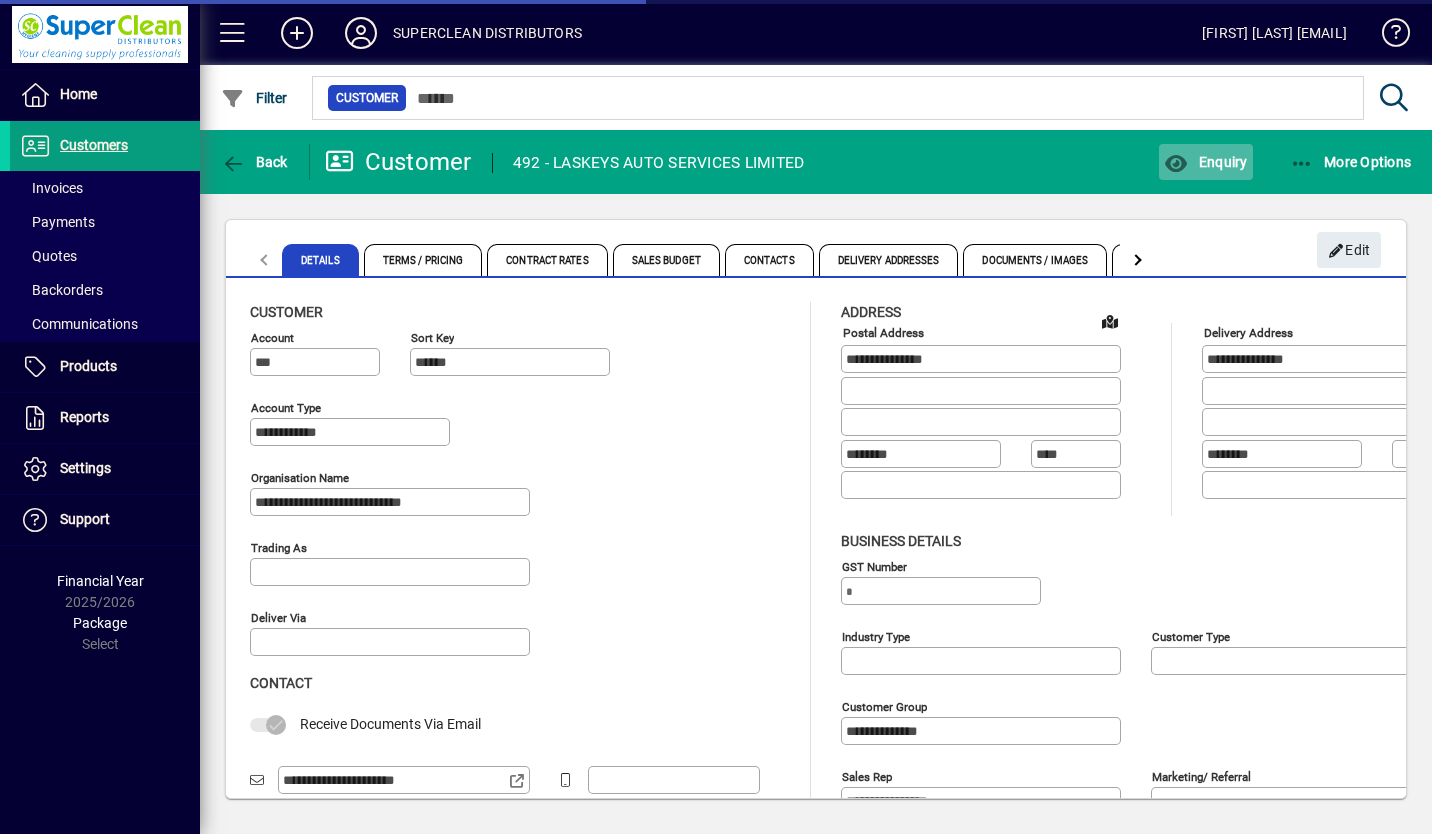 type 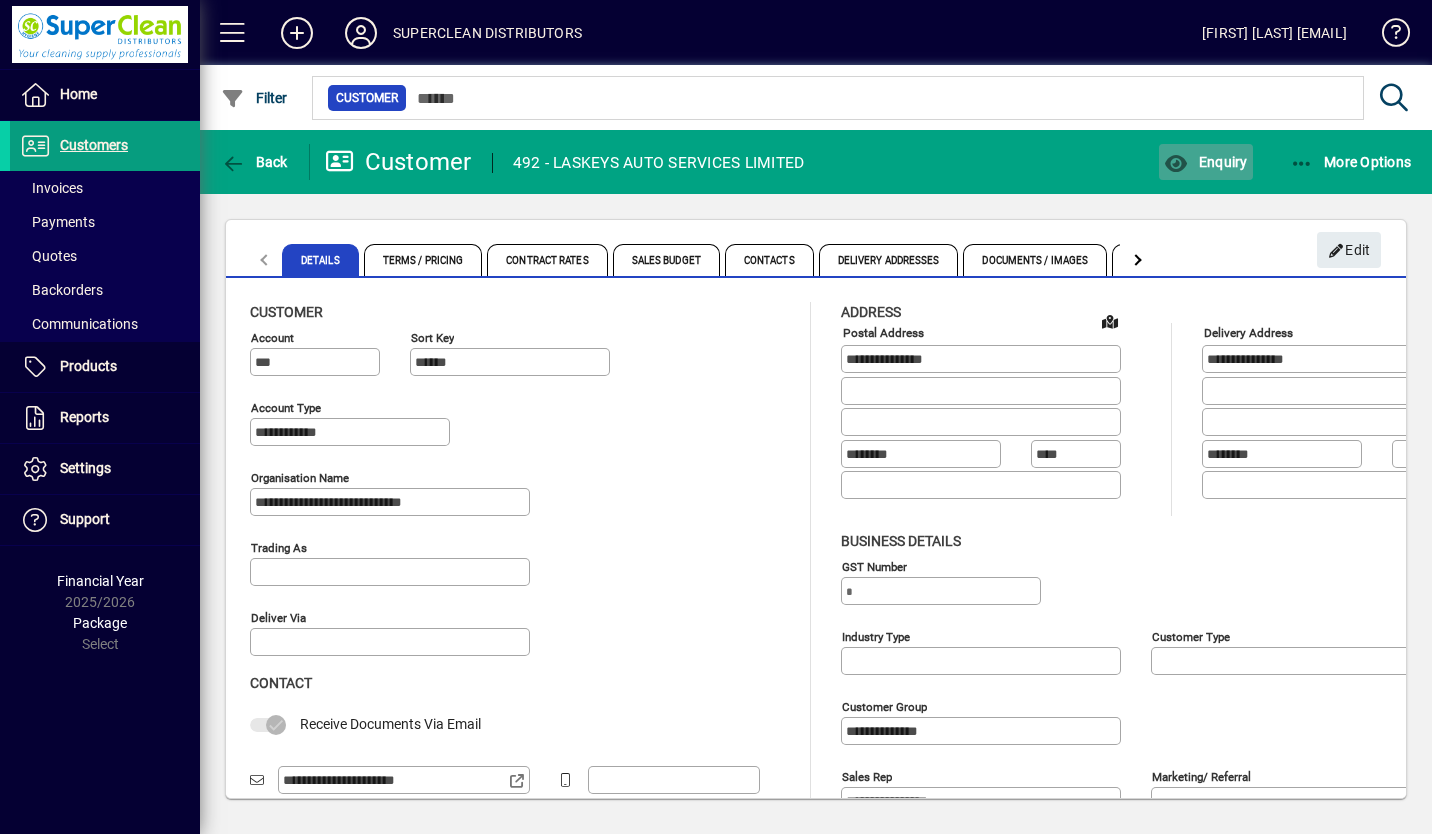 click 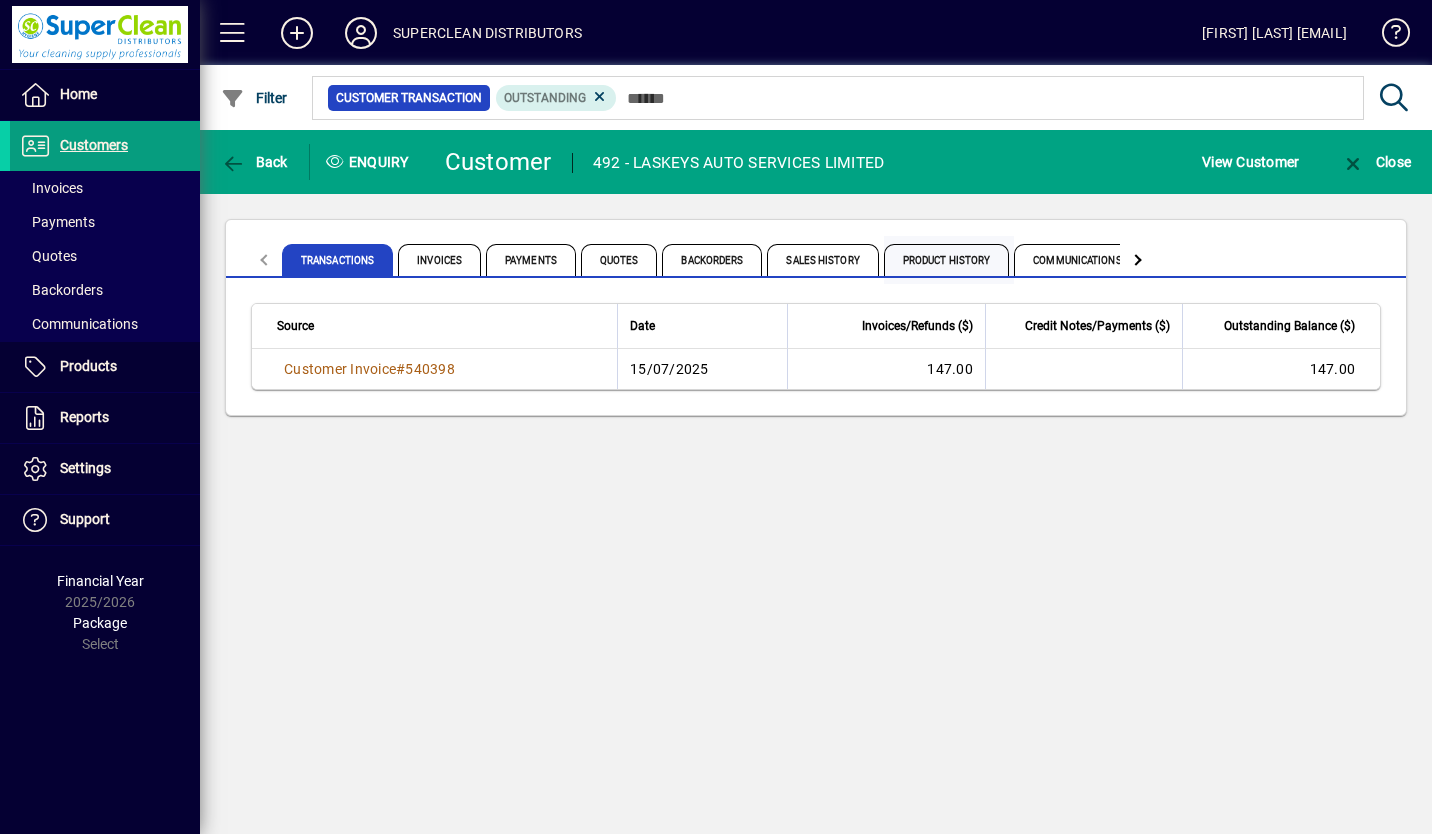 click on "Product History" at bounding box center [947, 260] 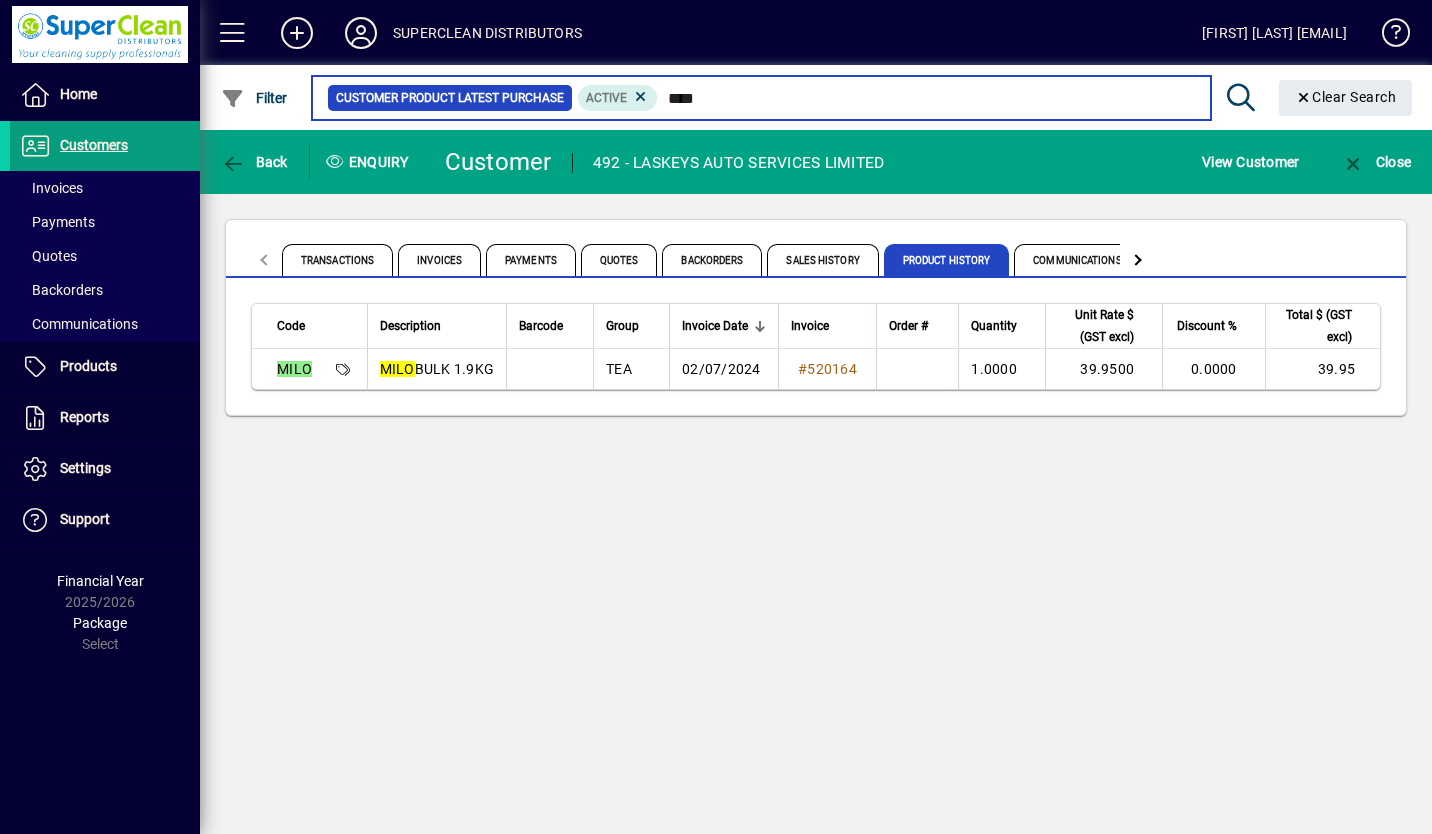 click on "****" at bounding box center (926, 98) 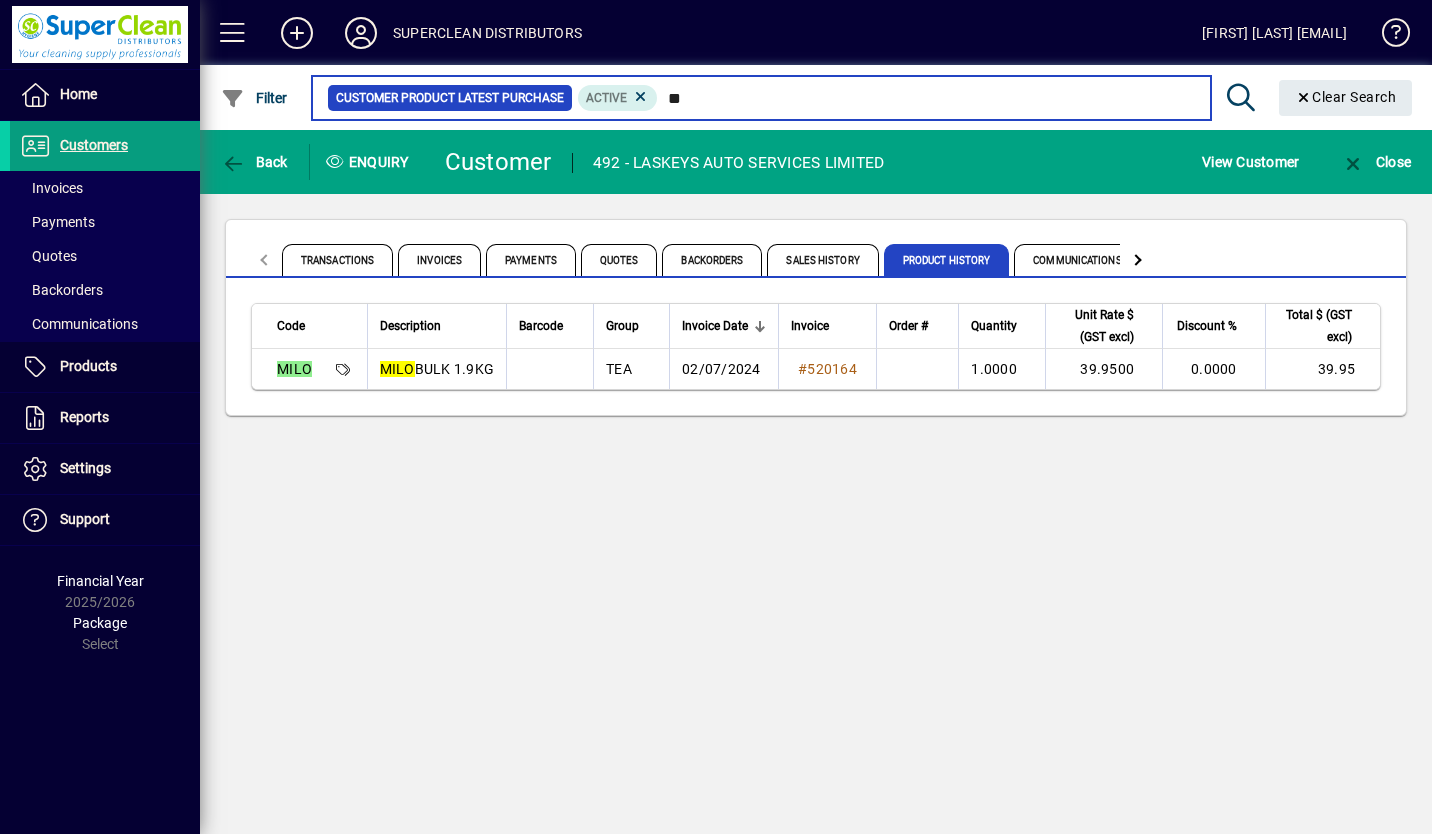 type on "*" 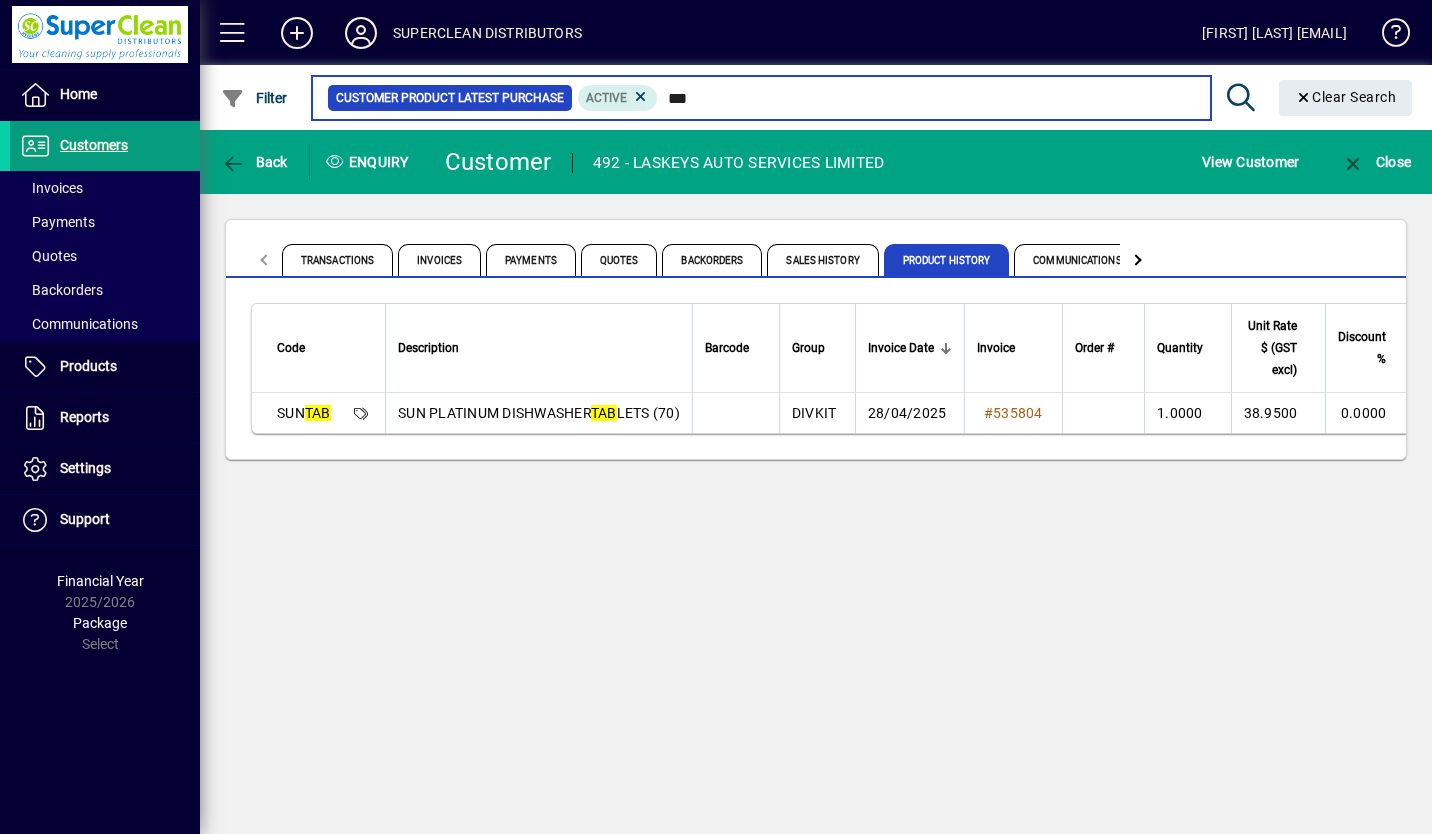 type on "***" 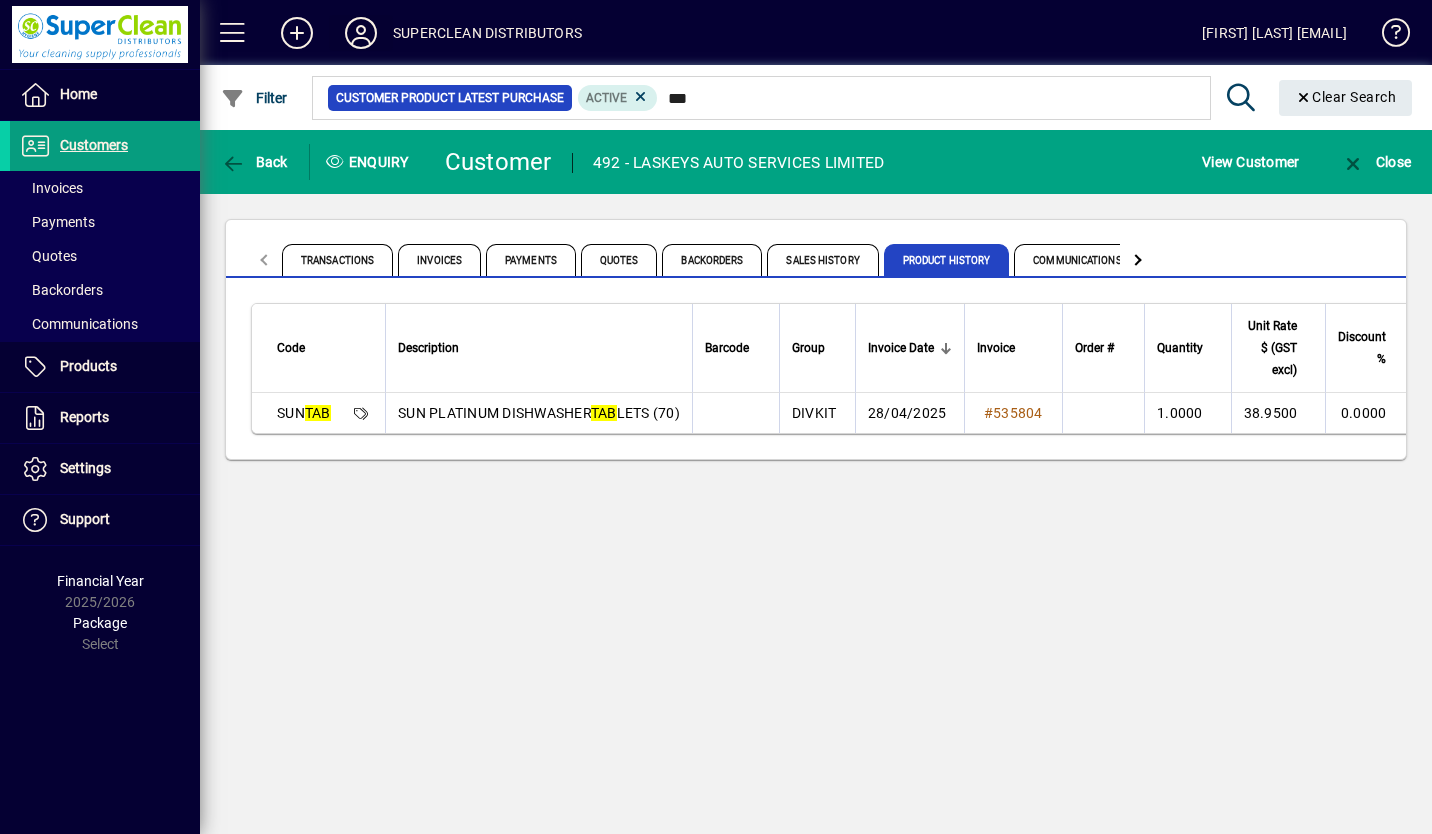 type 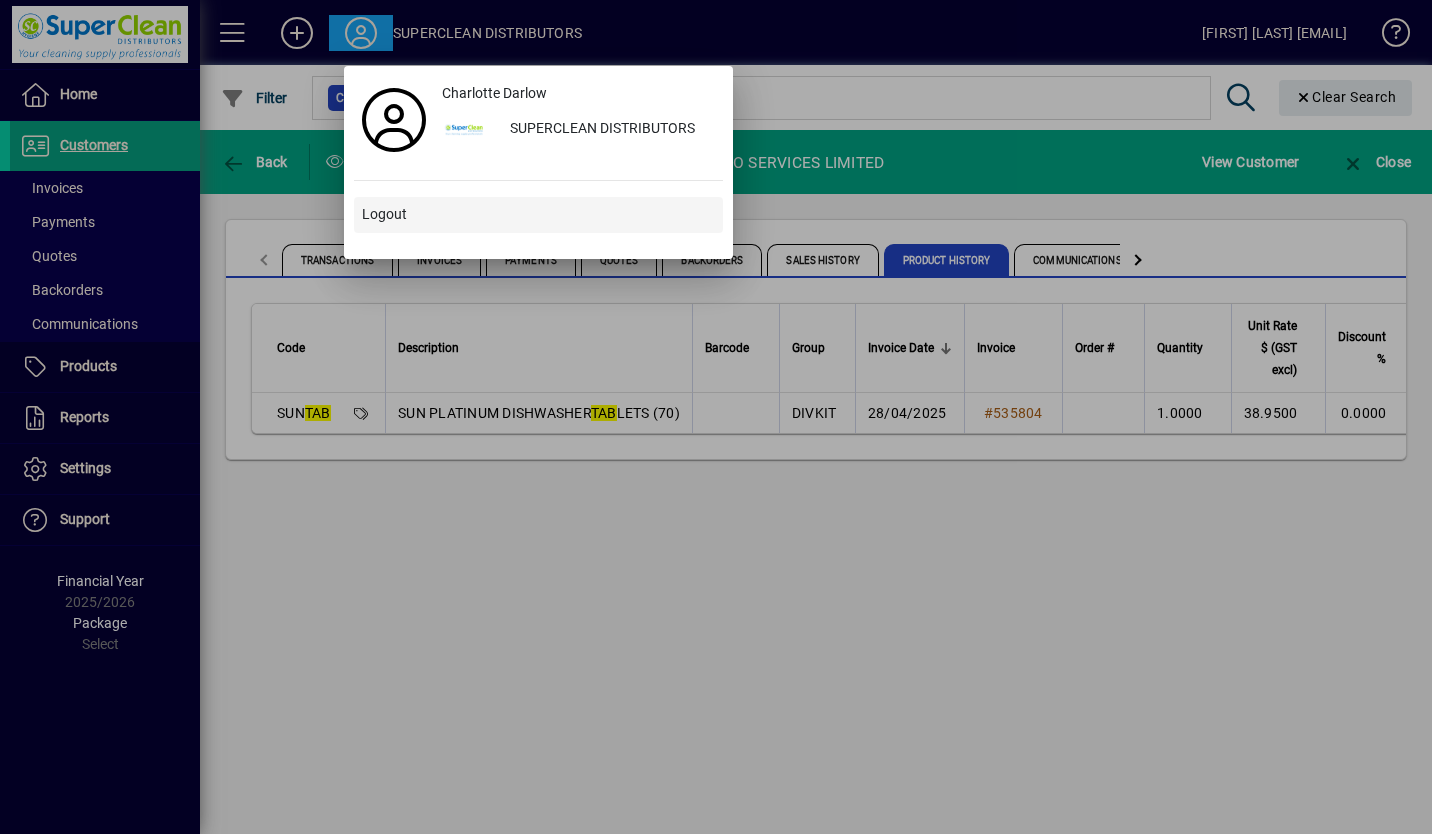 type 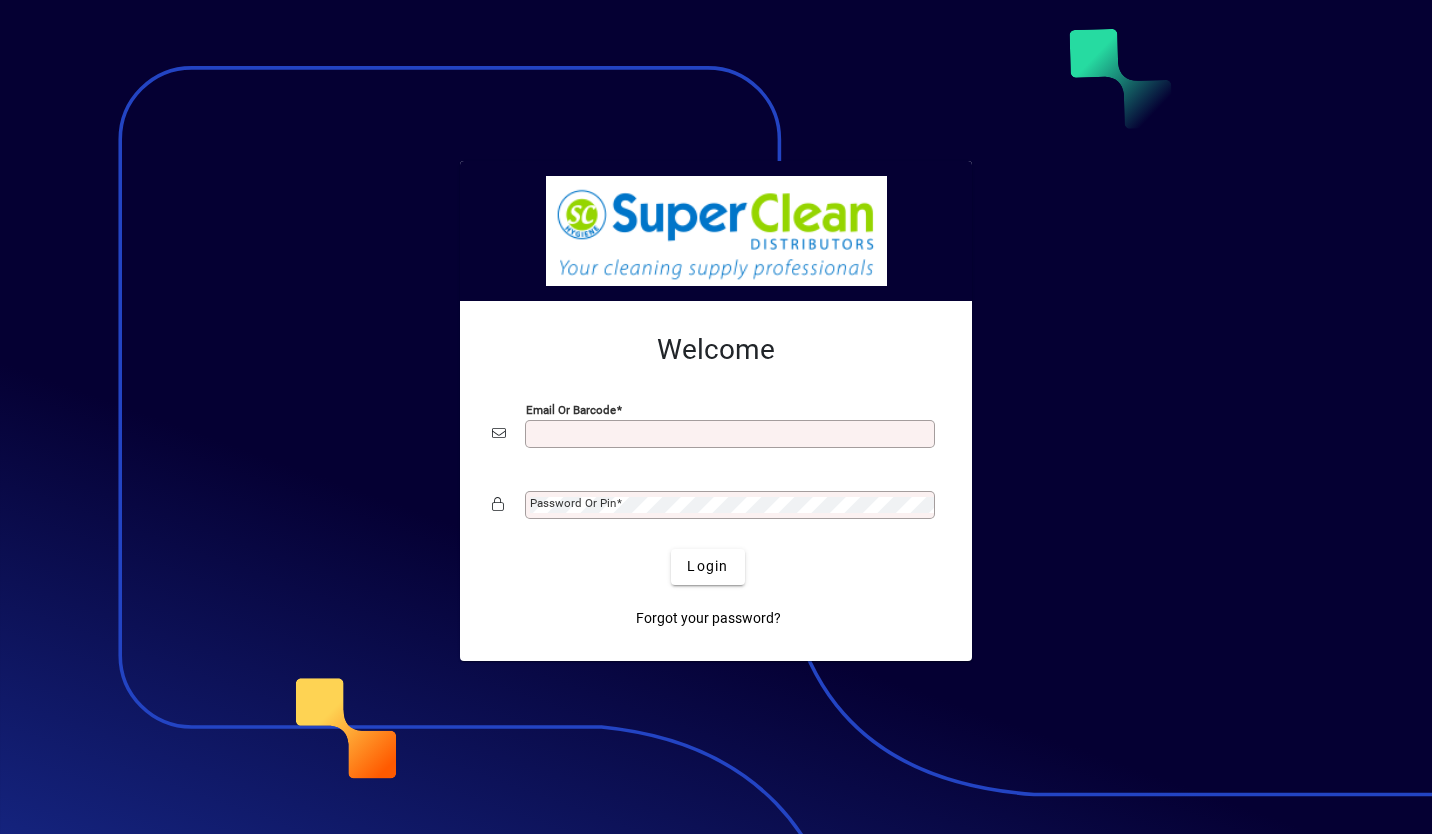 scroll, scrollTop: 0, scrollLeft: 0, axis: both 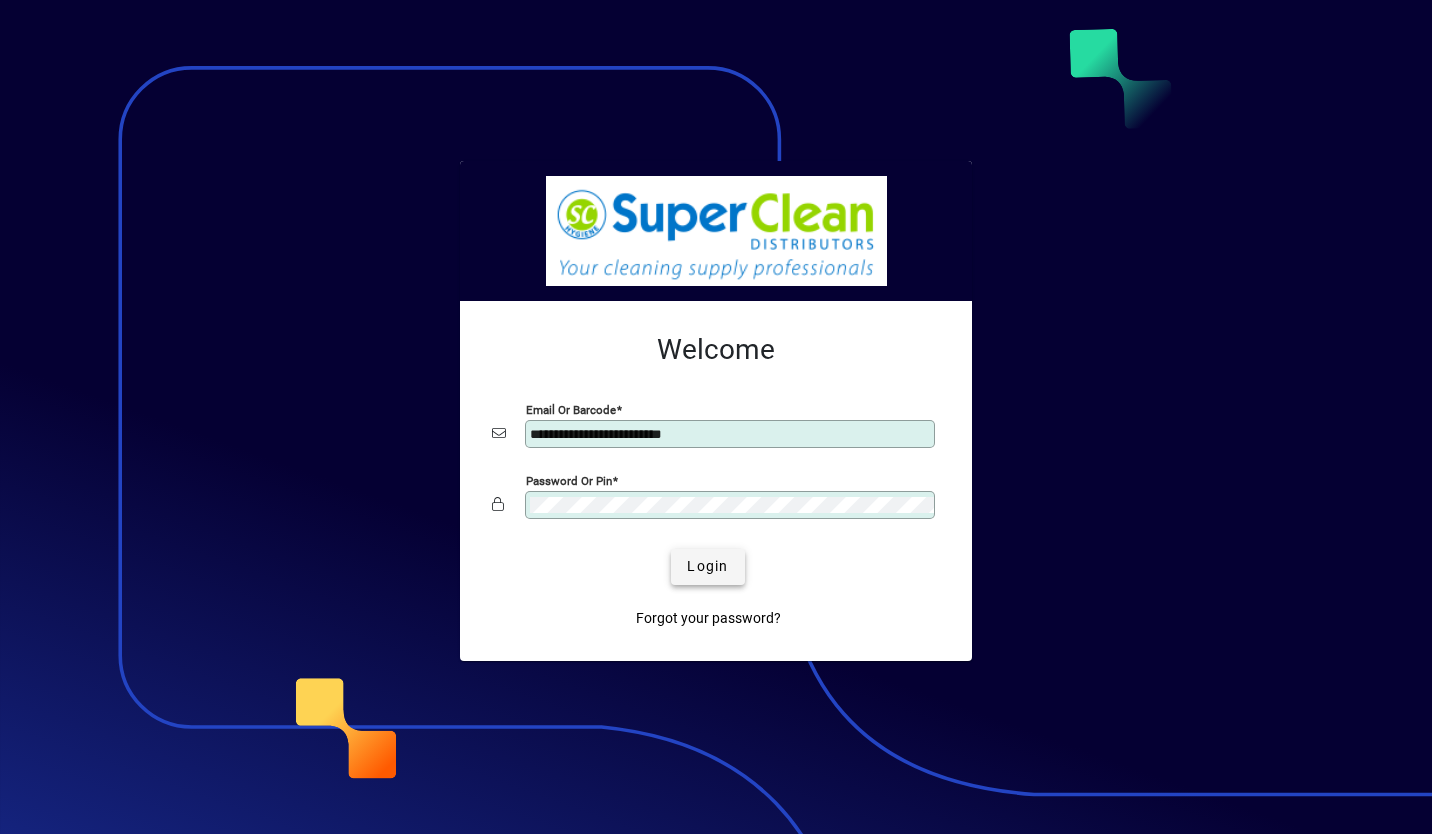 type 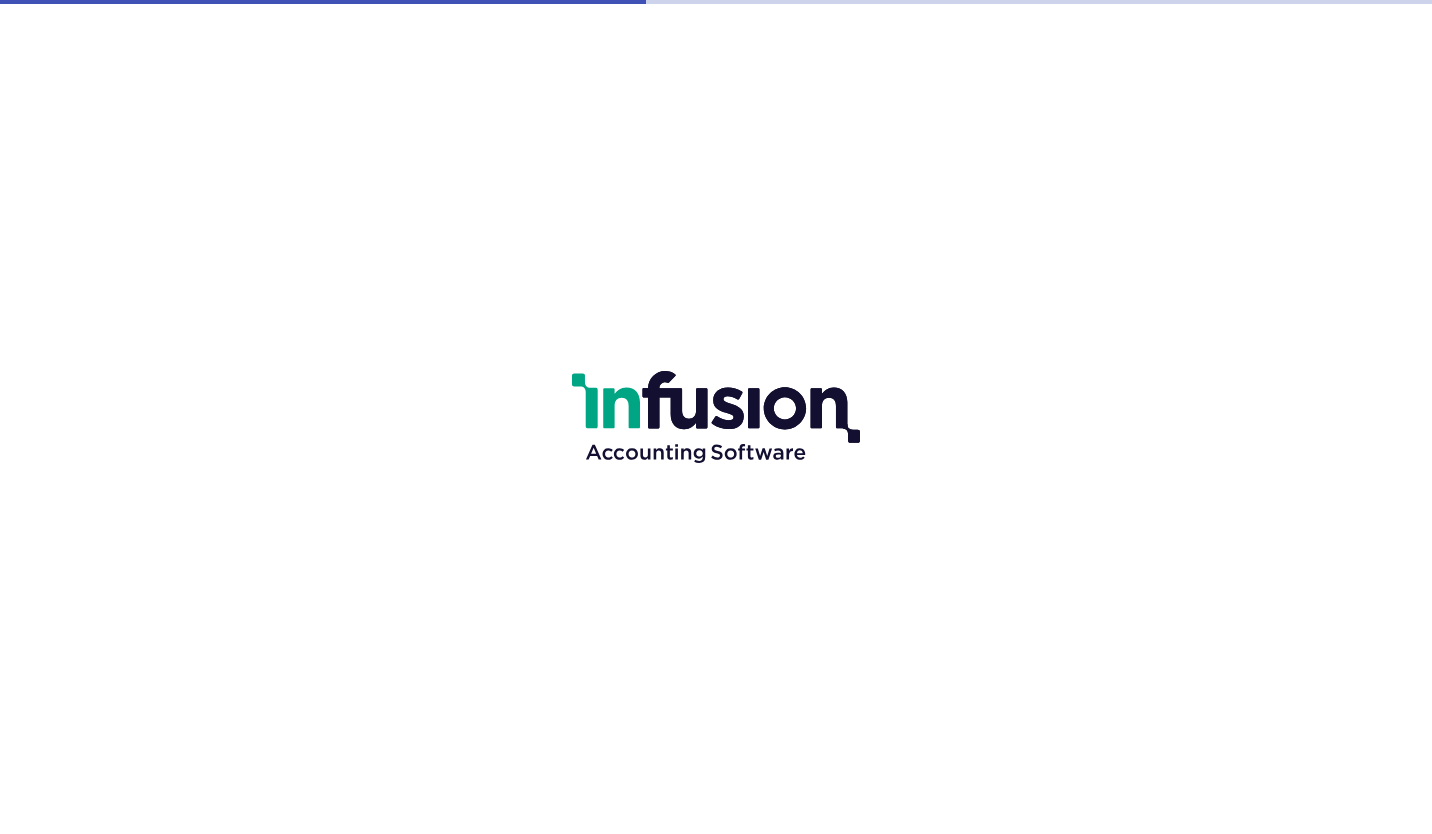 scroll, scrollTop: 0, scrollLeft: 0, axis: both 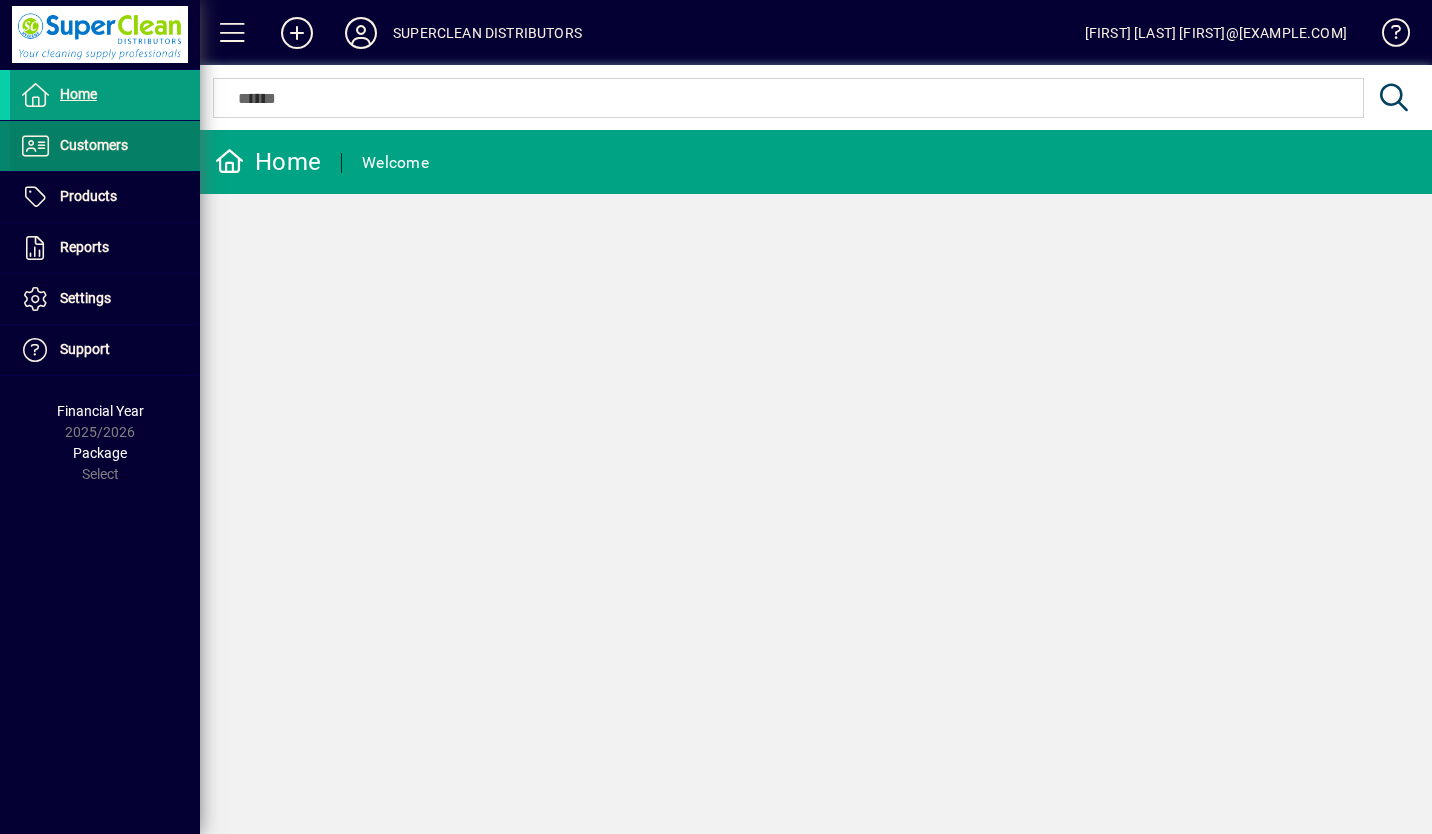 click on "Customers" at bounding box center [94, 145] 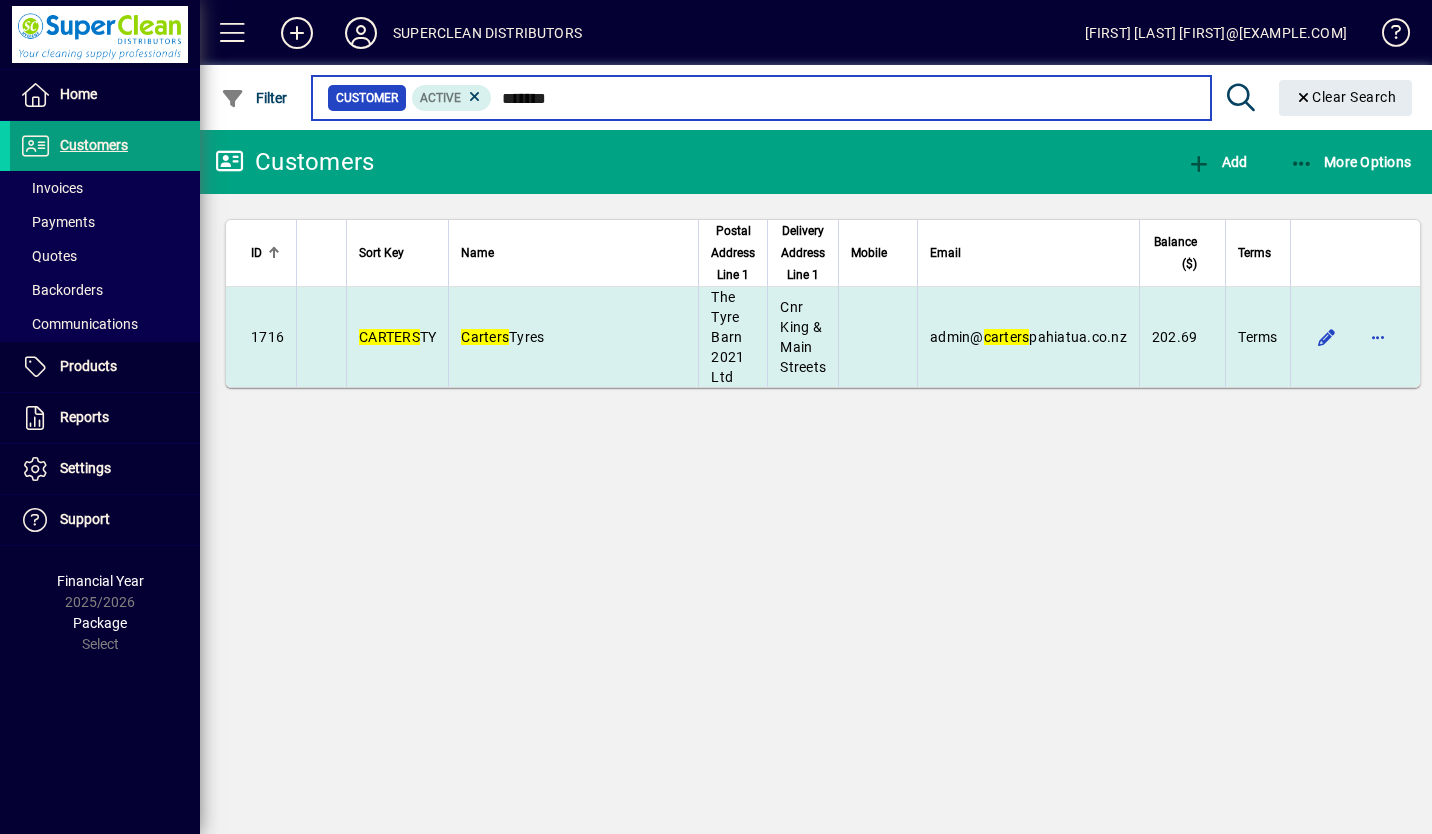 type on "*******" 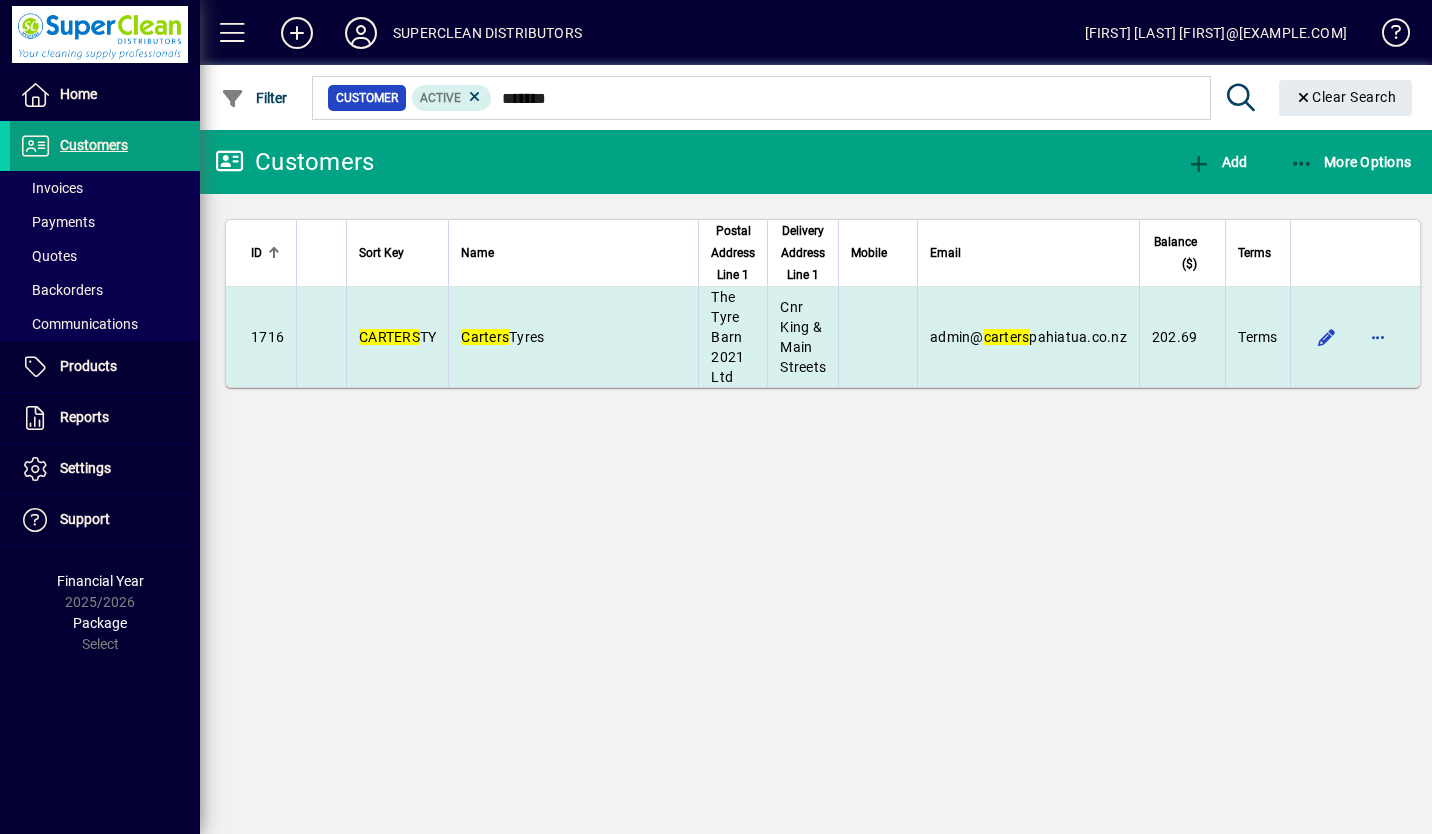 click on "Carters" at bounding box center [485, 337] 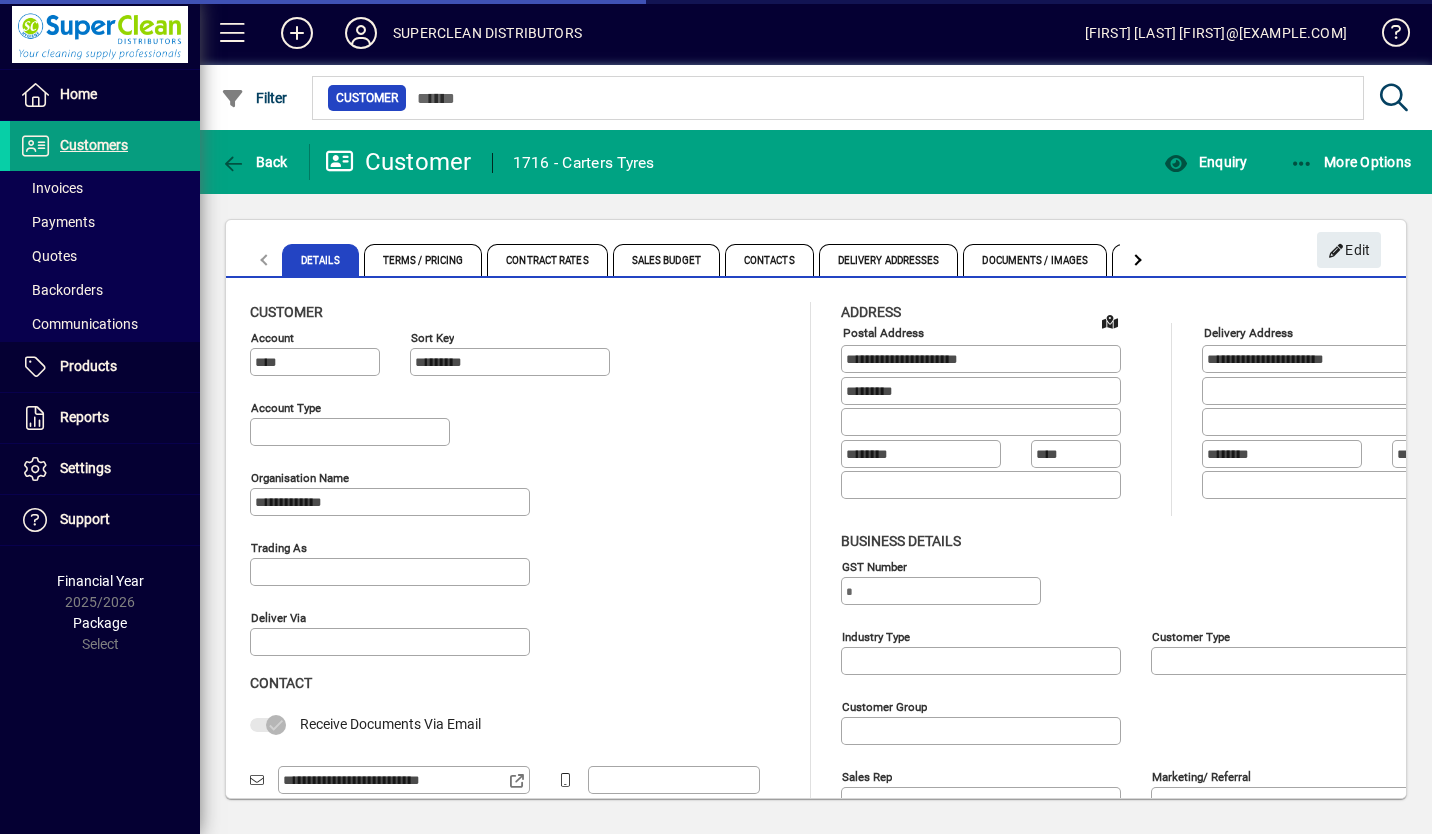 type on "**********" 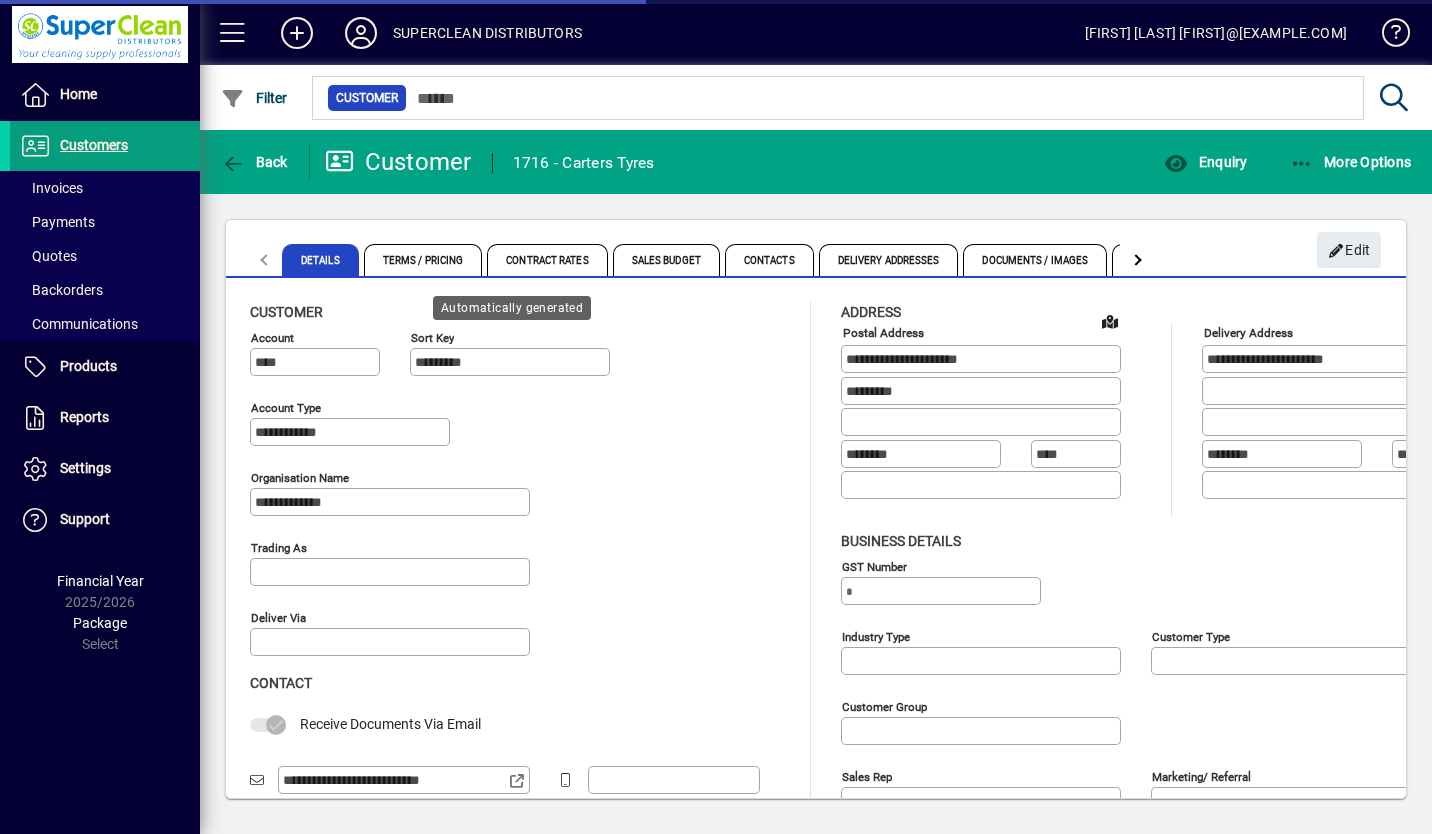 type on "**********" 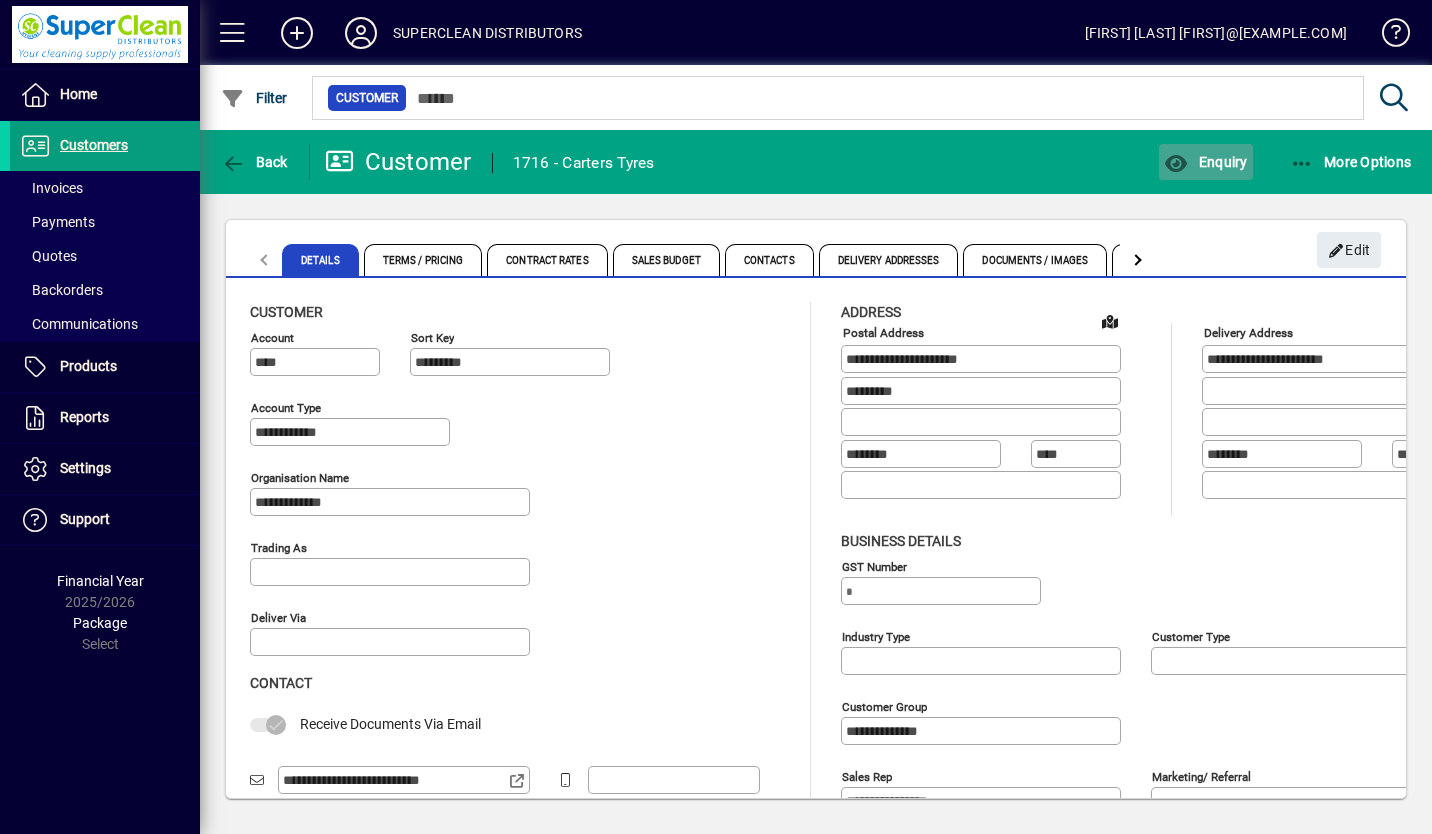 click on "Enquiry" 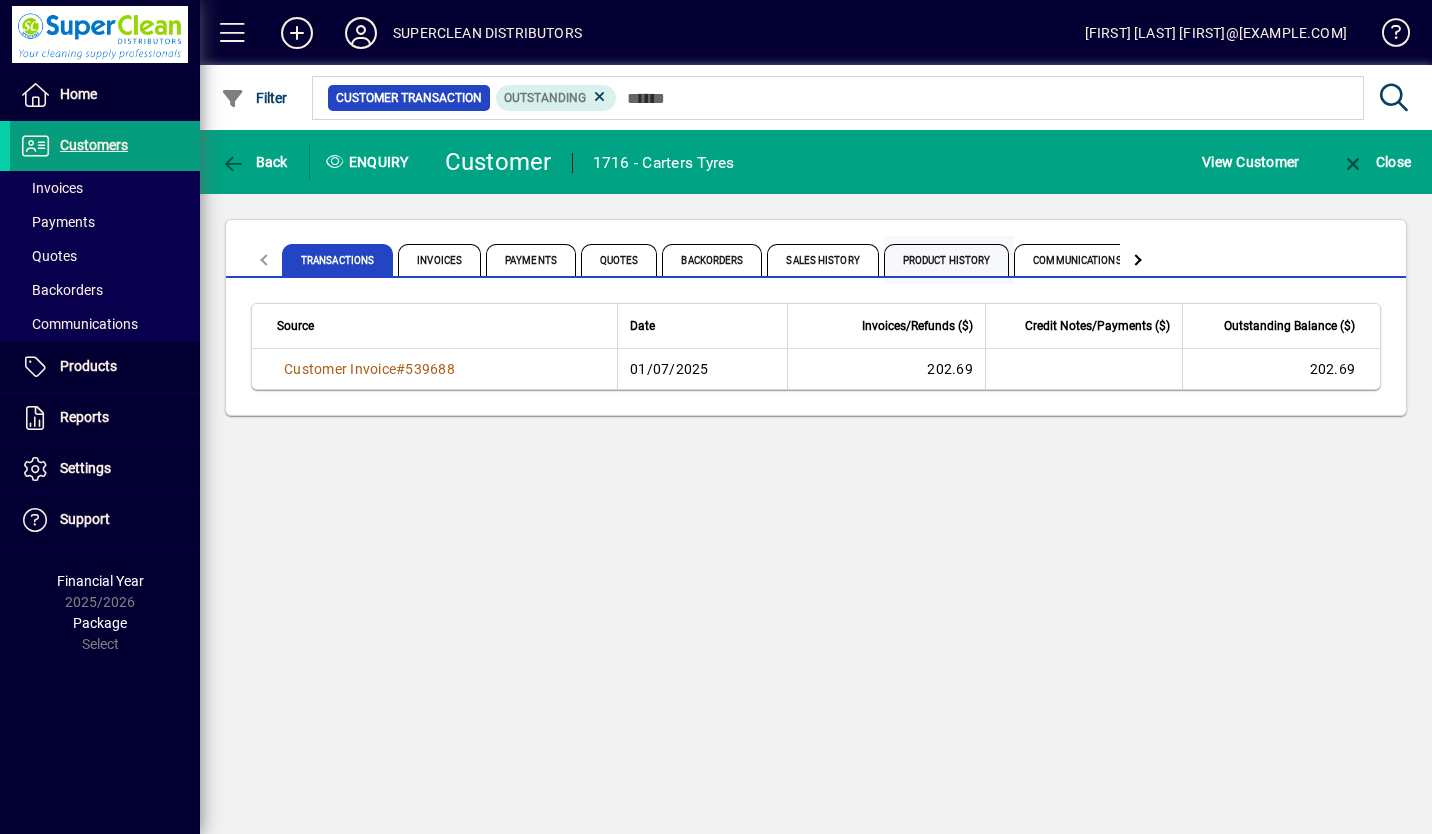 click on "Product History" at bounding box center (947, 260) 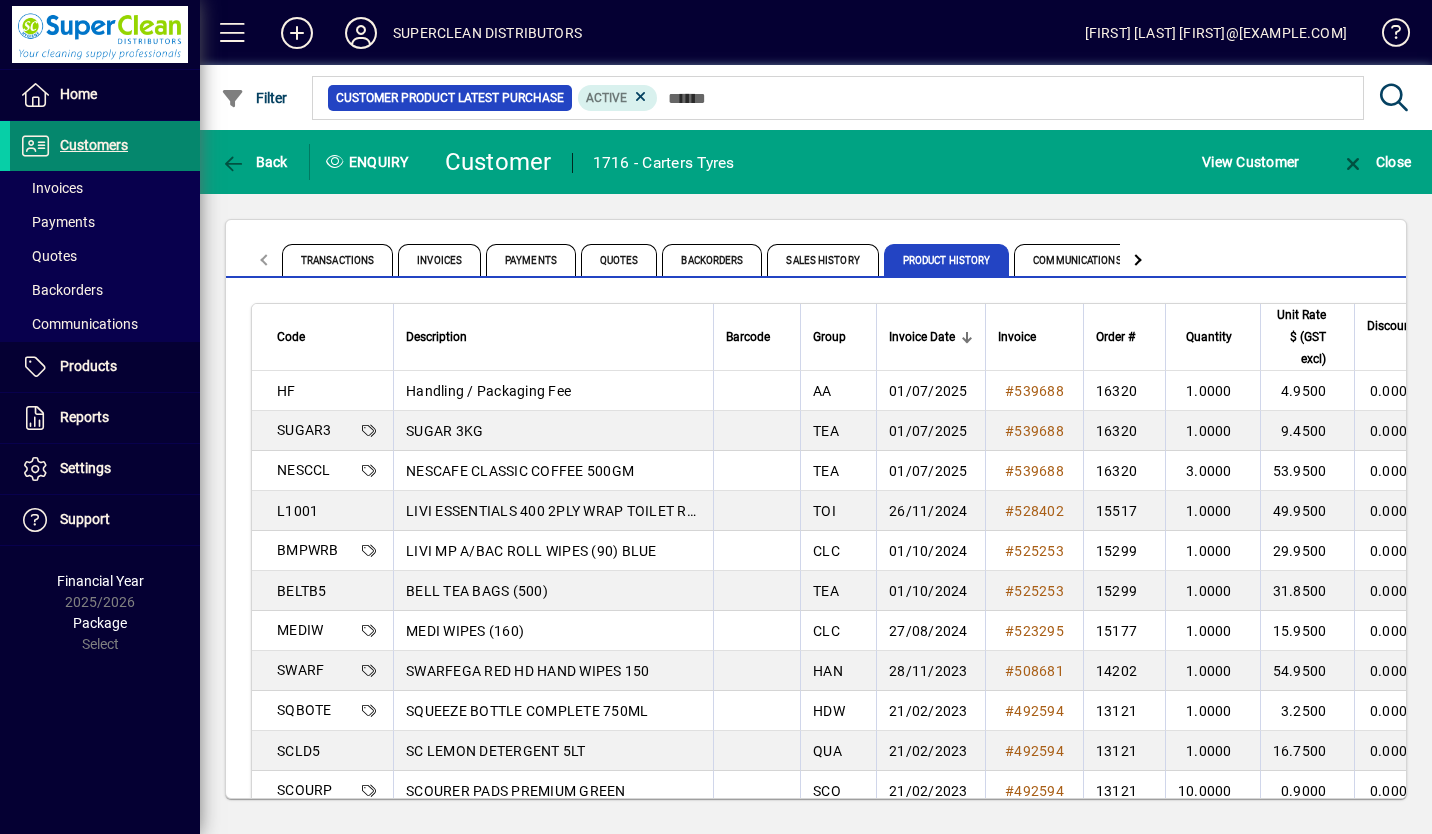 click on "Customers" at bounding box center (94, 145) 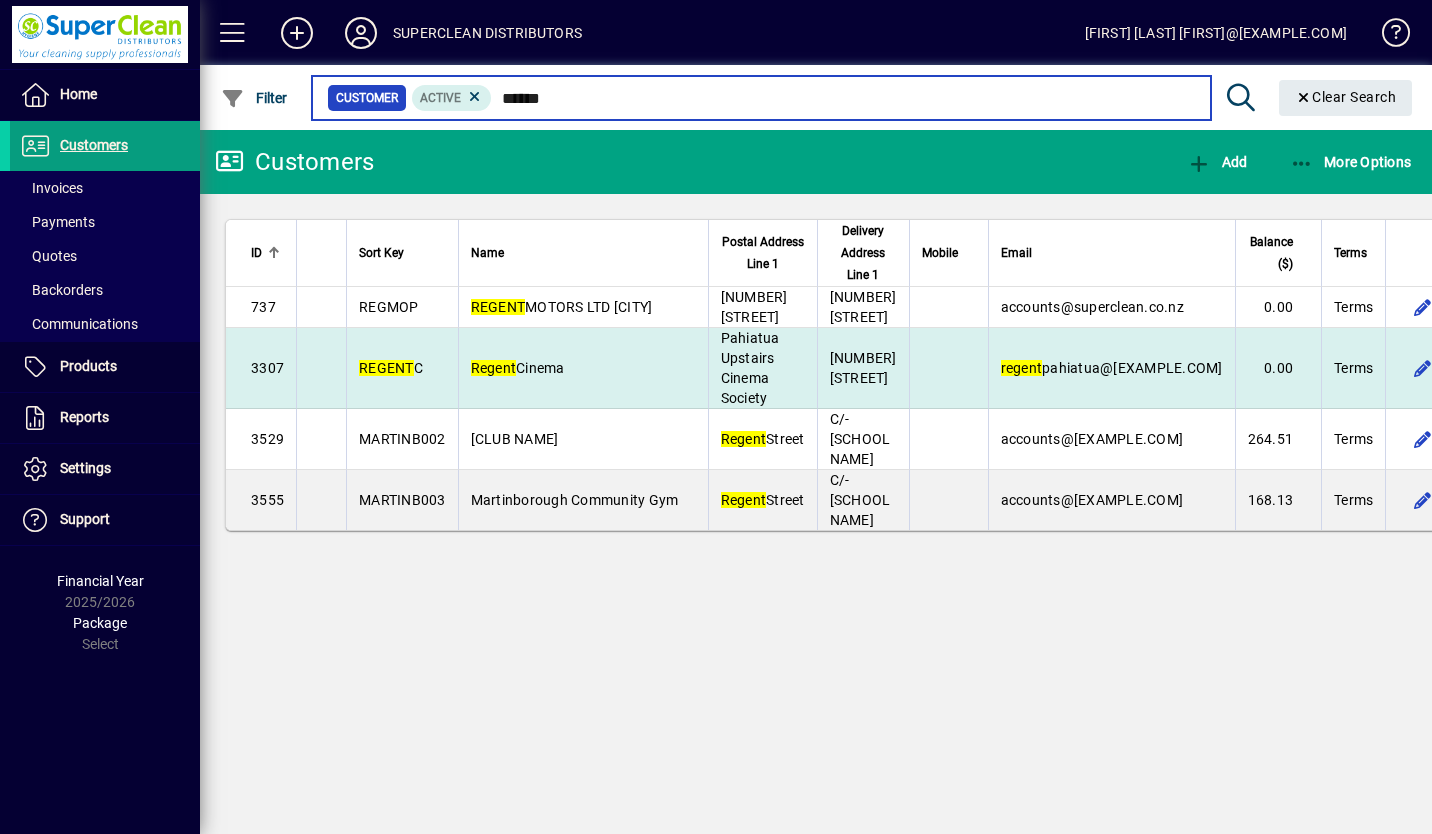 type on "******" 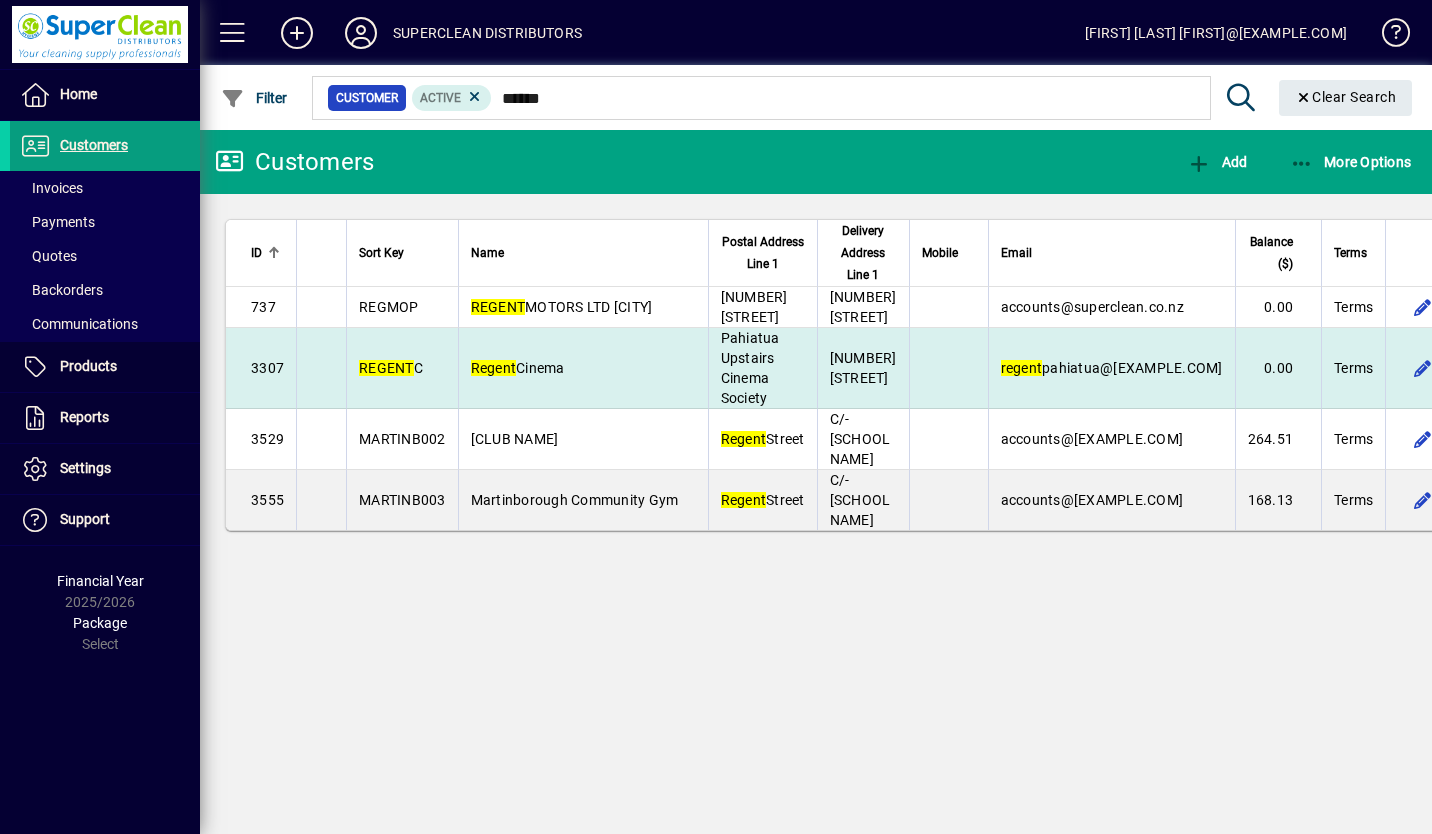 click on "REGENT C" at bounding box center [402, 368] 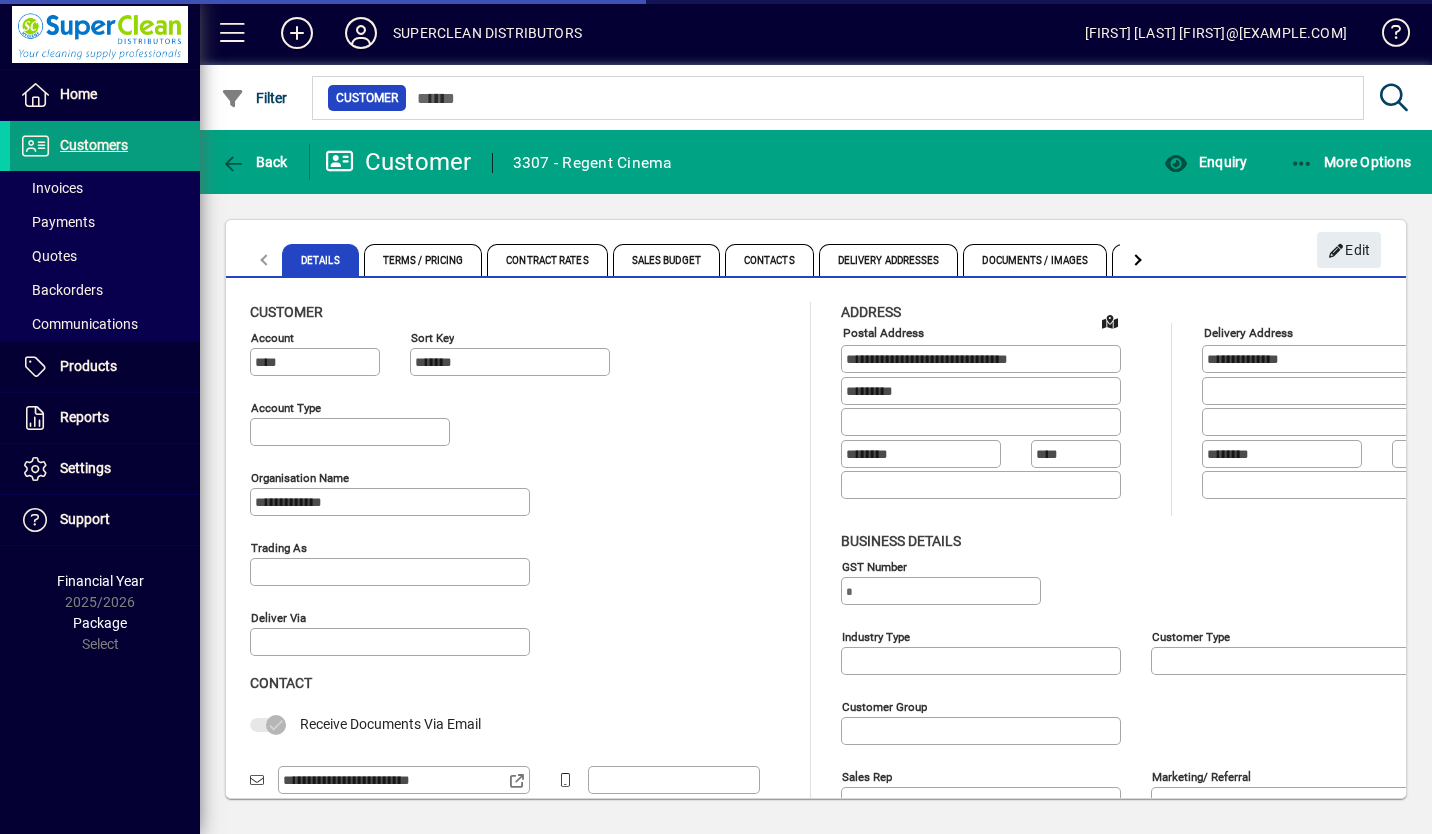 type on "**********" 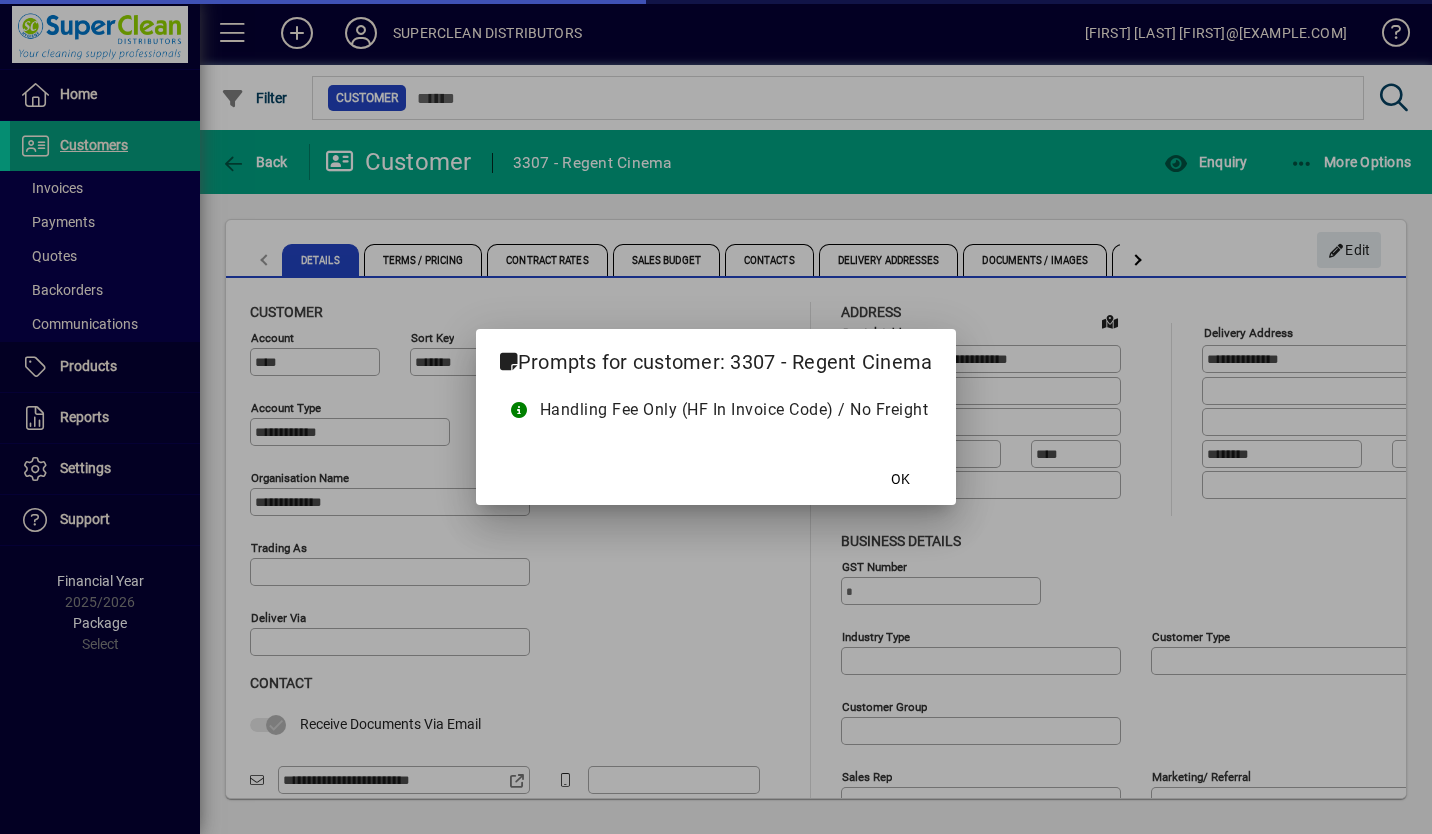 type on "**********" 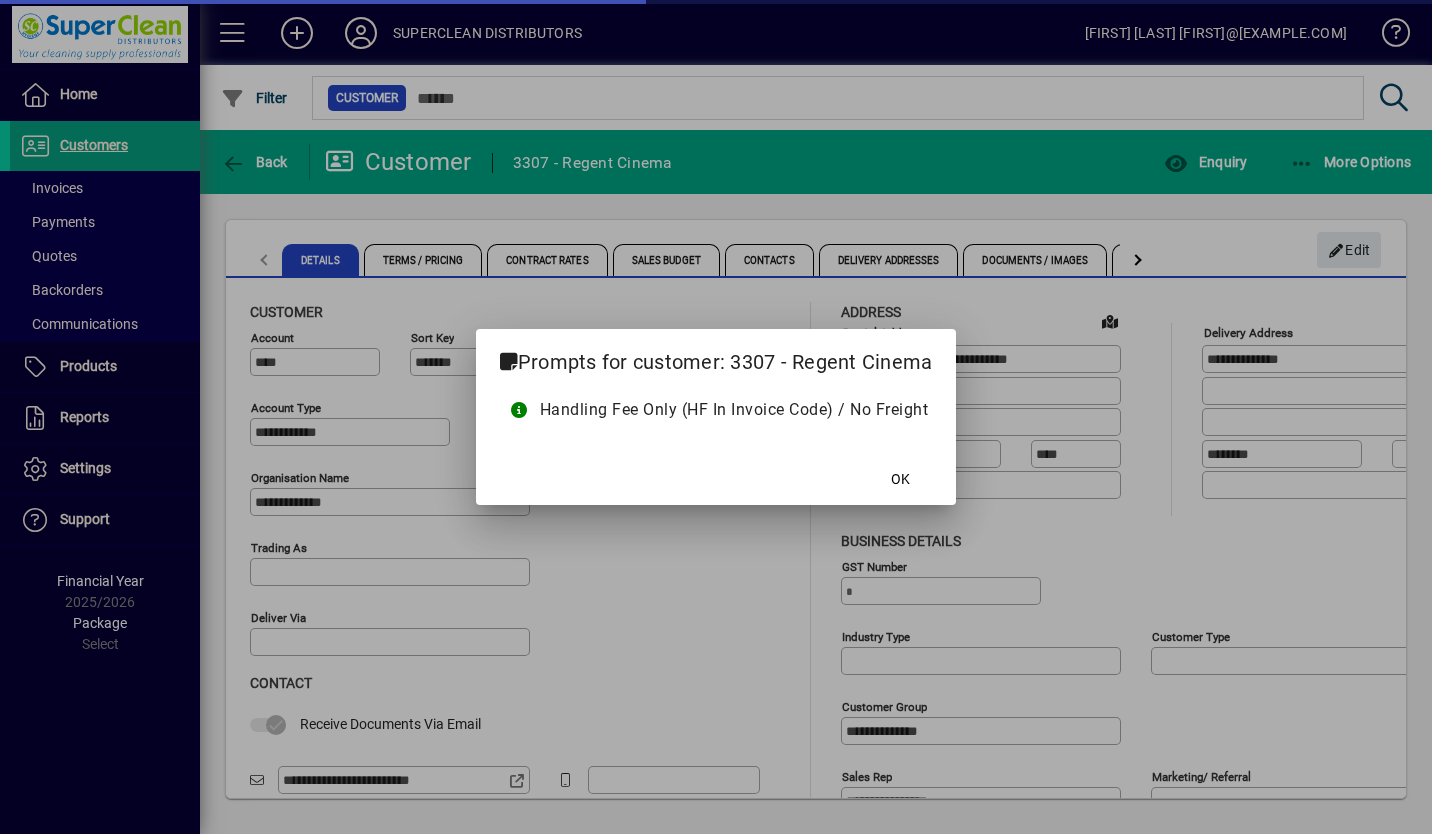 type 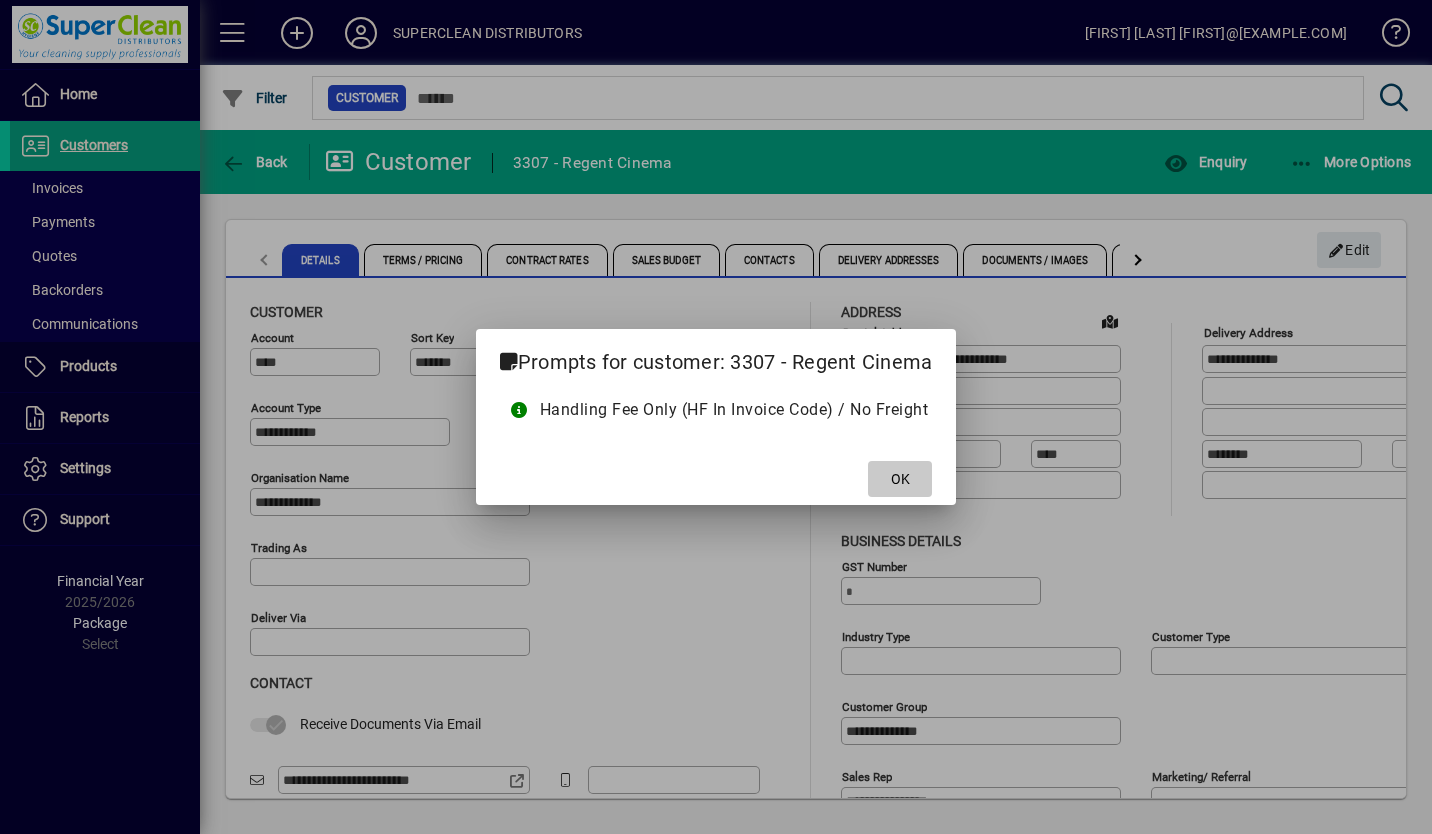 click on "OK" 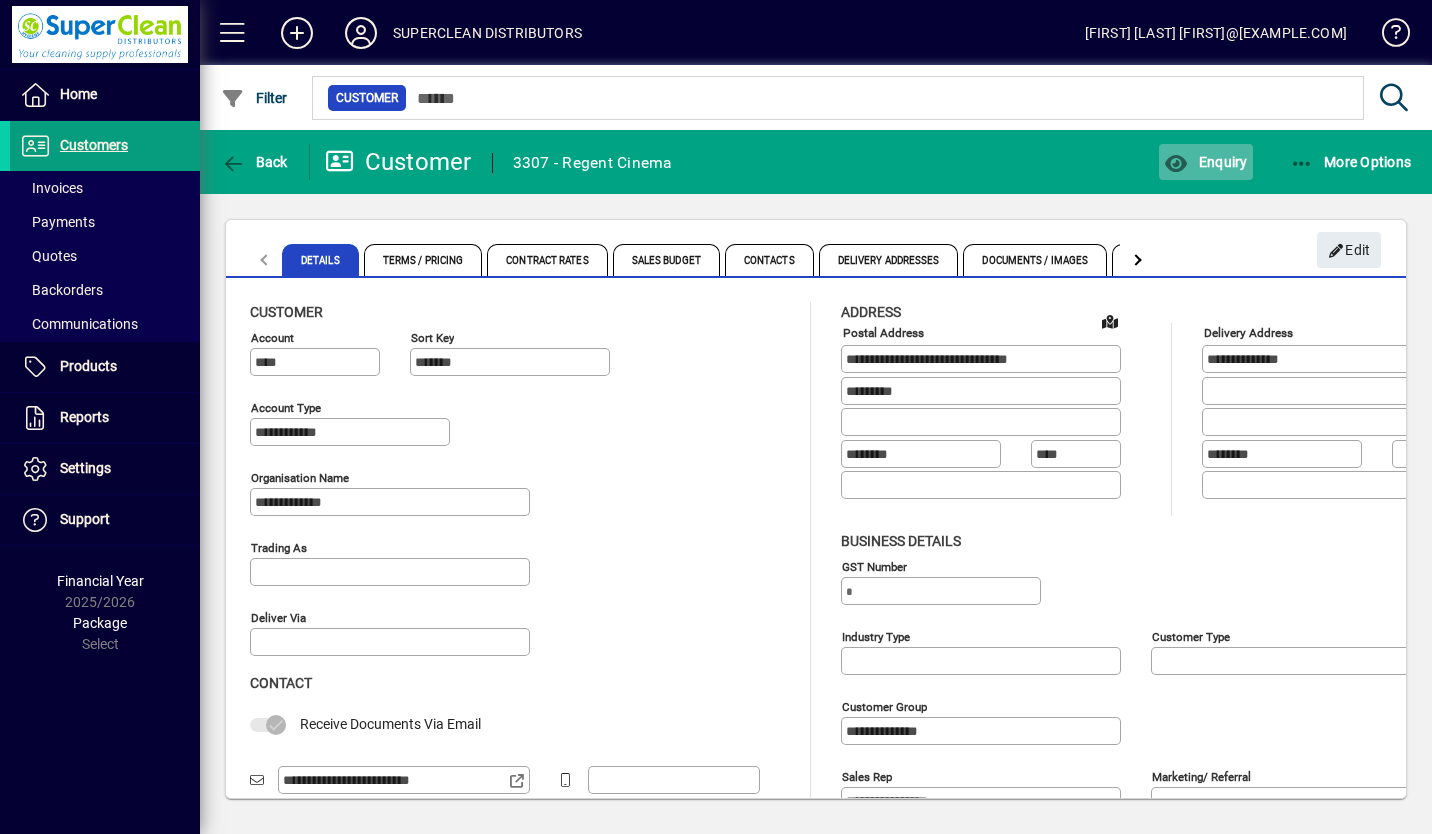 type 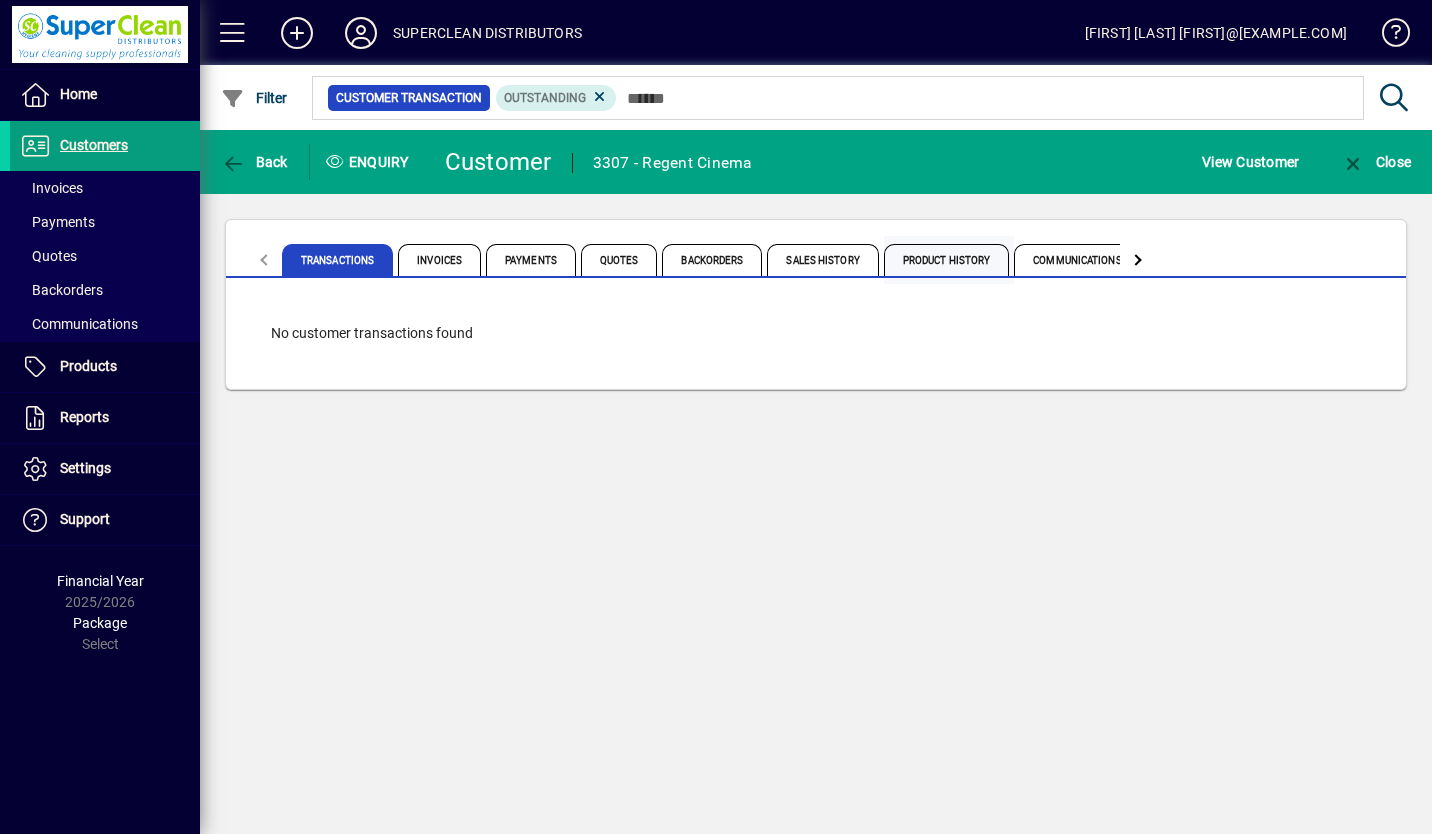 click on "Product History" at bounding box center [947, 260] 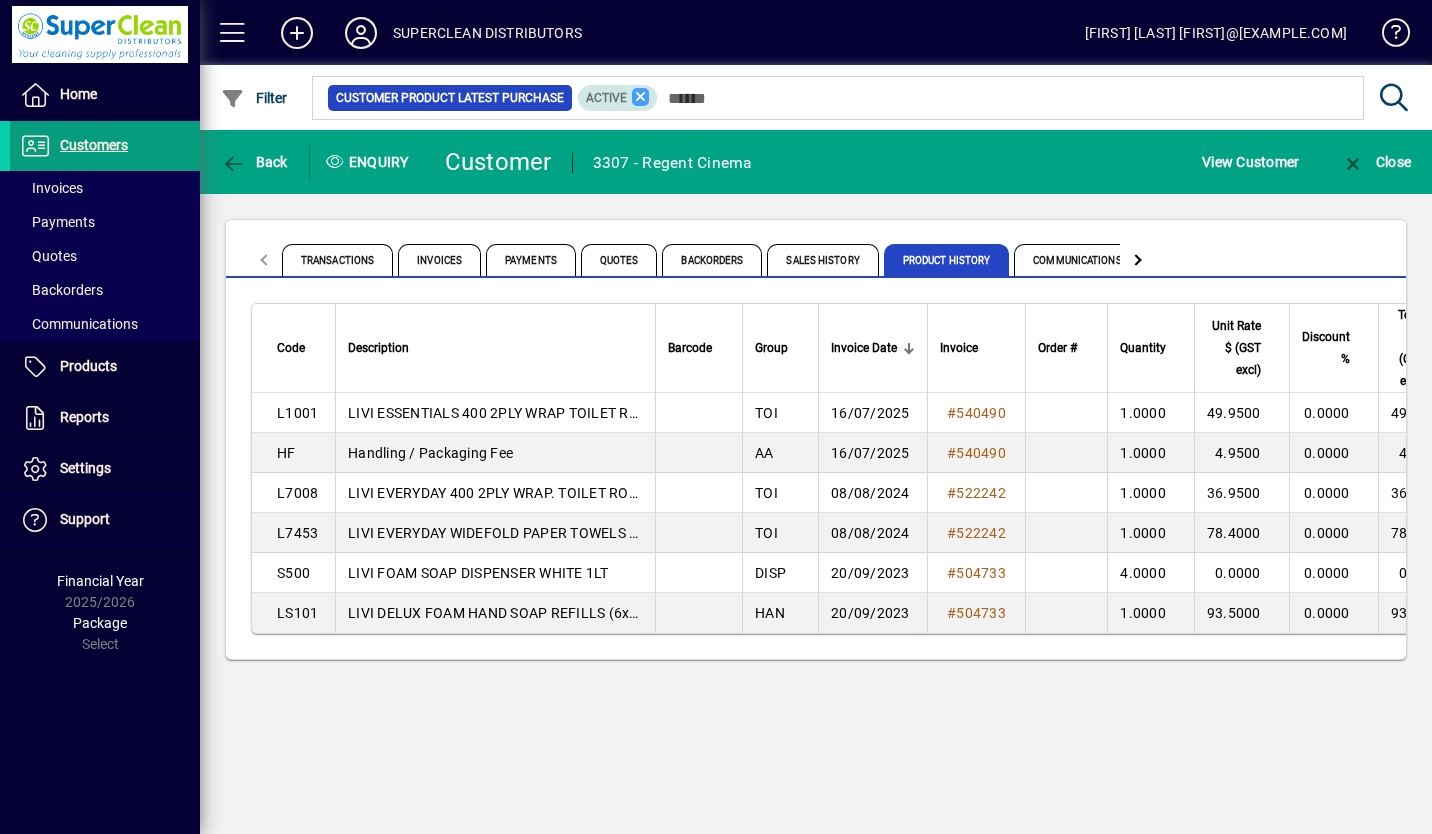 click at bounding box center [641, 97] 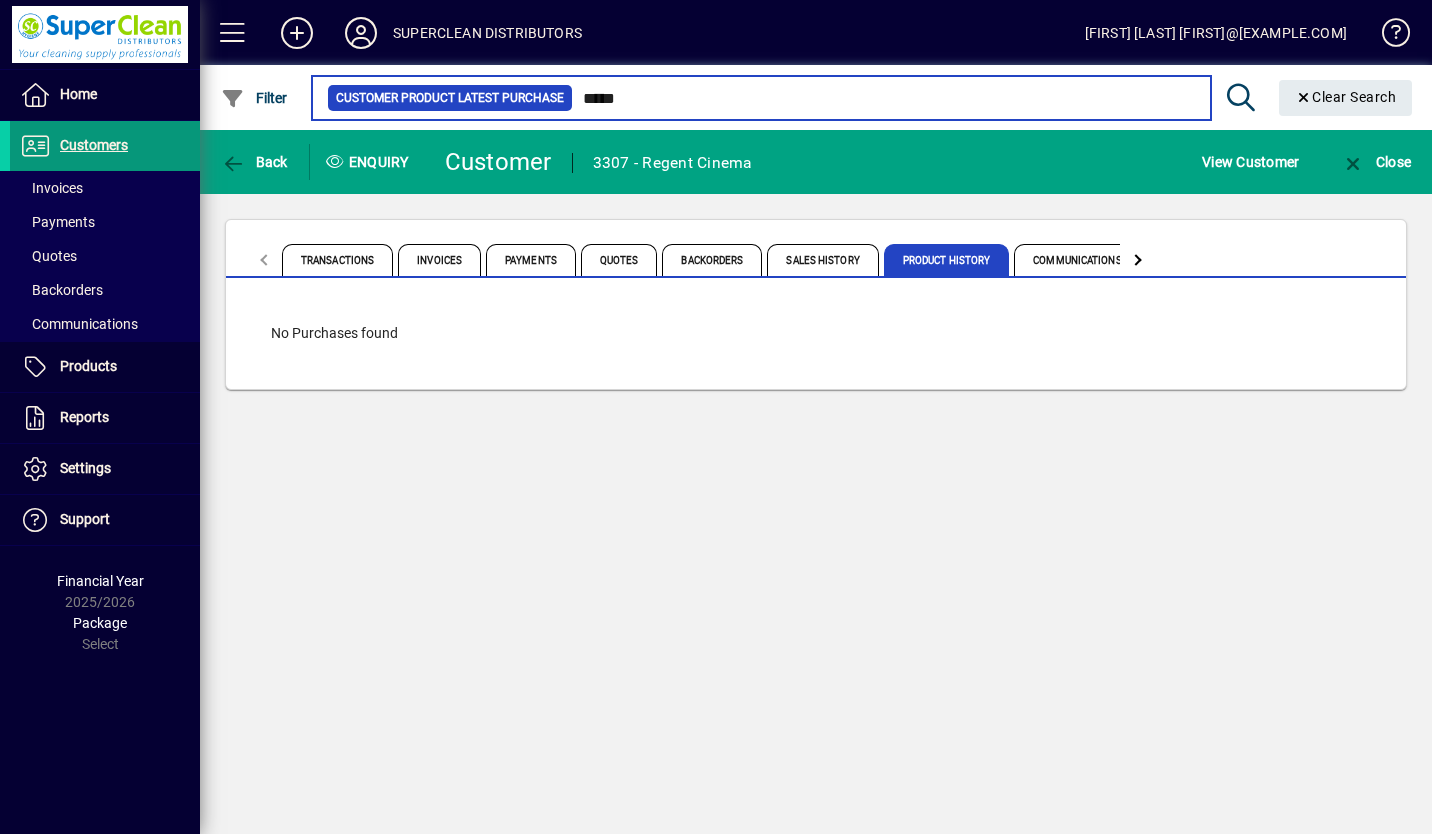 type on "*****" 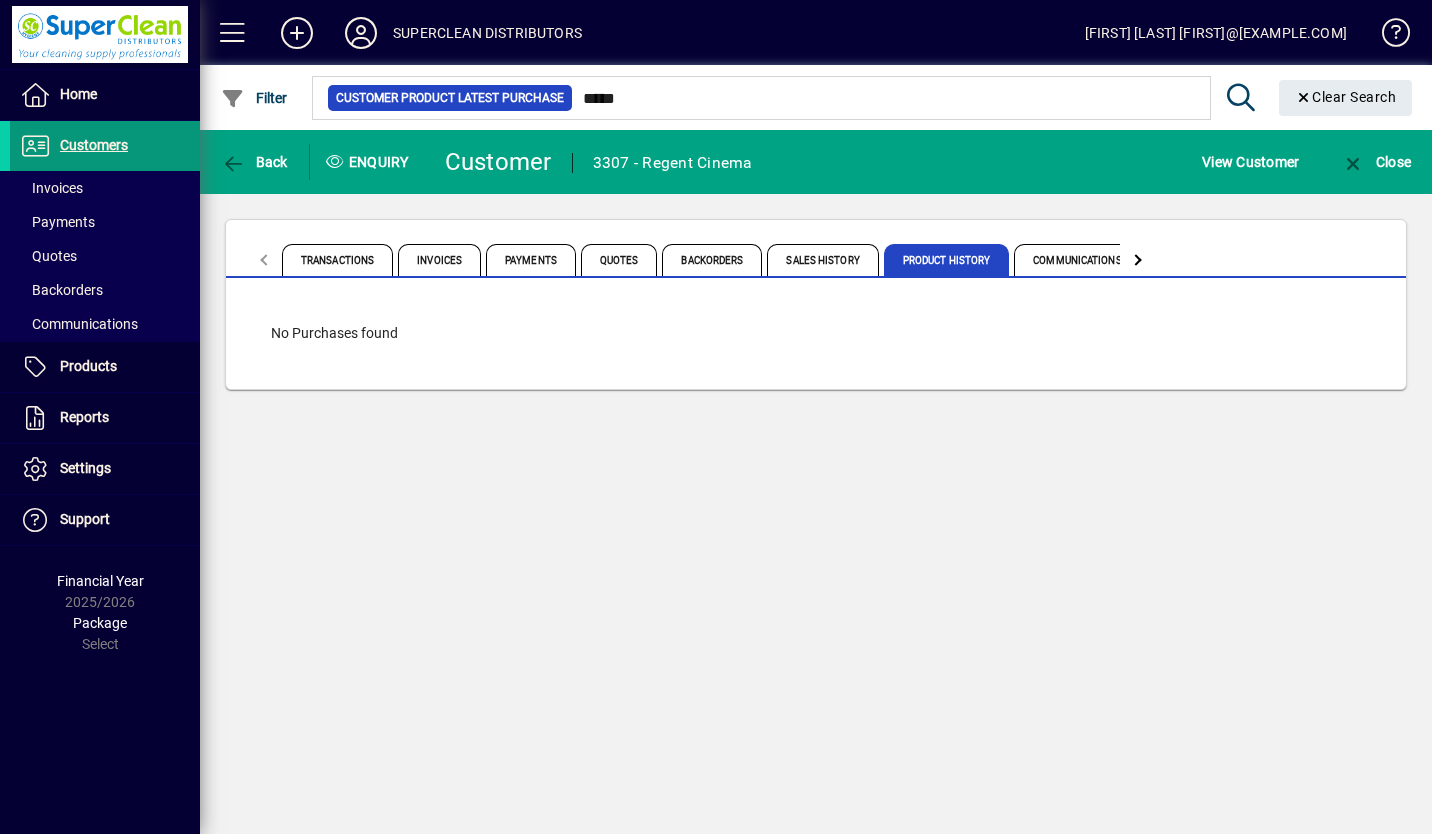 click on "Customers" at bounding box center [94, 145] 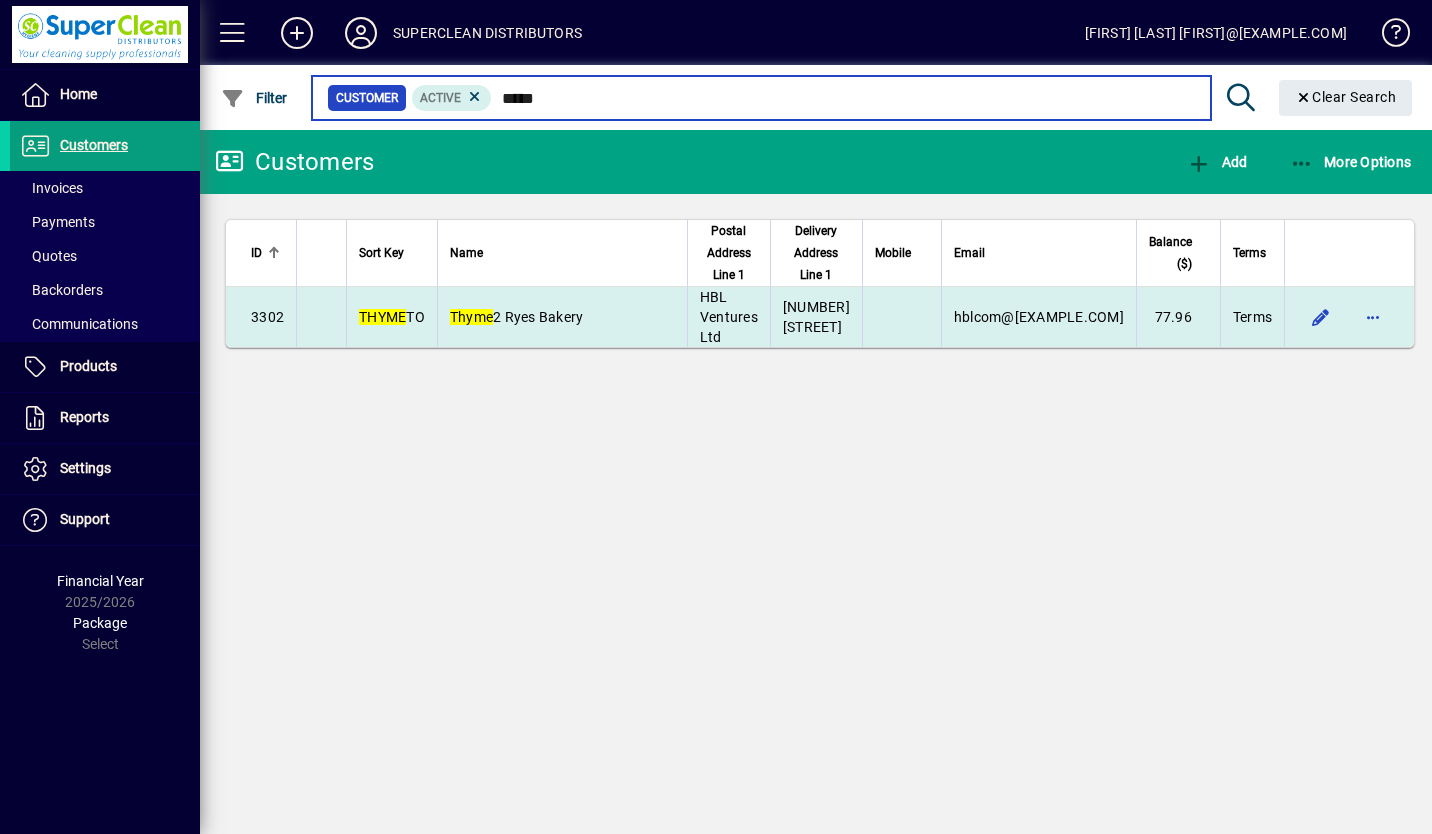 type on "*****" 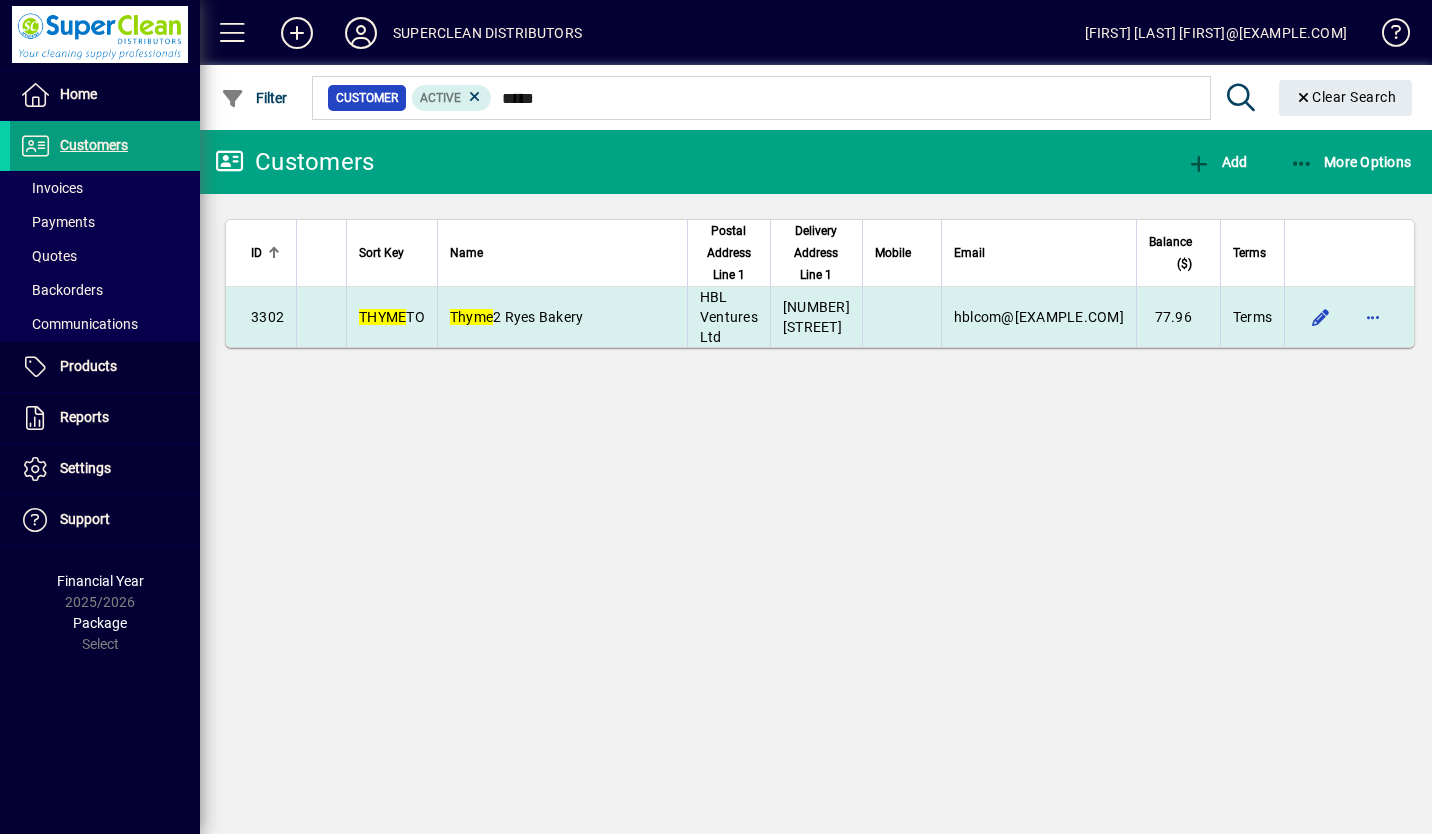 click on "Thyme  2 Ryes Bakery" at bounding box center [517, 317] 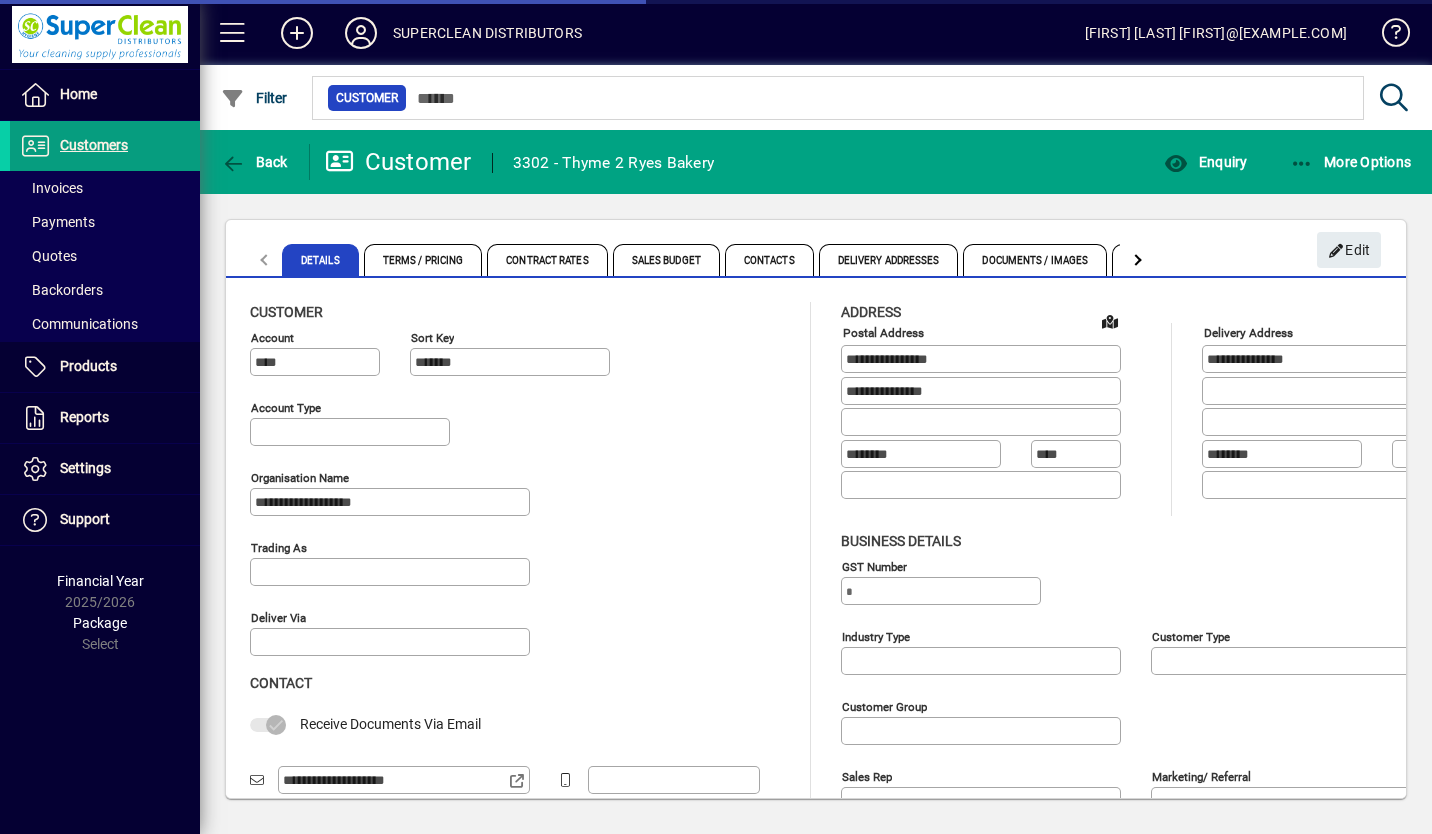 type on "**********" 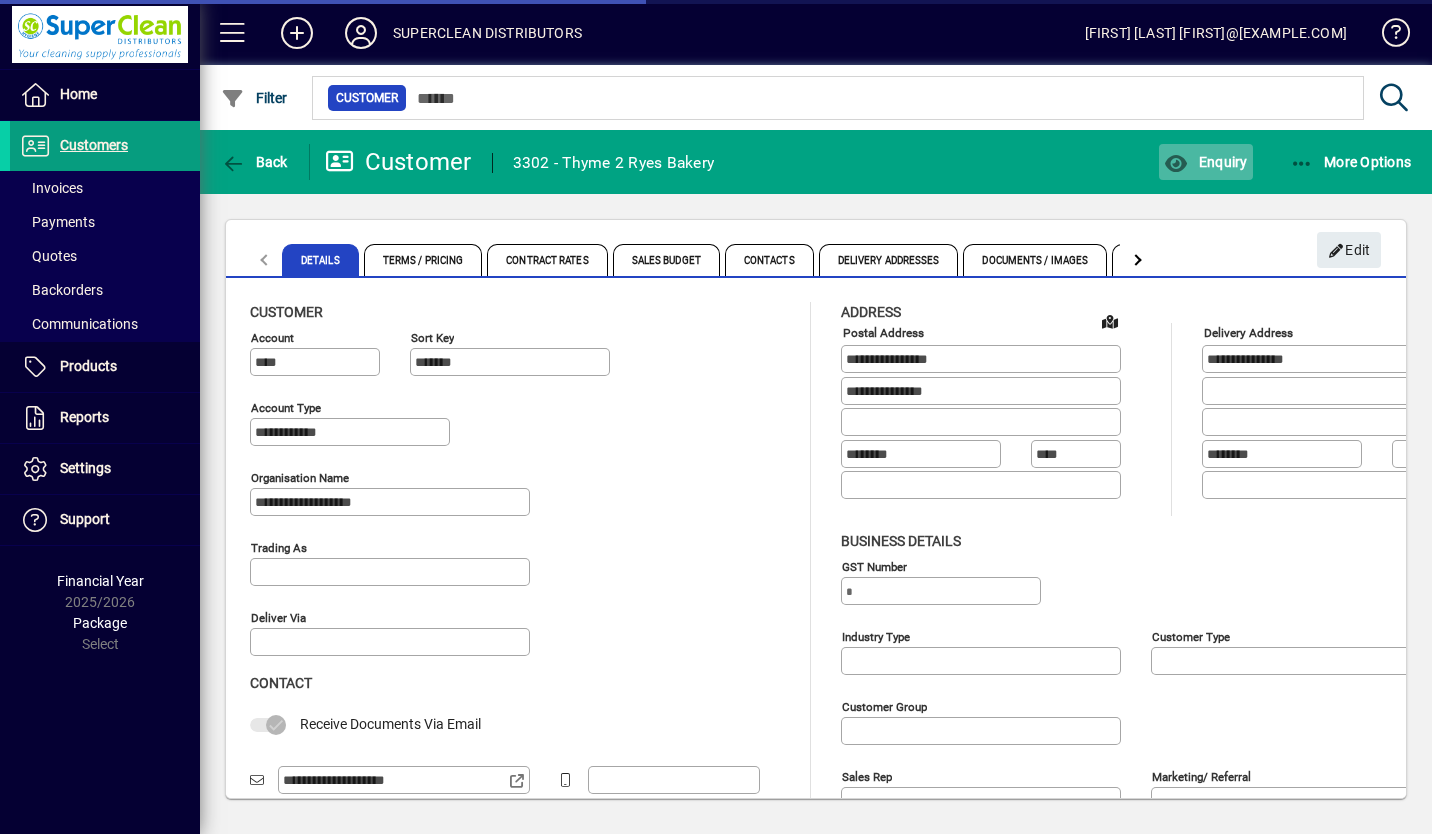 type on "**********" 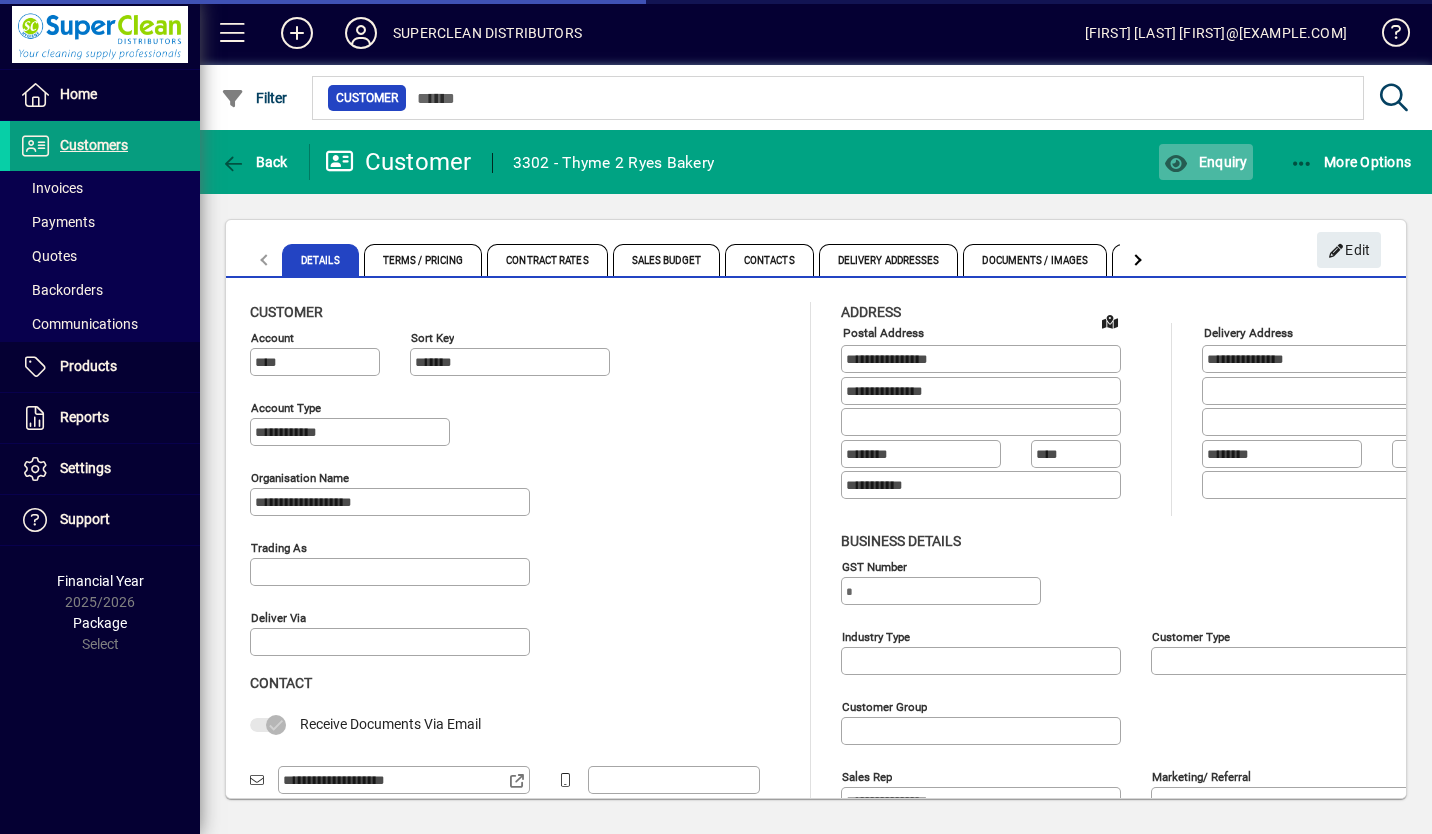 type on "**********" 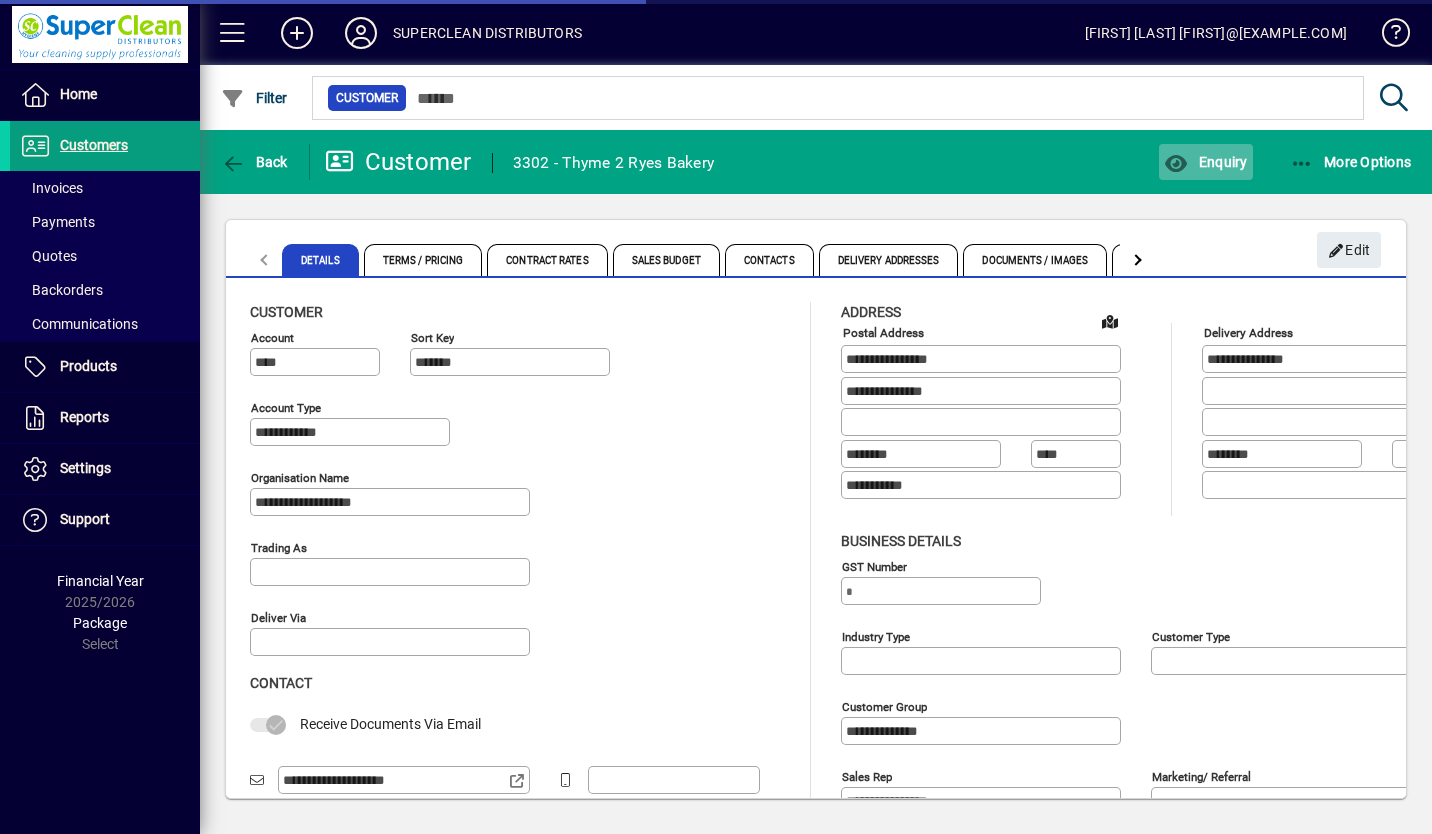 click 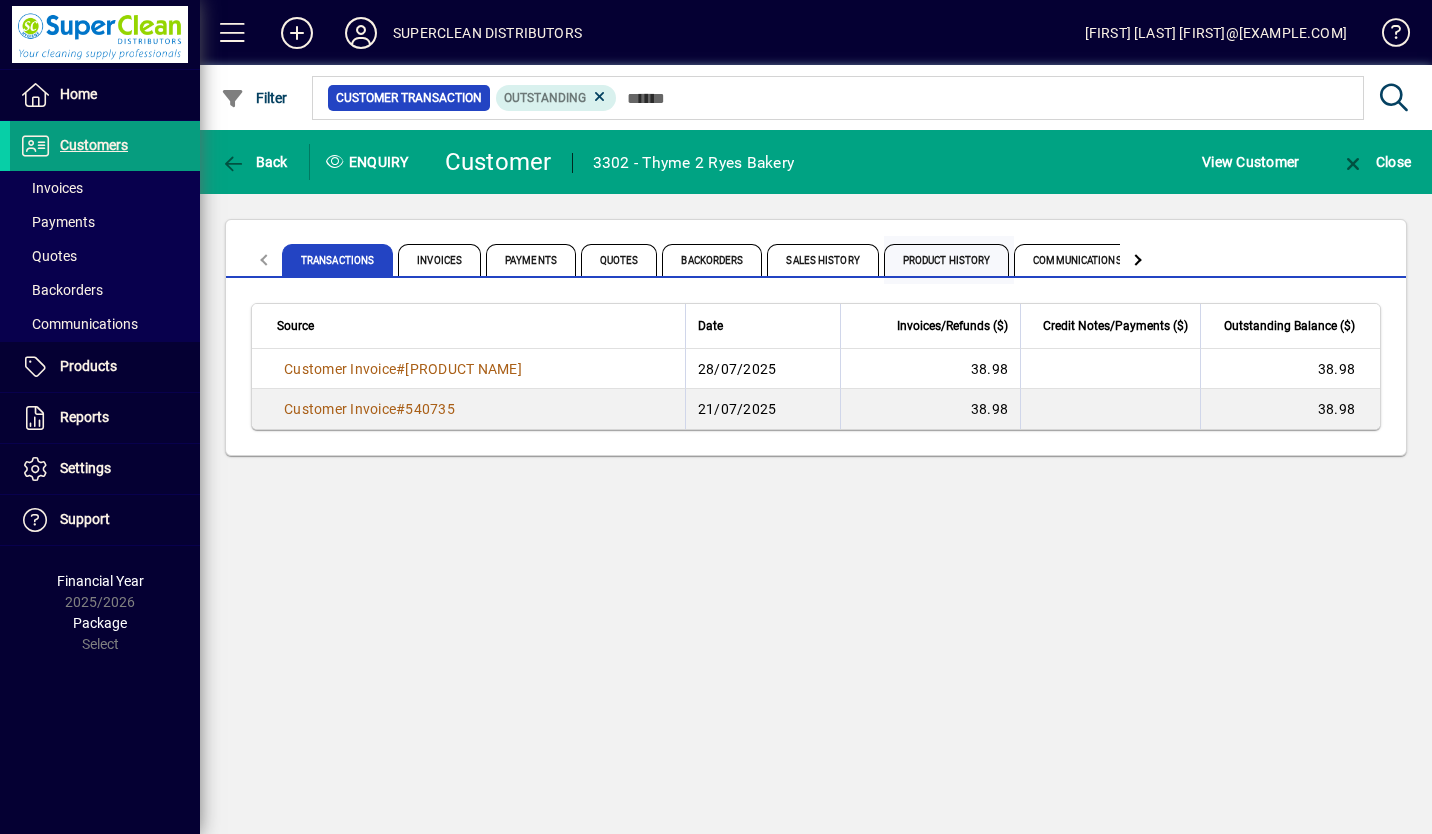 click on "Product History" at bounding box center [947, 260] 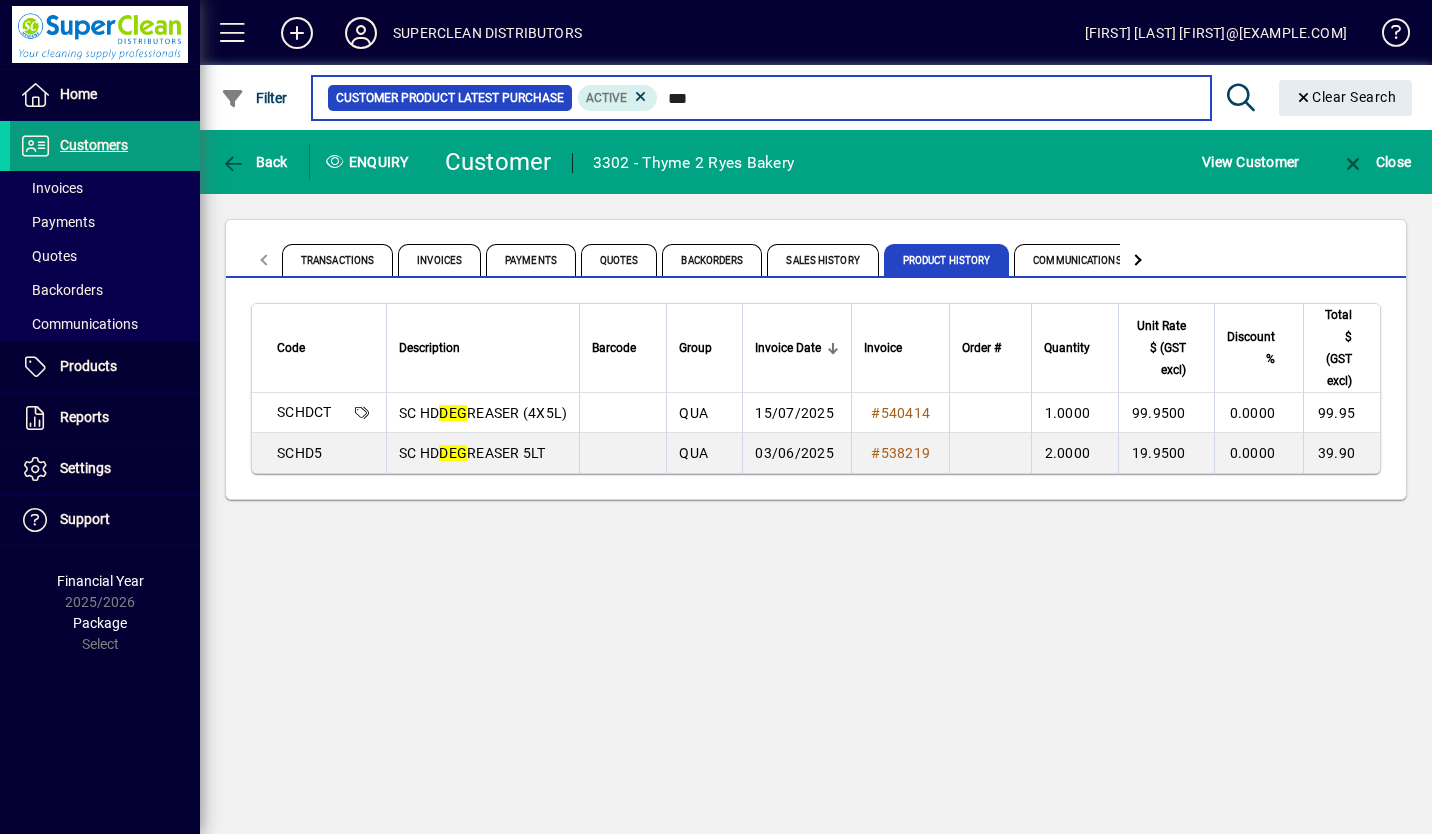 type on "***" 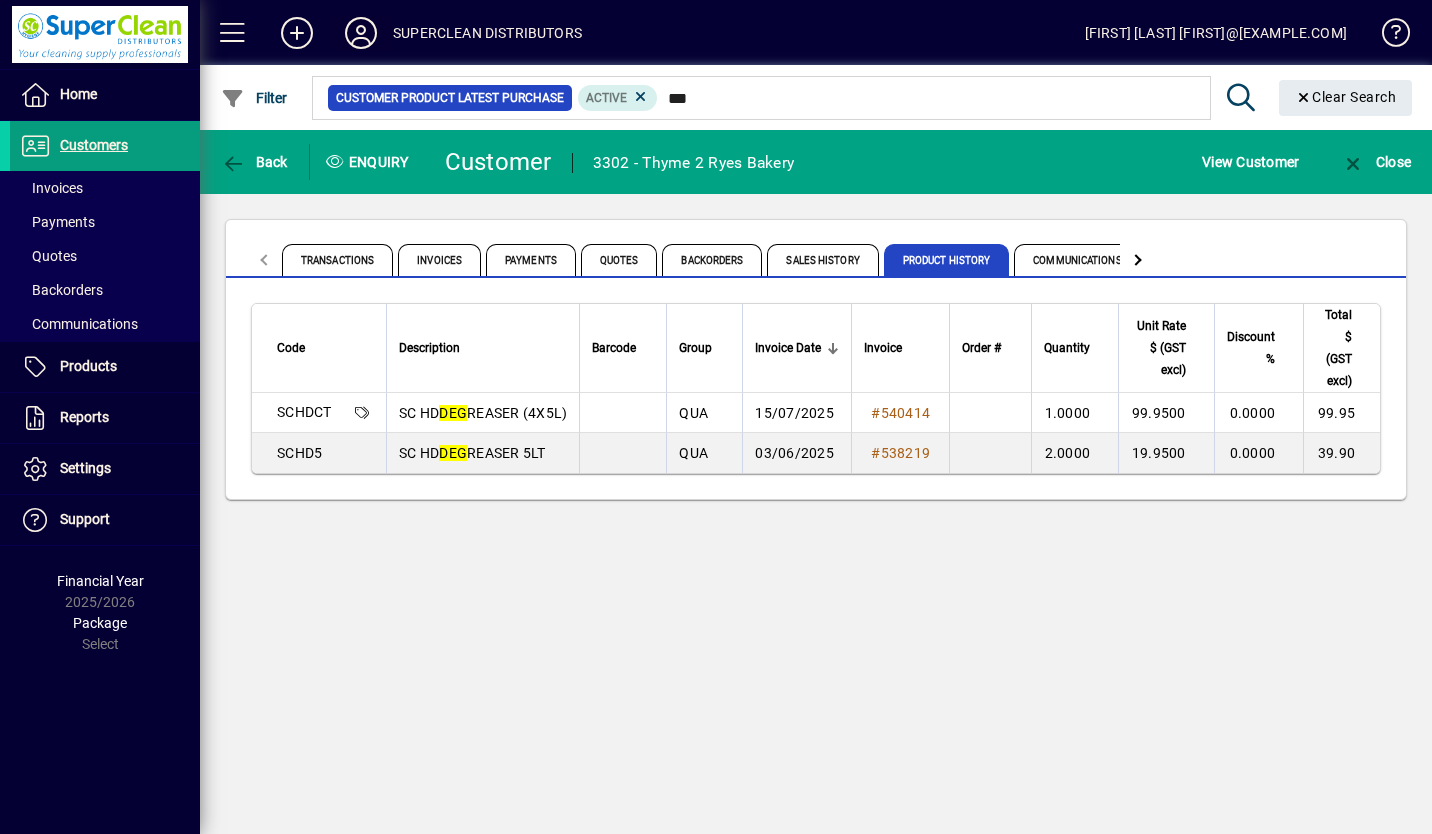 type 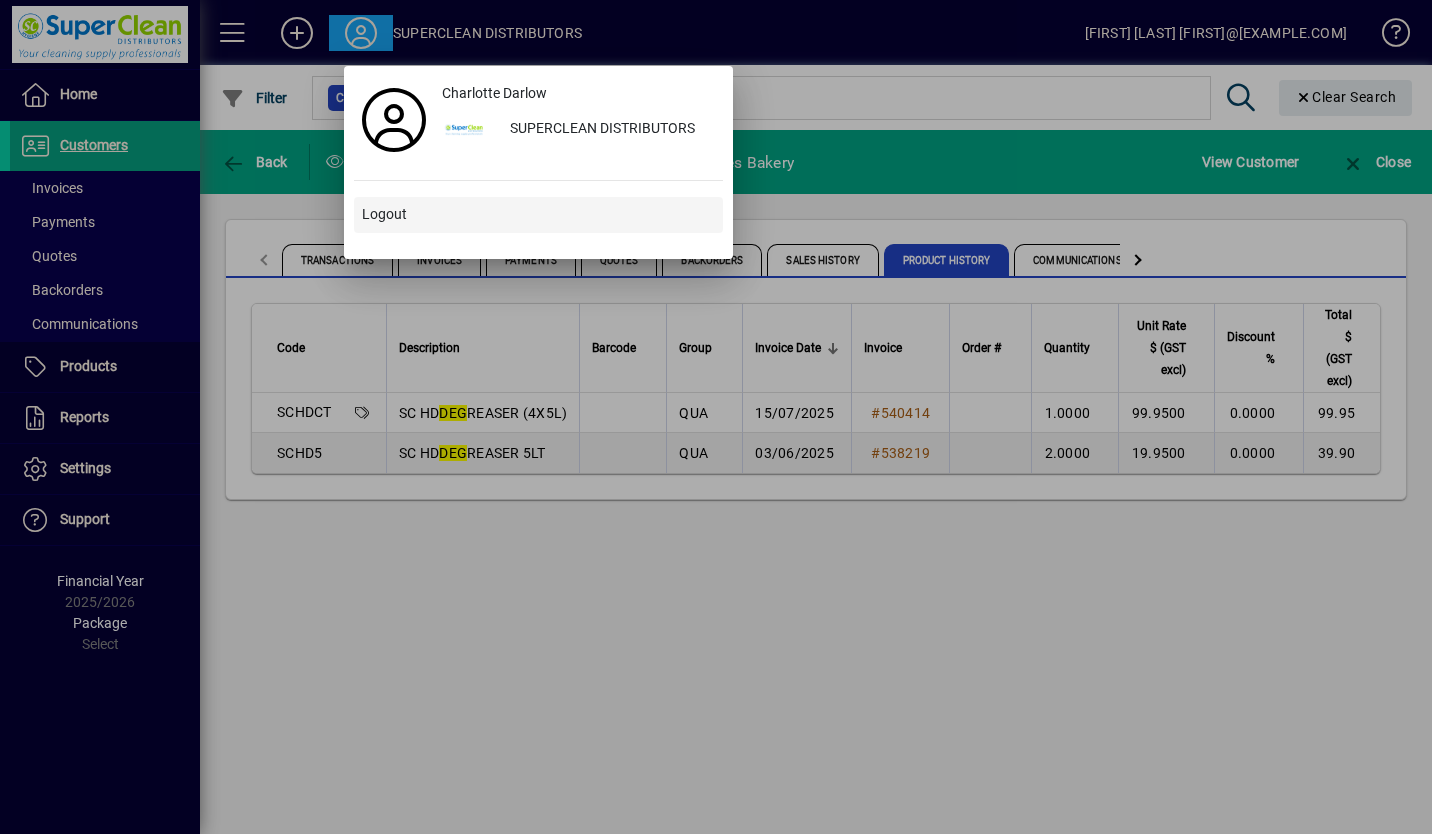 type 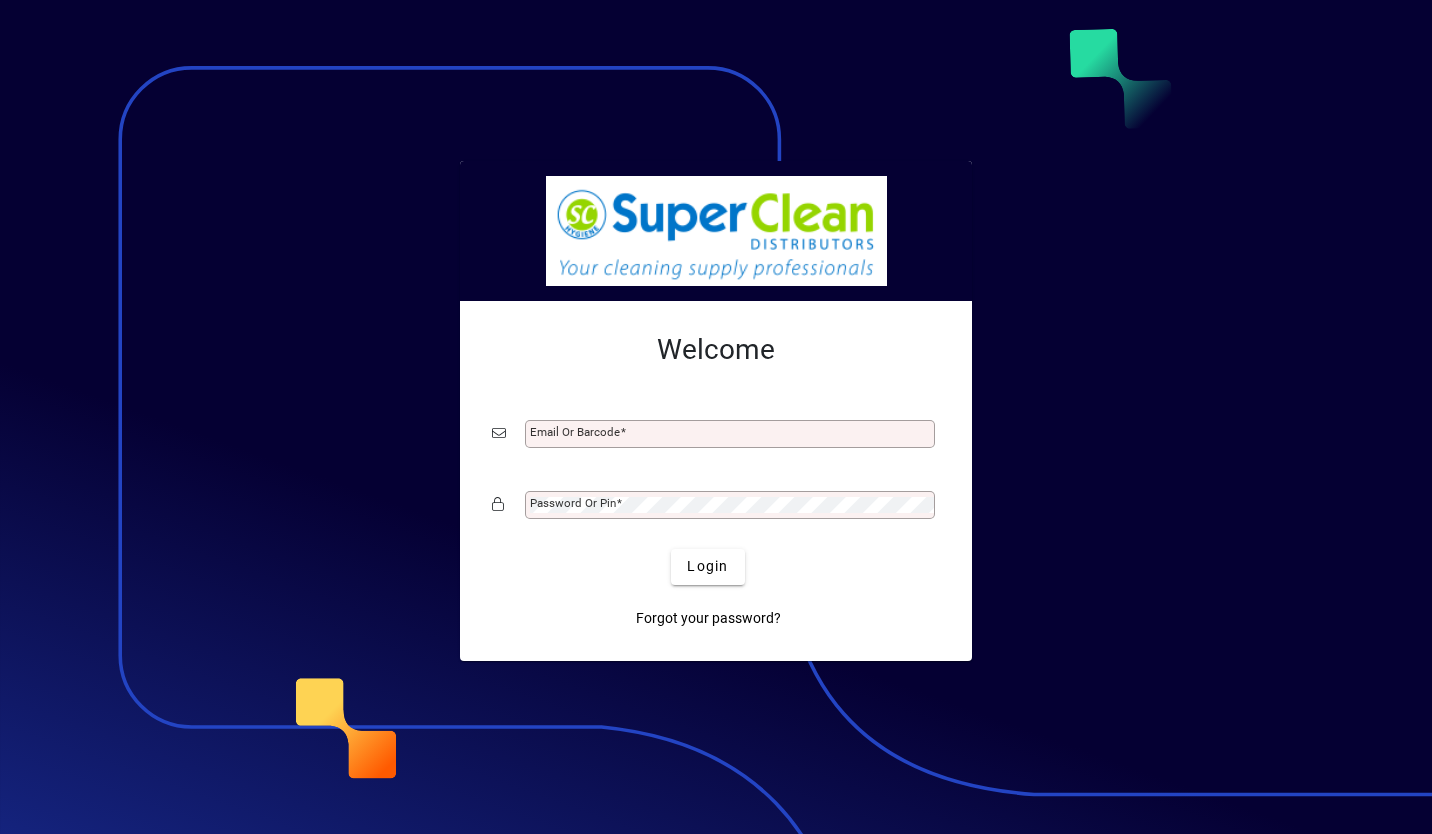 scroll, scrollTop: 0, scrollLeft: 0, axis: both 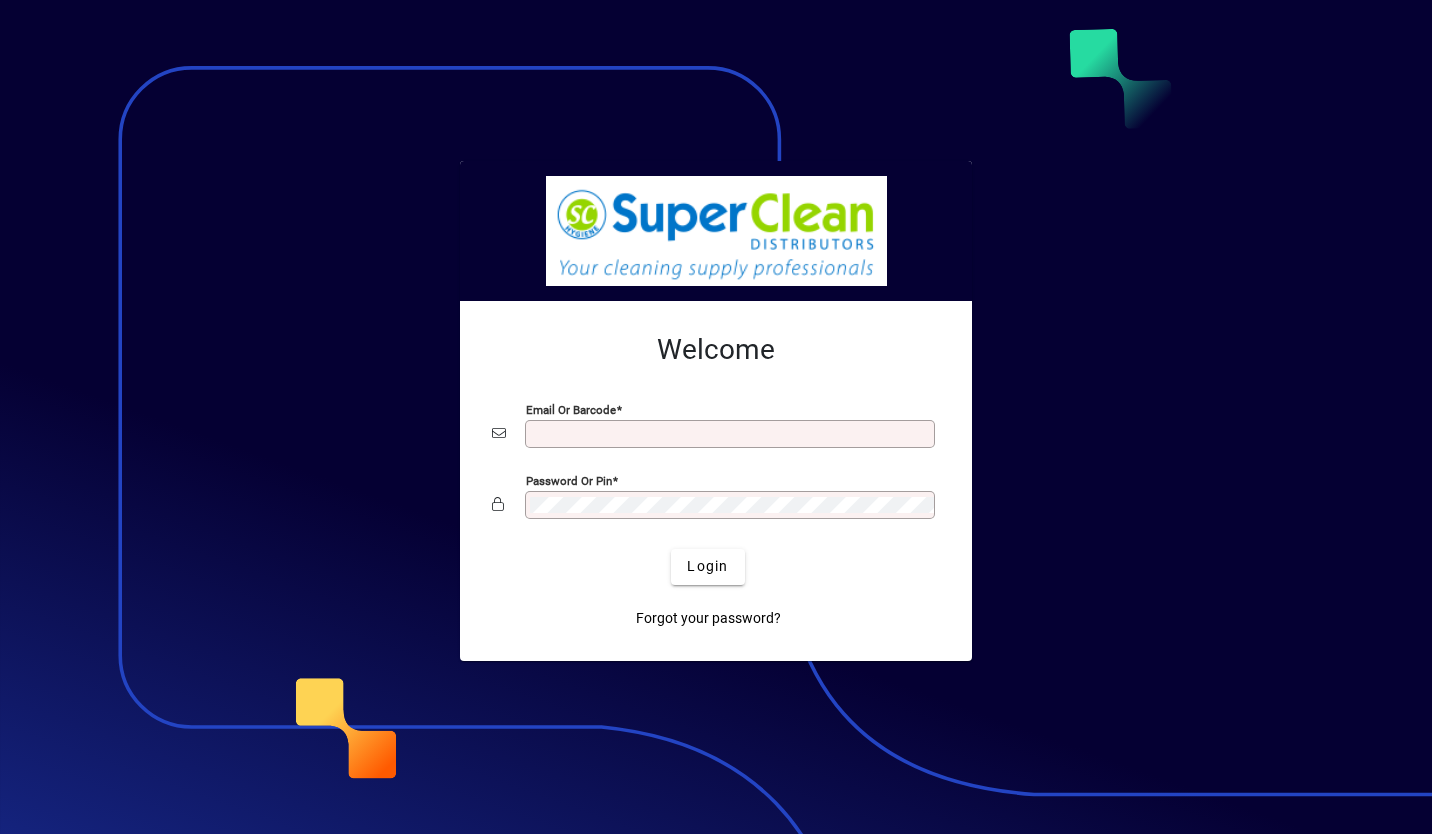 type on "**********" 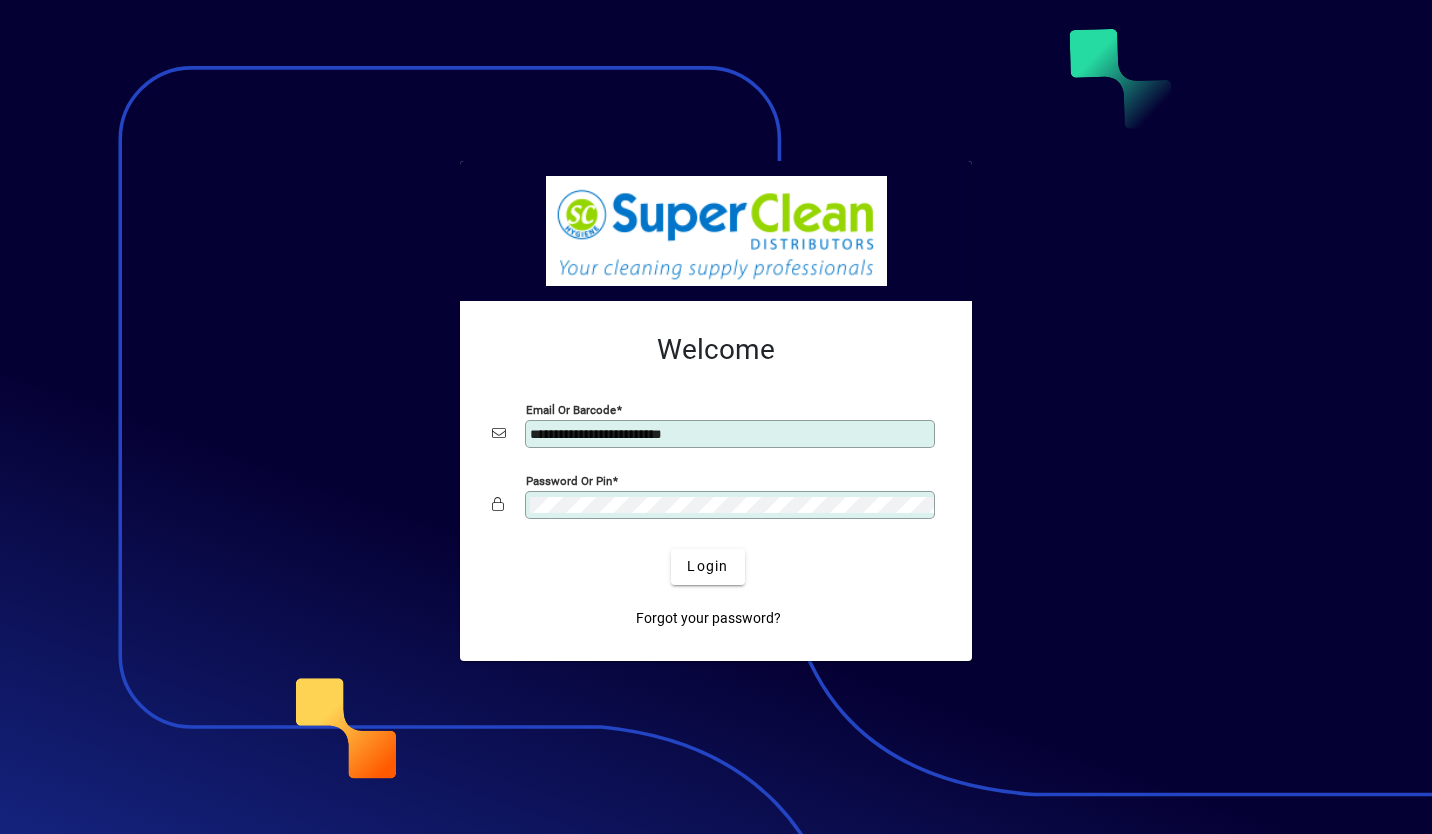 scroll, scrollTop: 0, scrollLeft: 0, axis: both 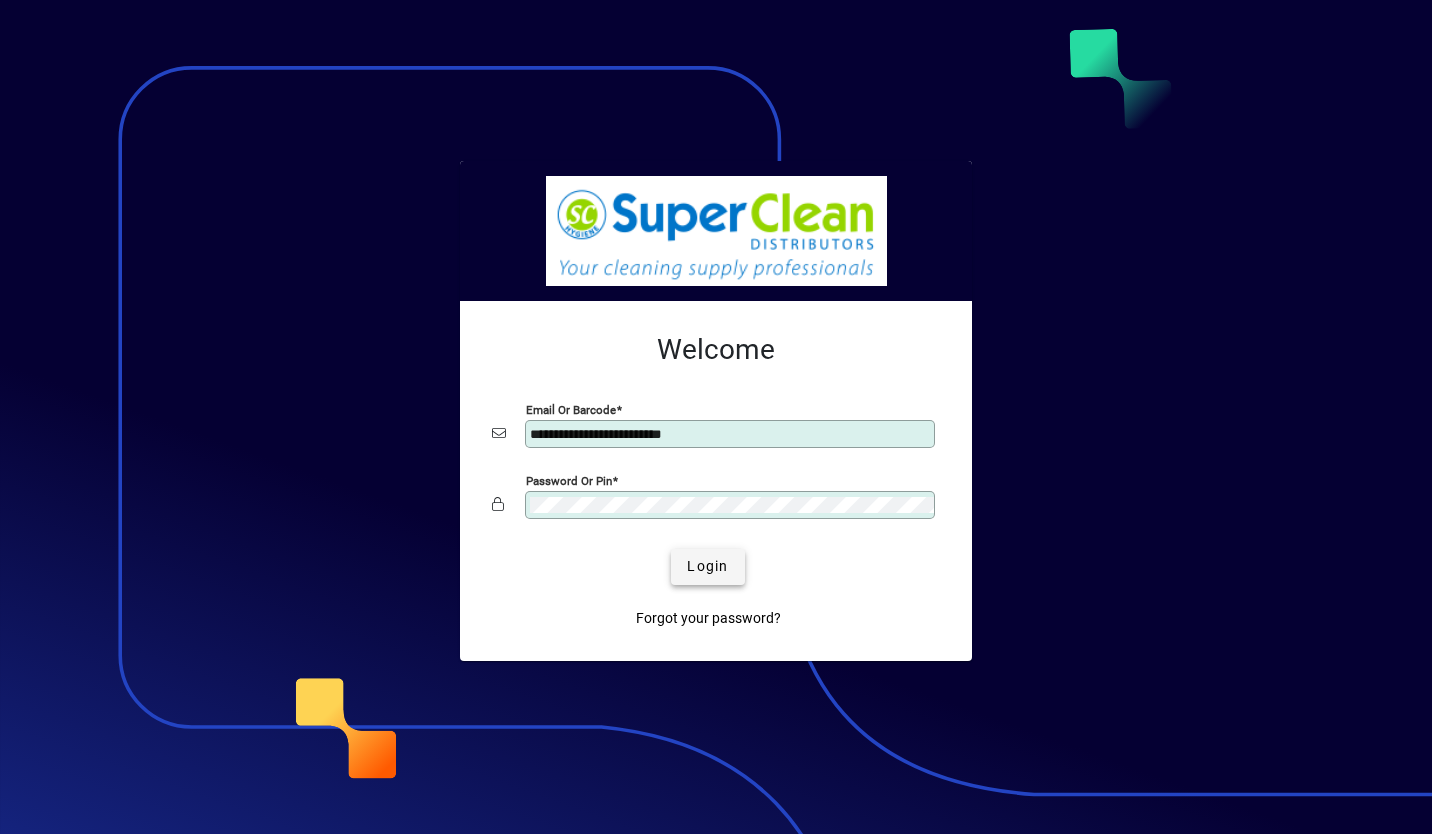 type 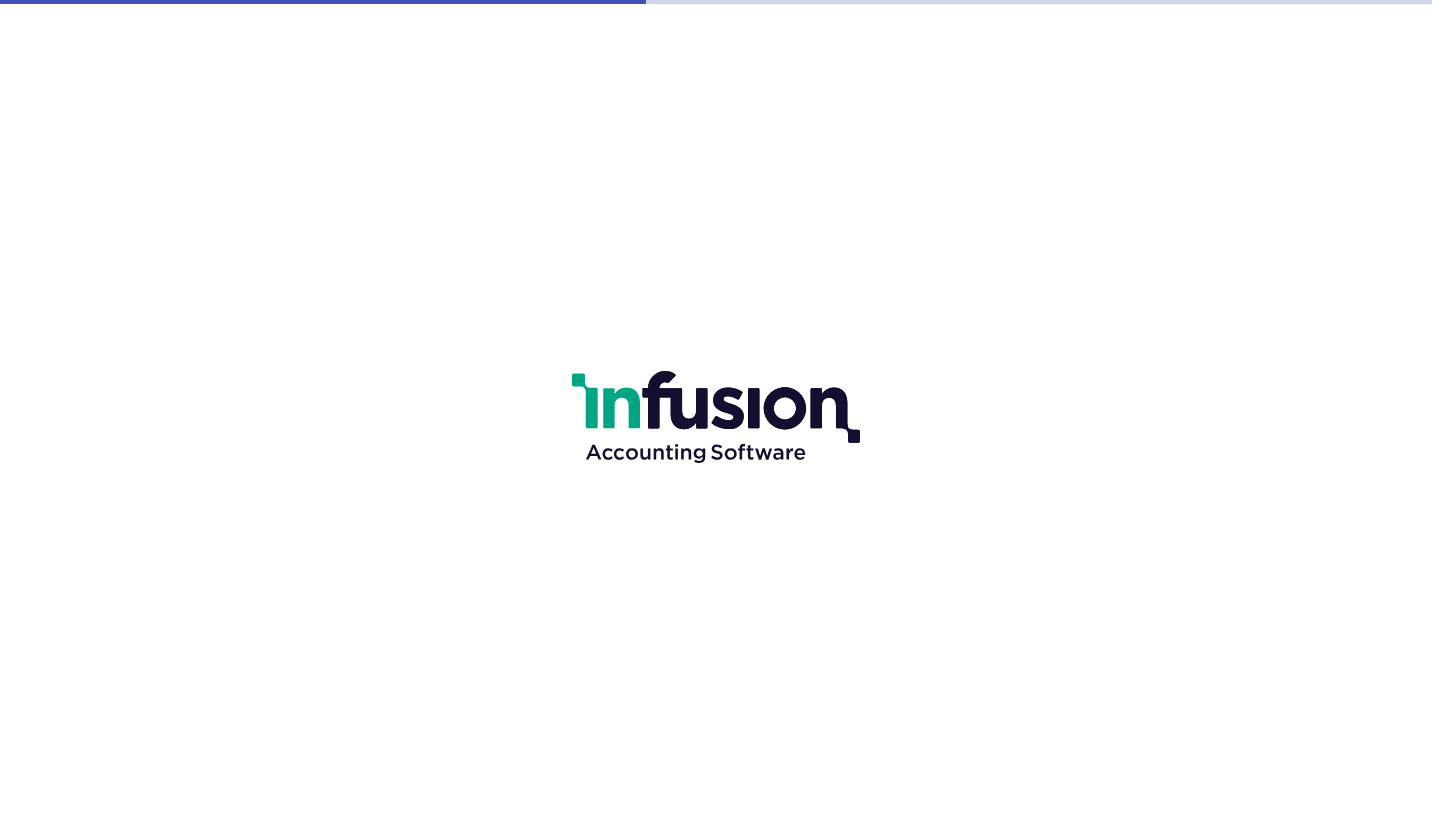 scroll, scrollTop: 0, scrollLeft: 0, axis: both 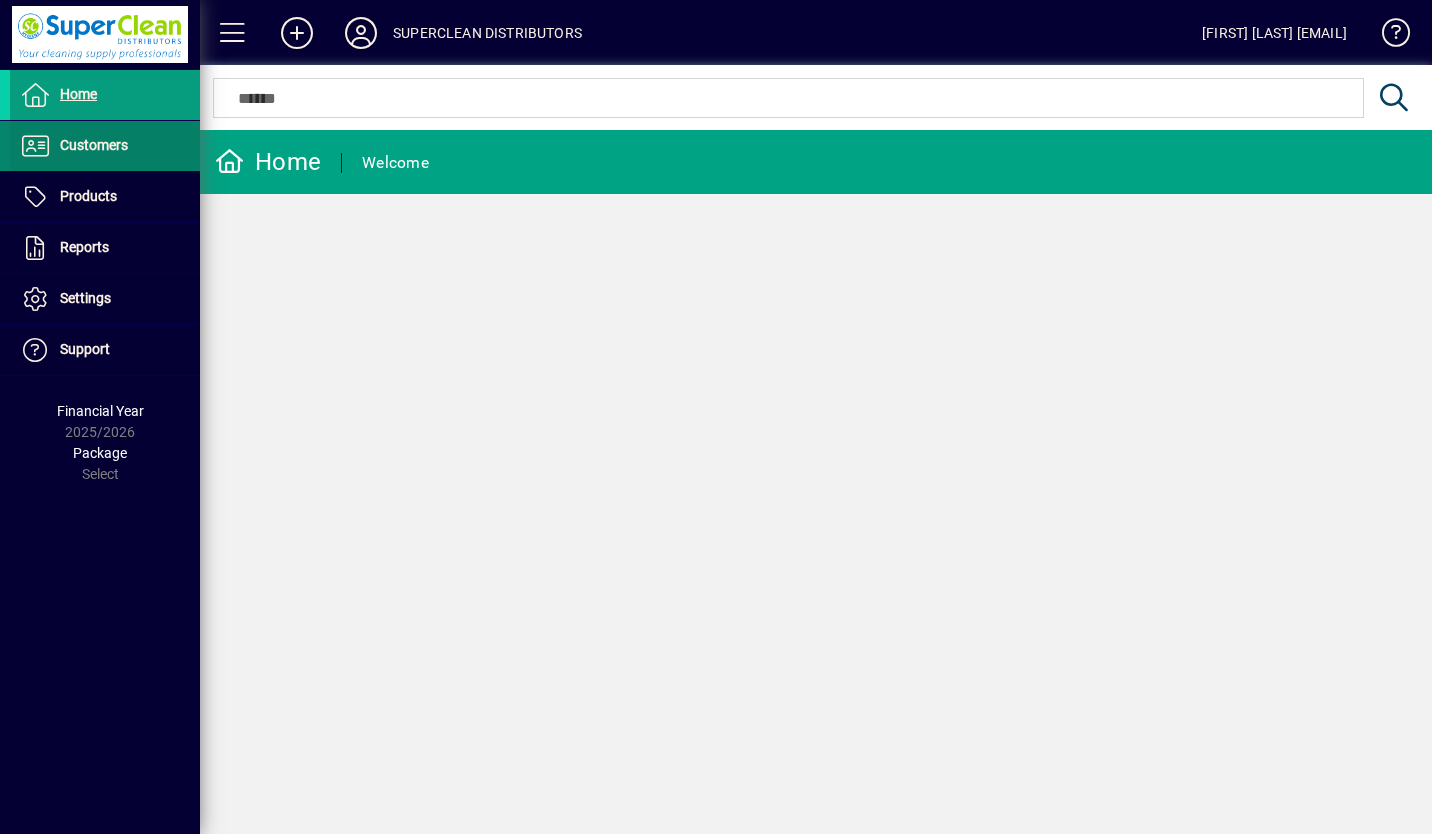 click at bounding box center [105, 146] 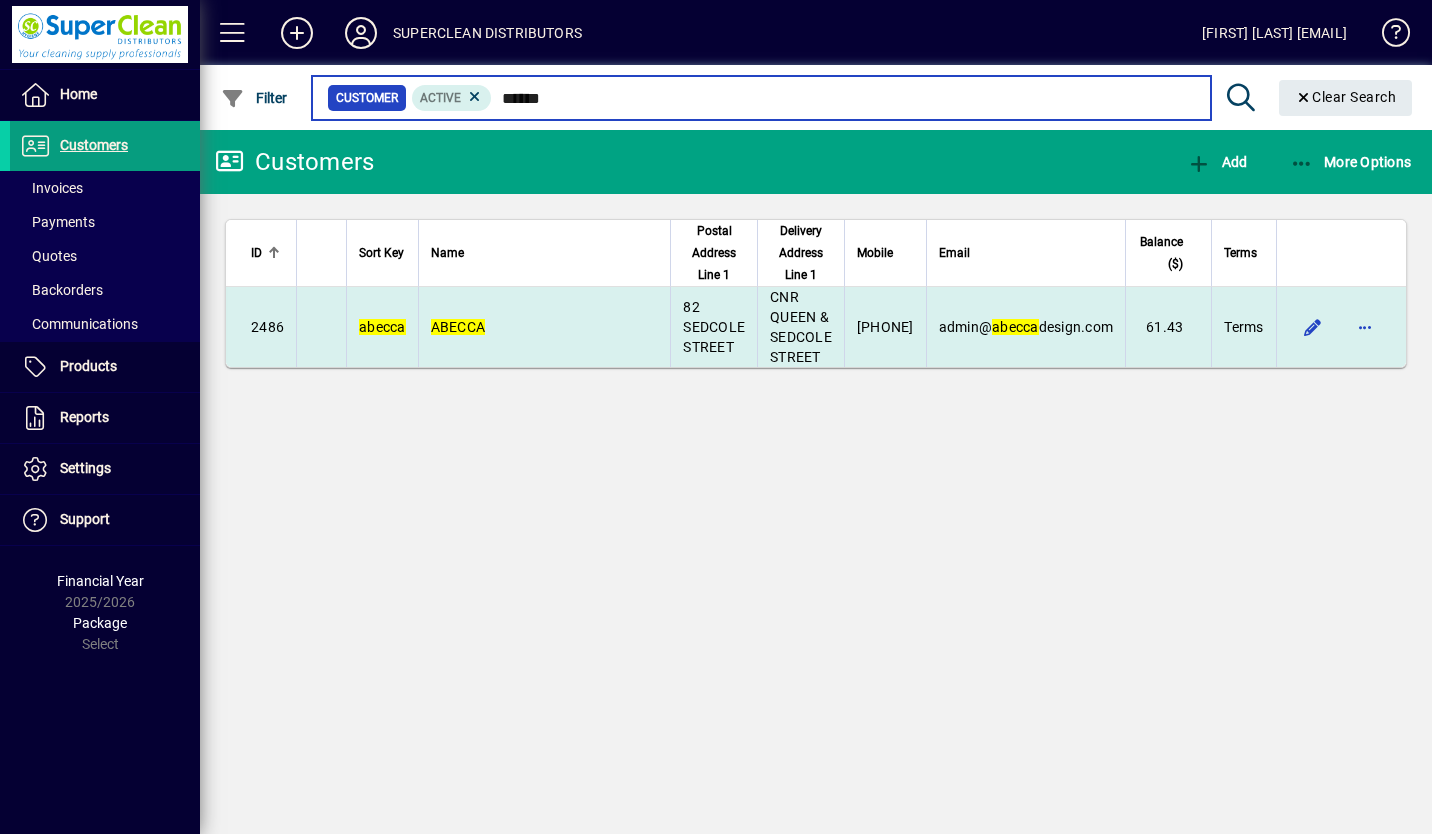 type on "******" 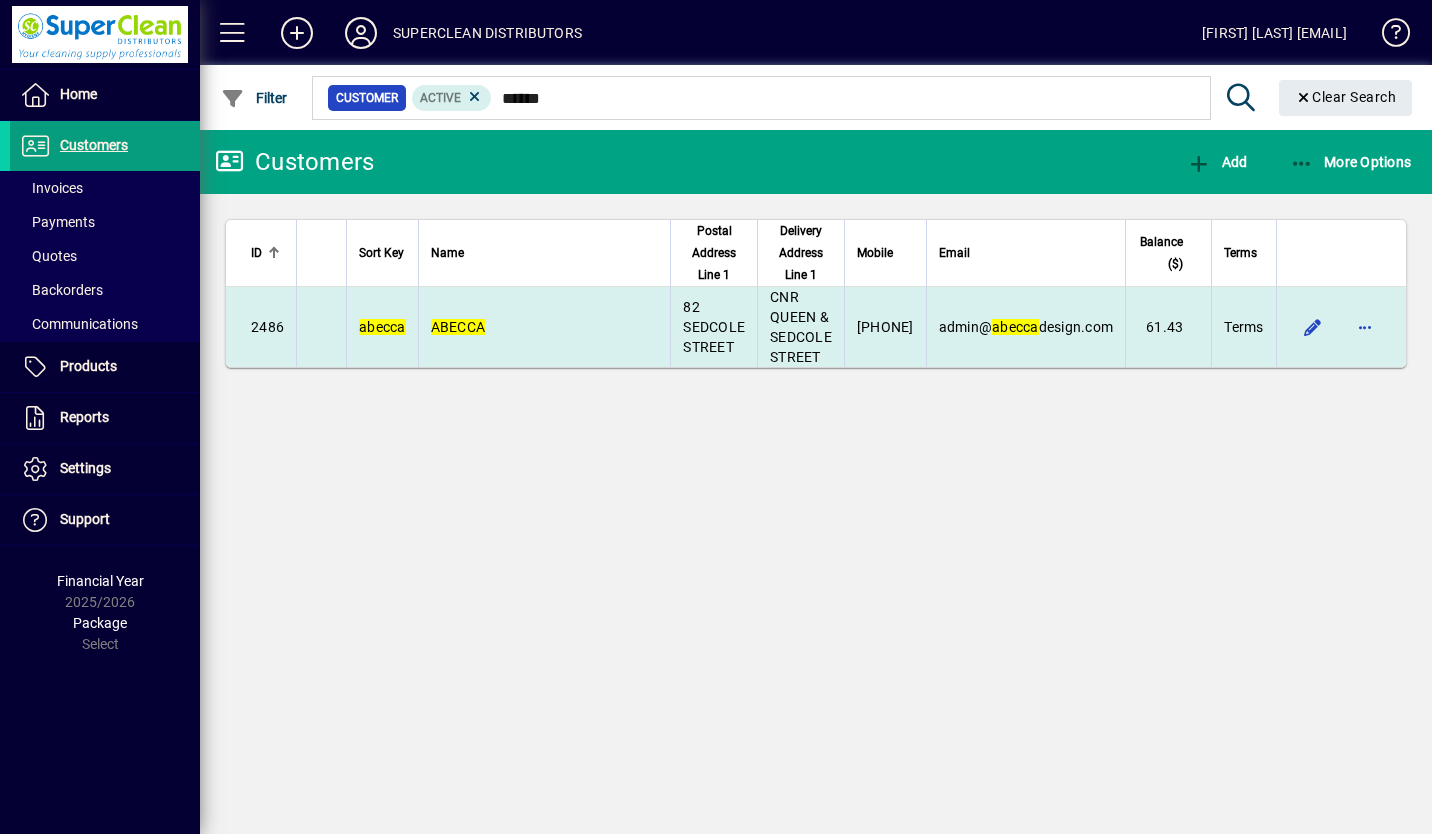 click on "ABECCA" at bounding box center [544, 327] 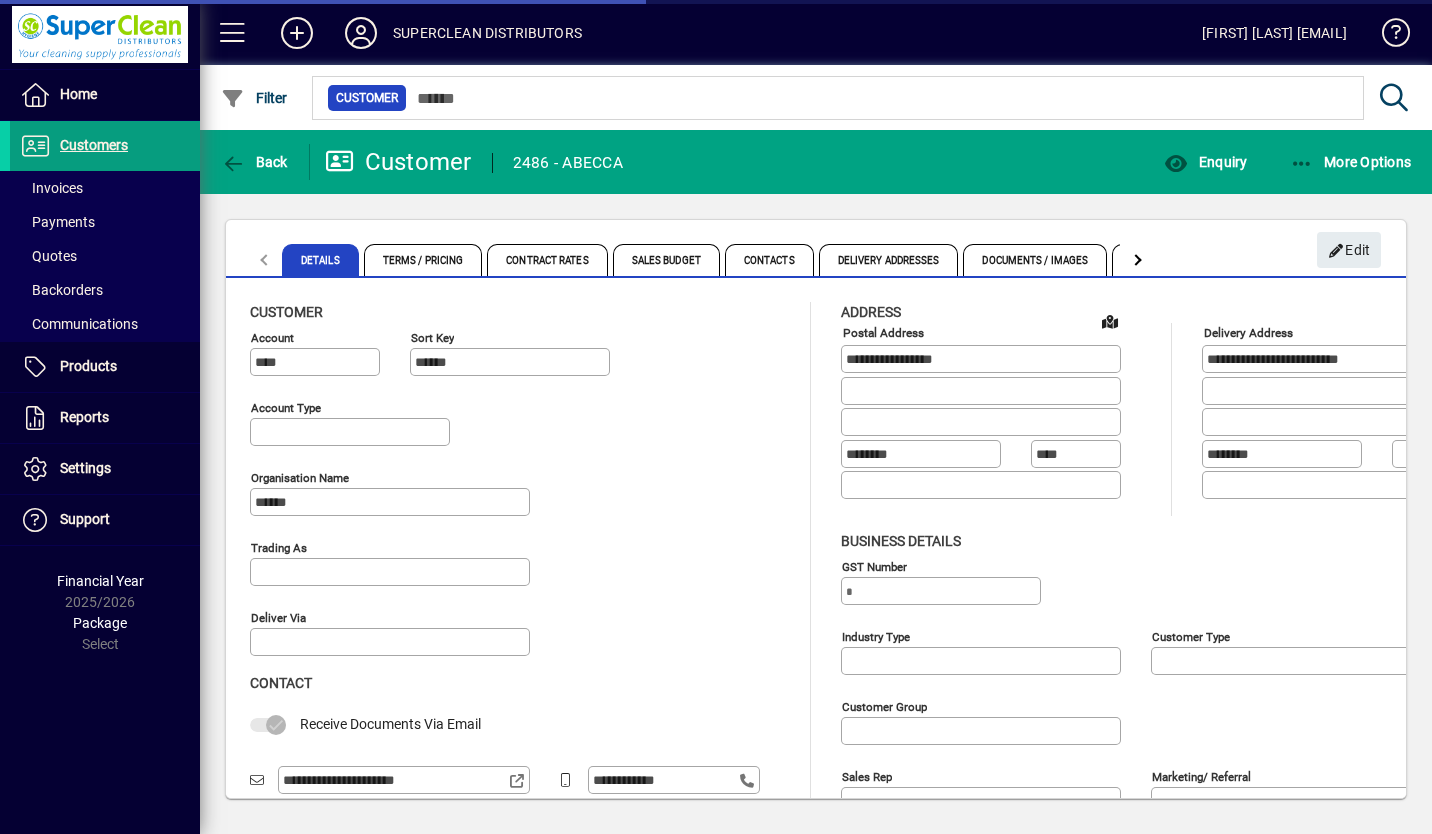 type on "**********" 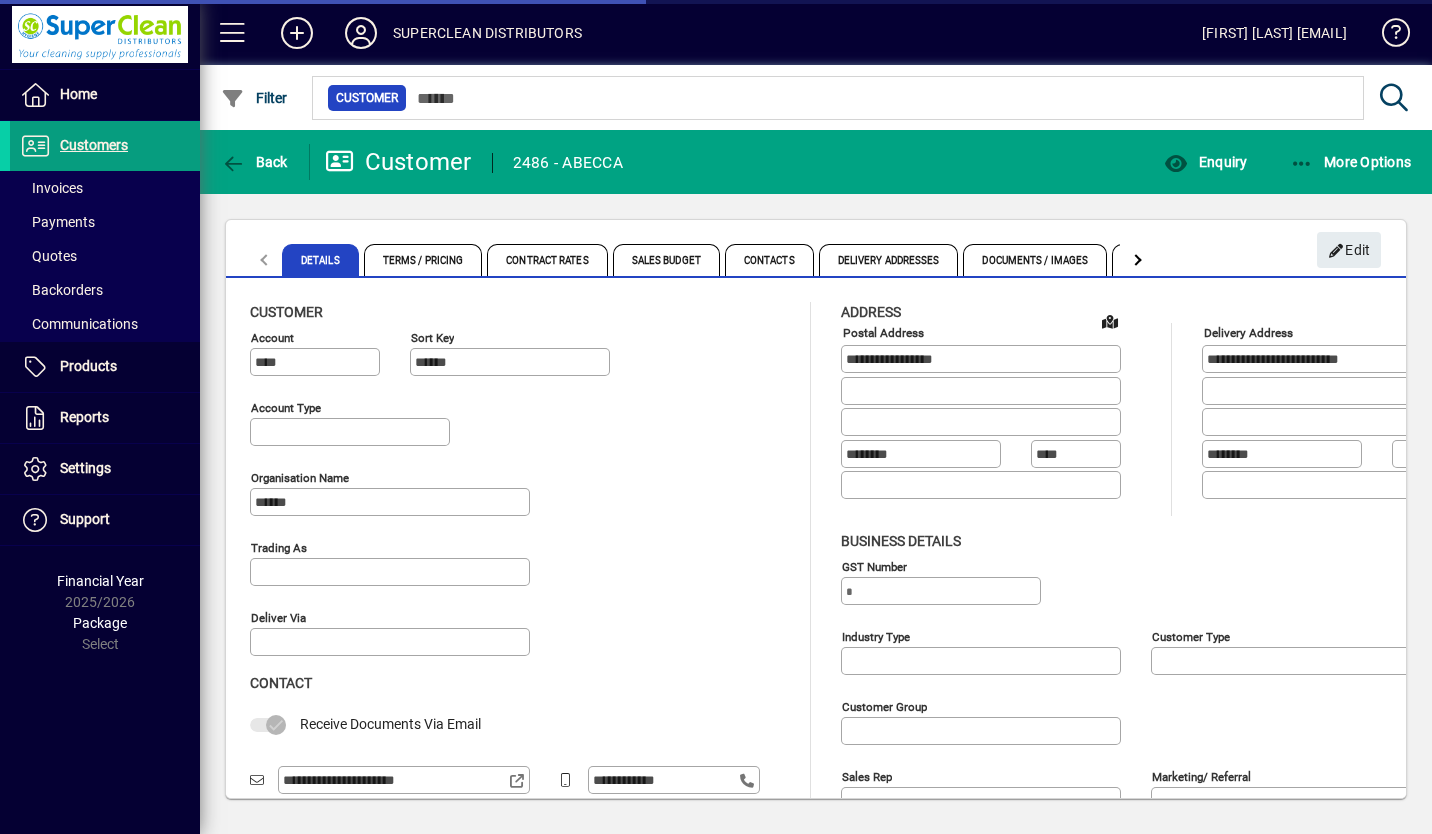 type on "**********" 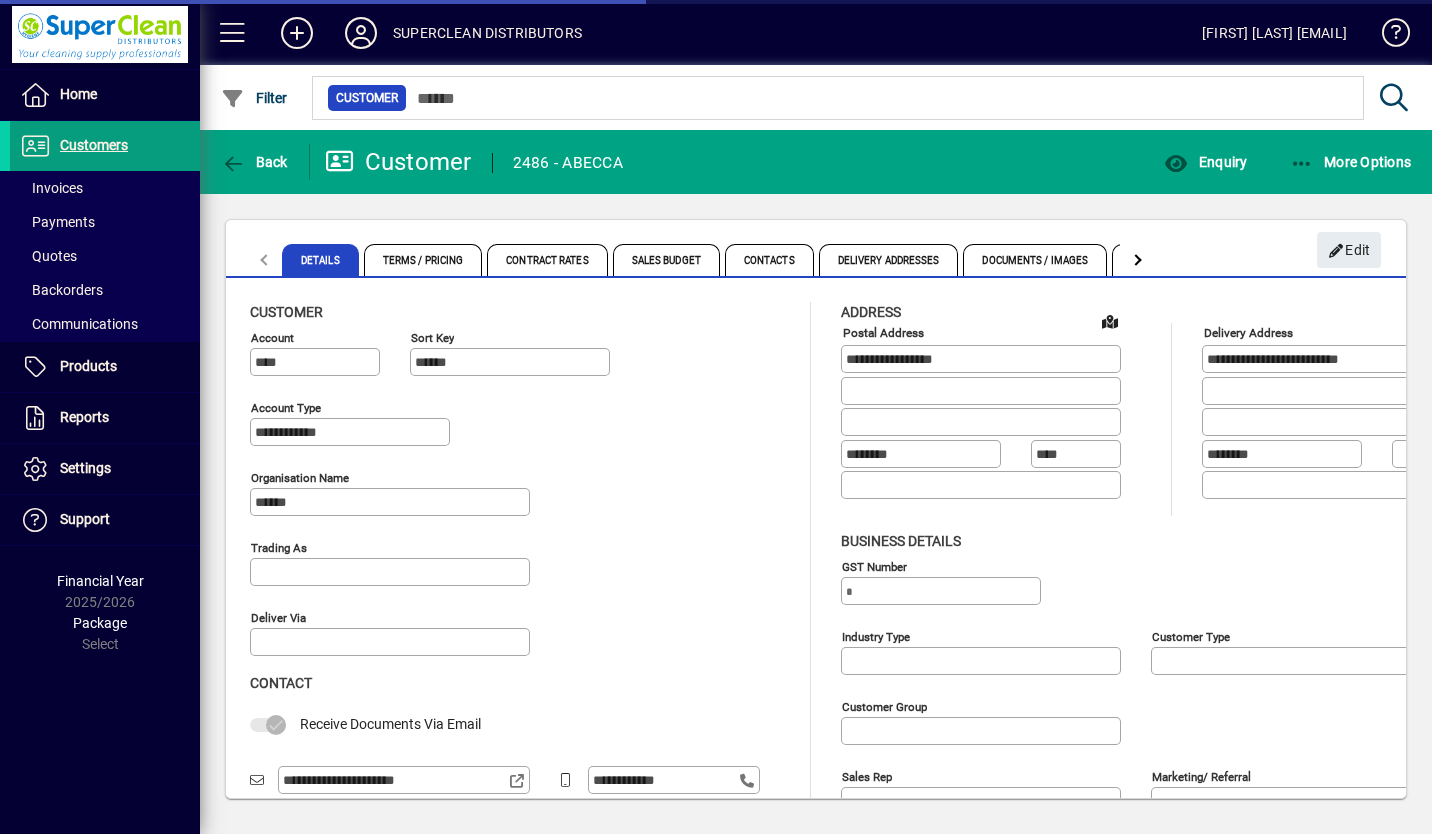 type on "**********" 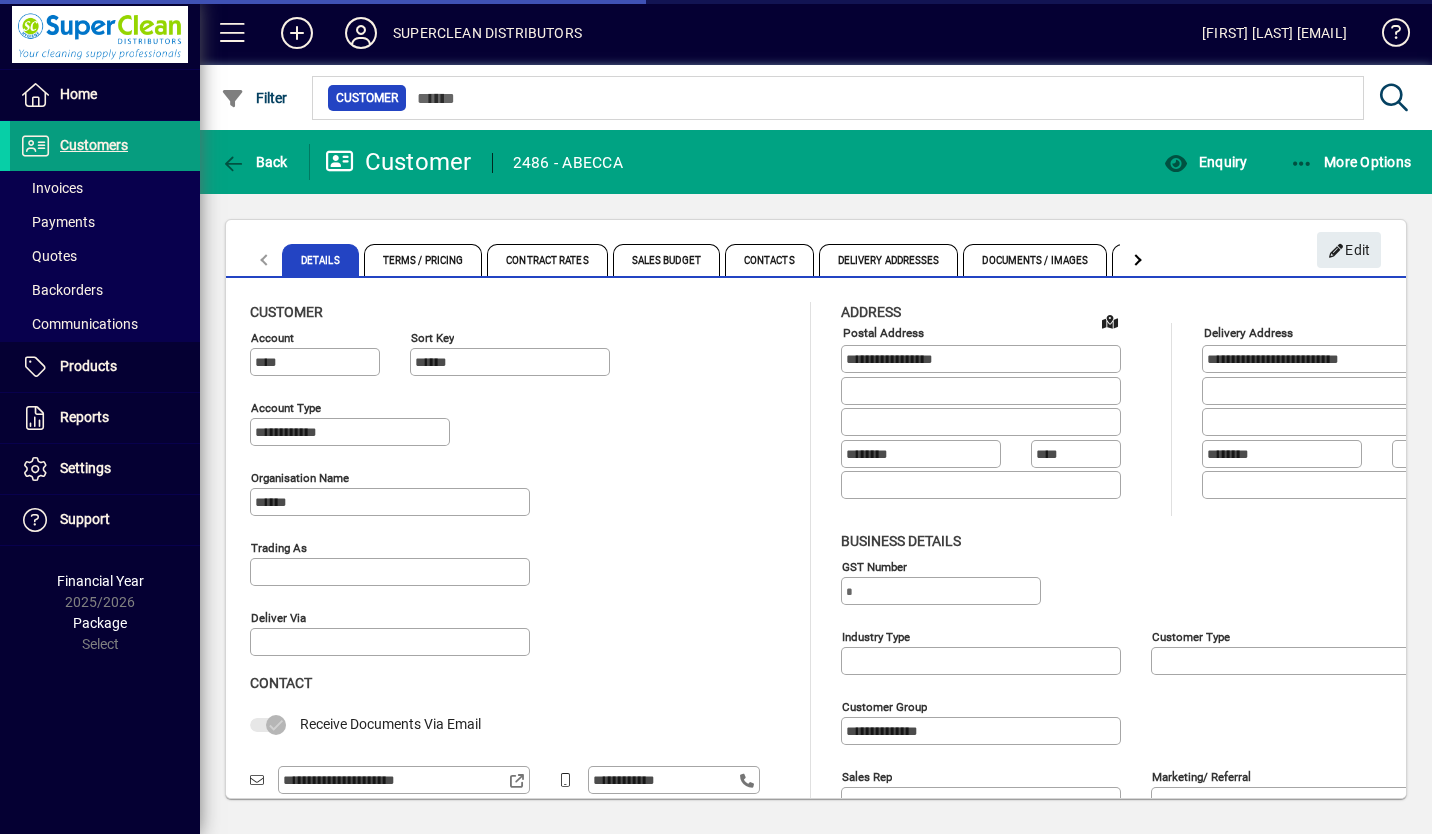 type on "**********" 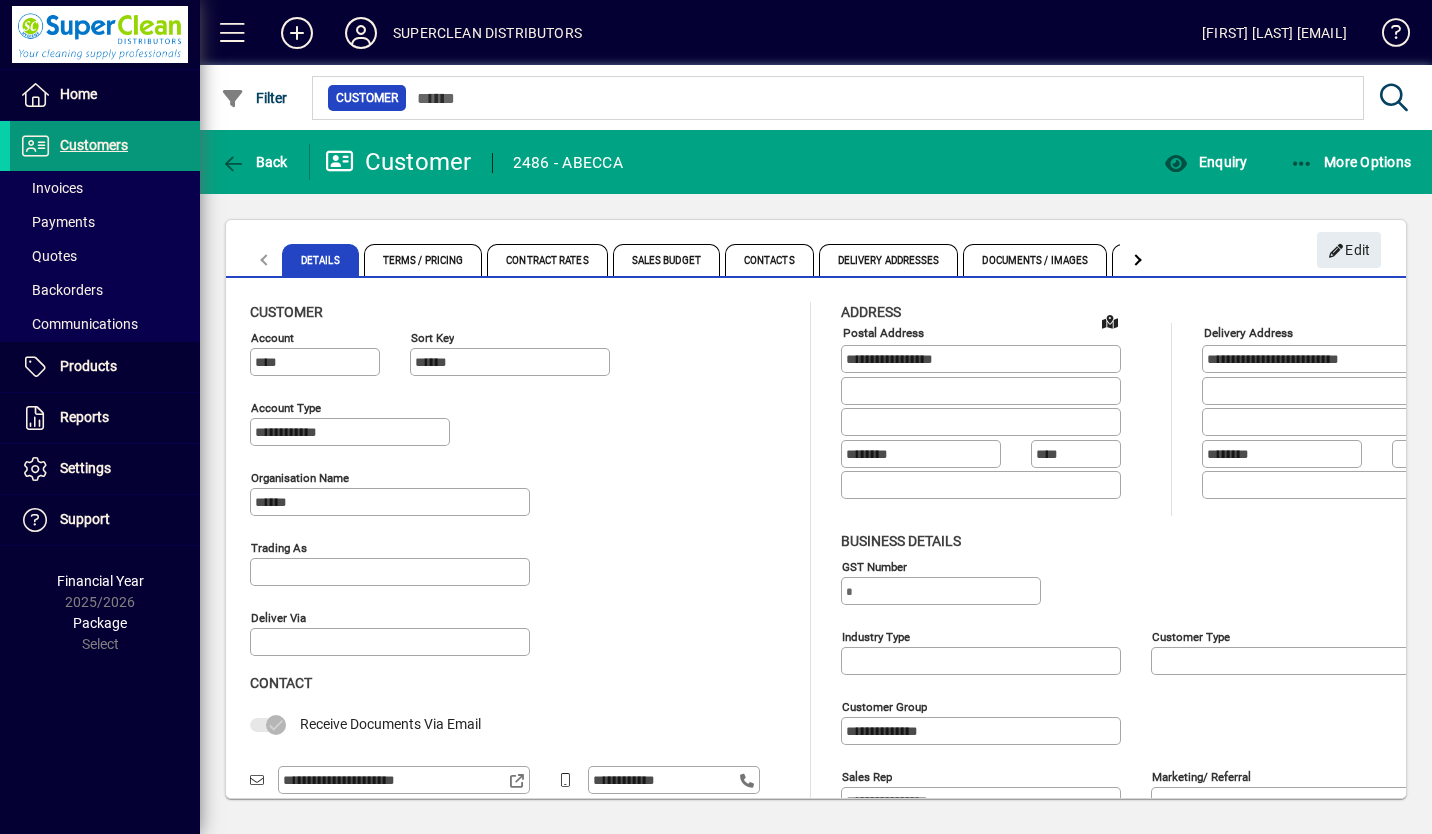click on "Customers" at bounding box center [94, 145] 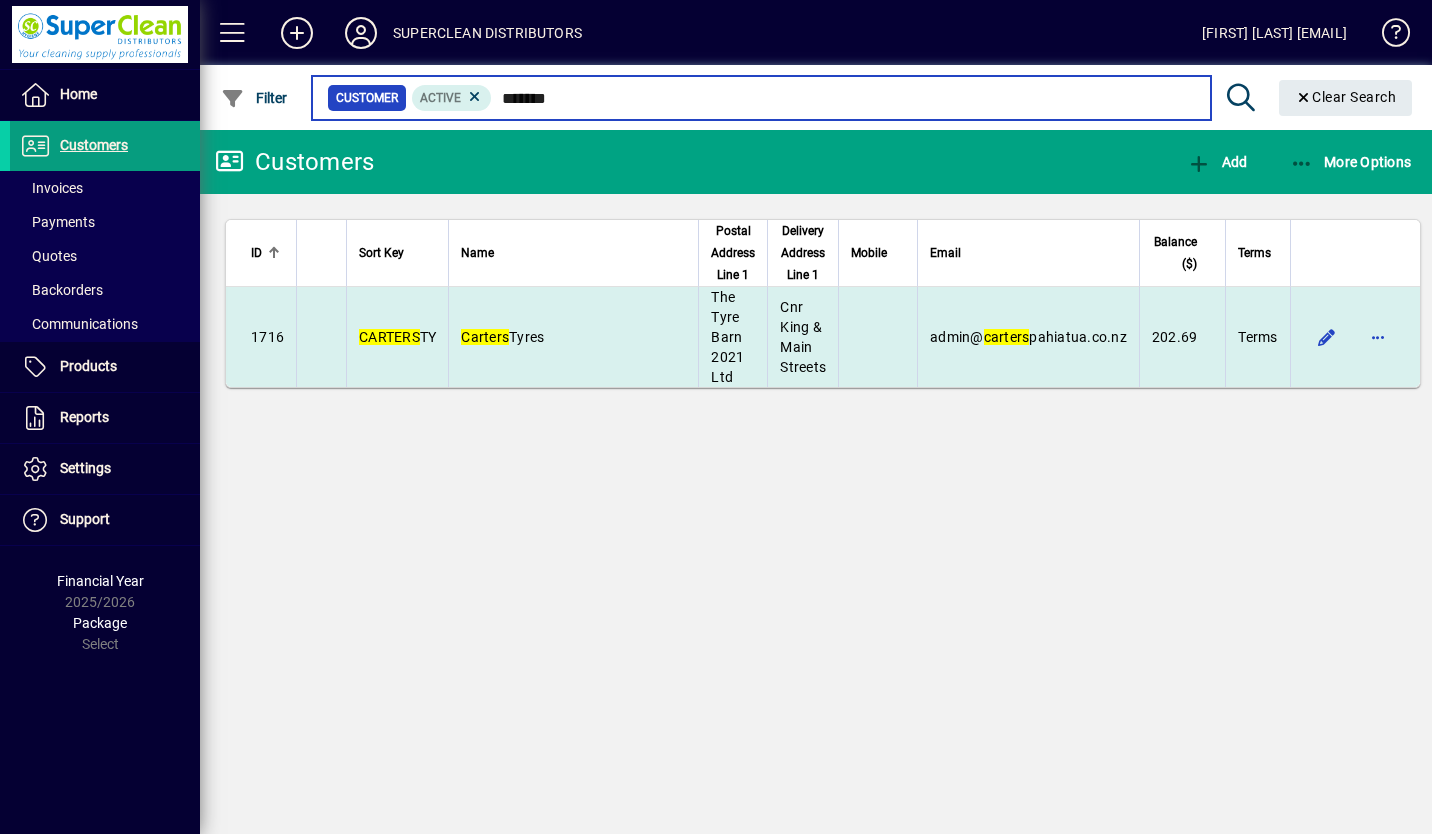 type on "*******" 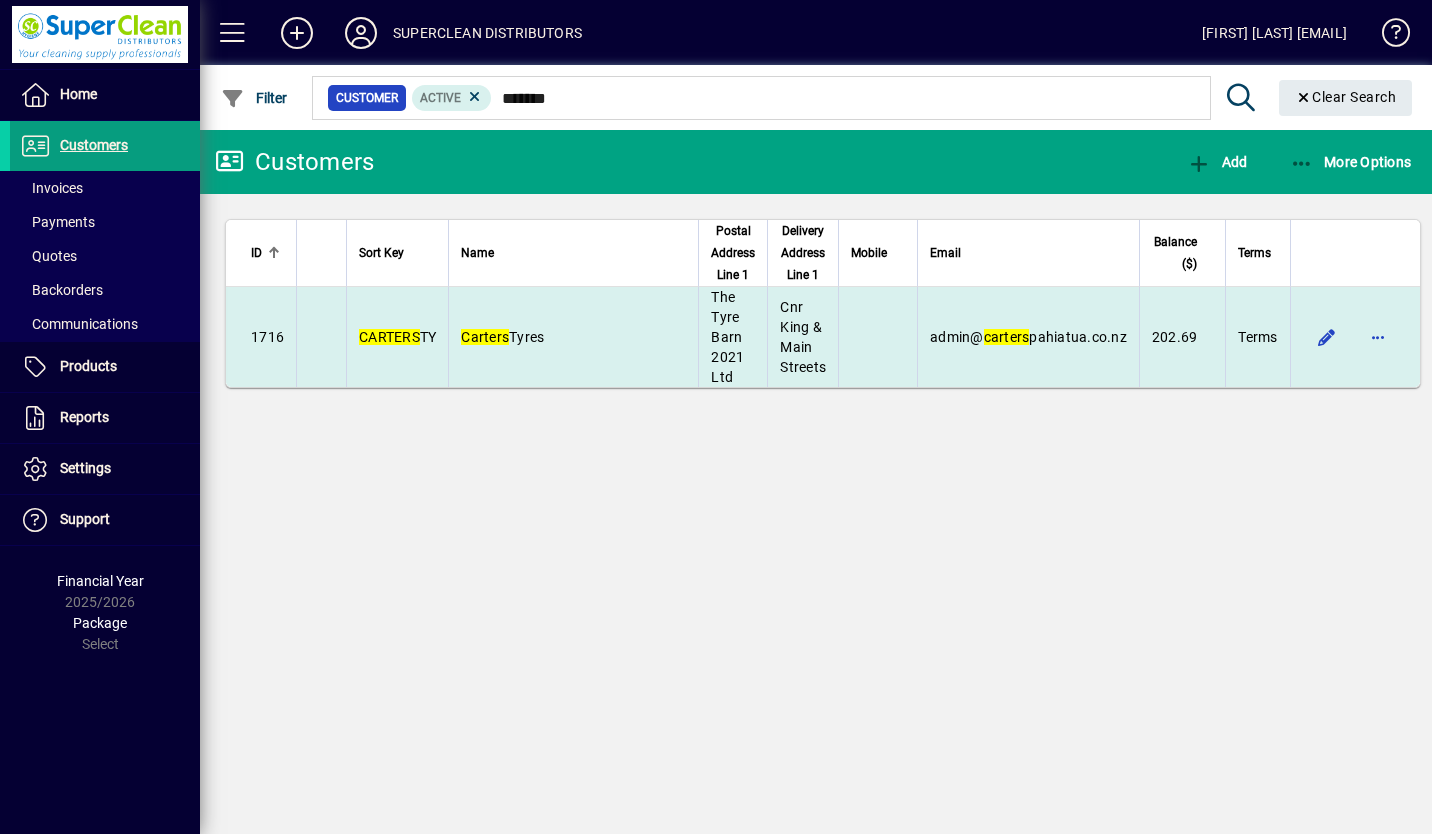 click on "Carters  Tyres" at bounding box center (573, 337) 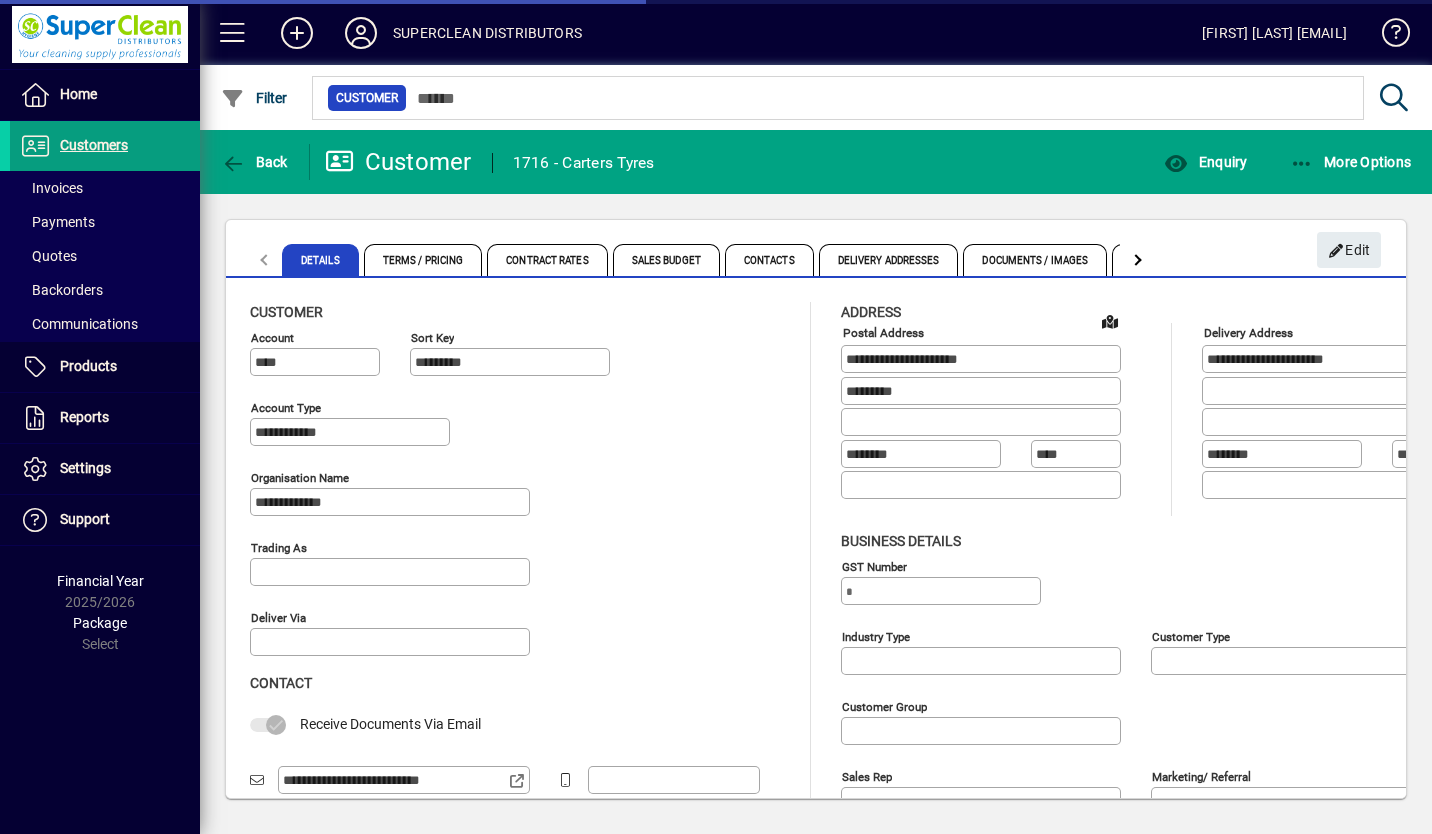 type on "**********" 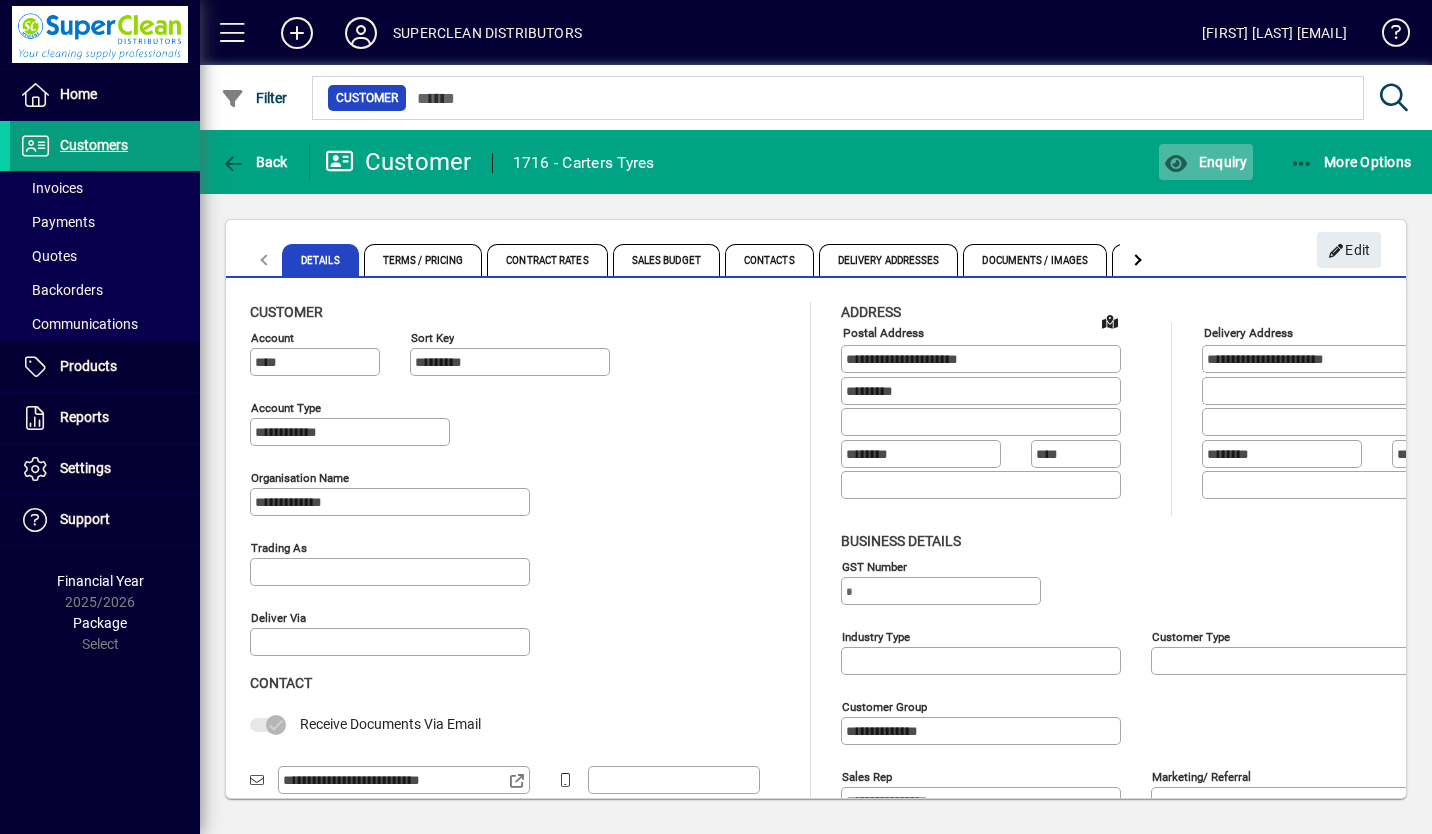 type 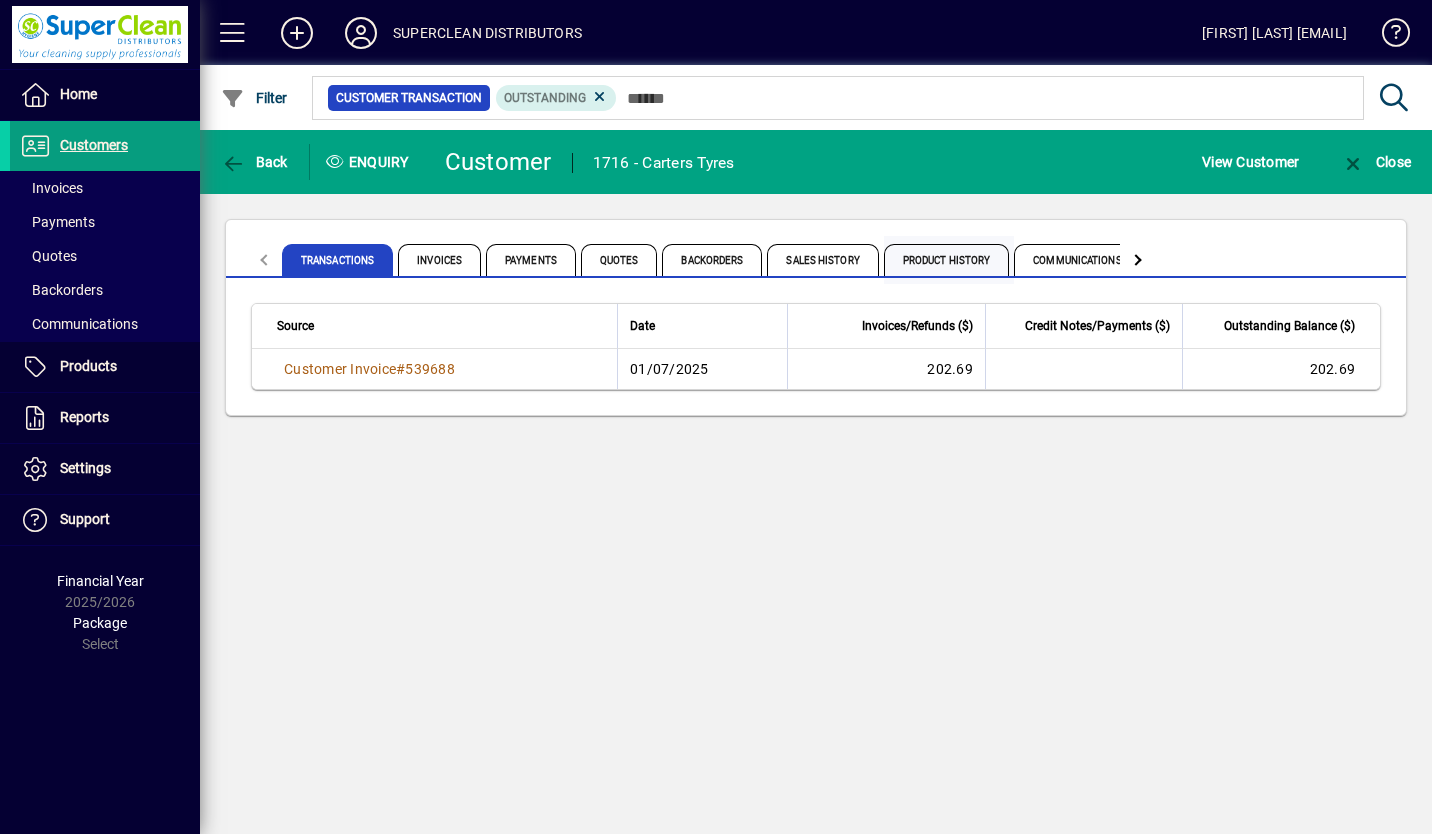 click on "Product History" at bounding box center (947, 260) 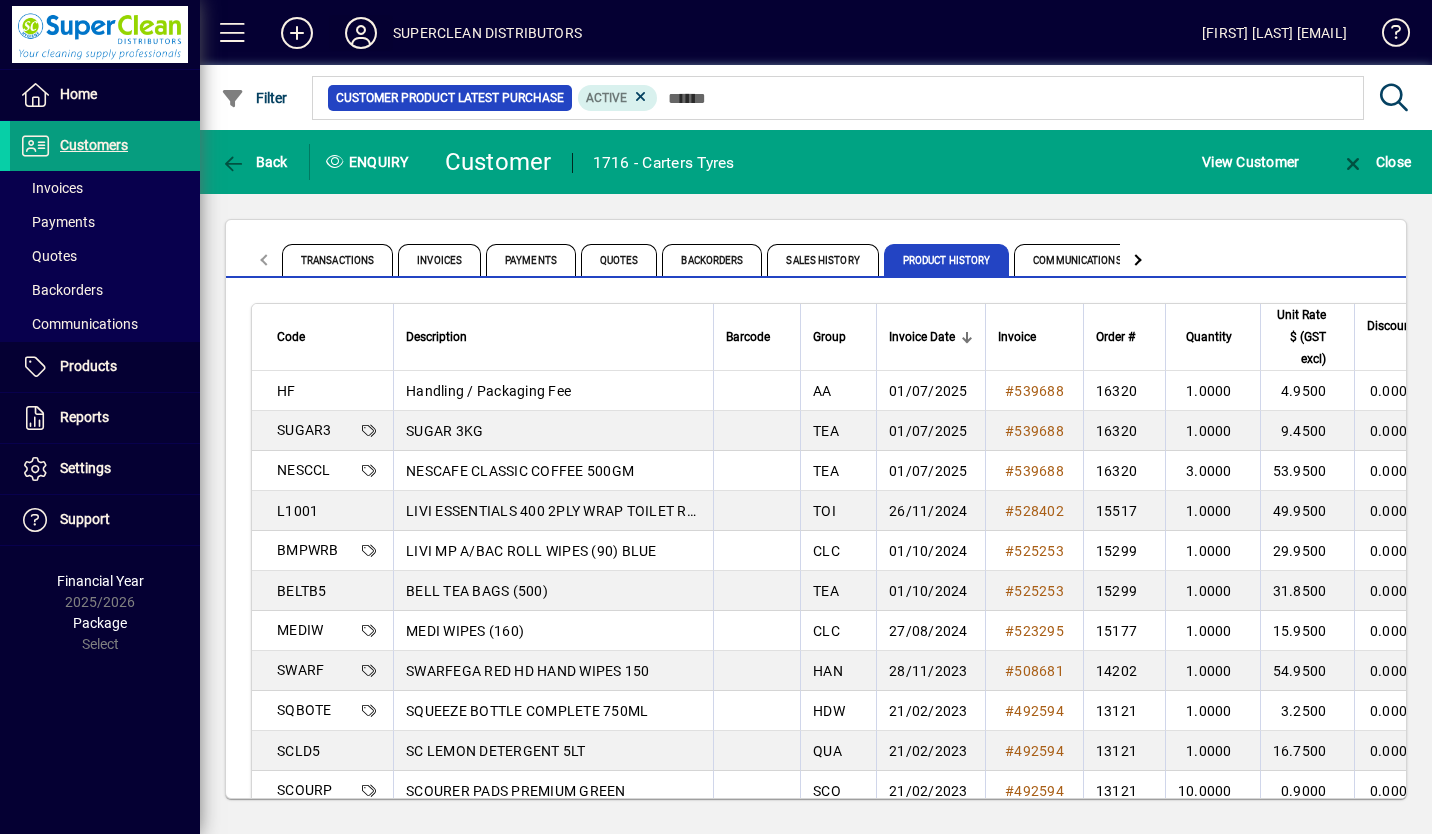type 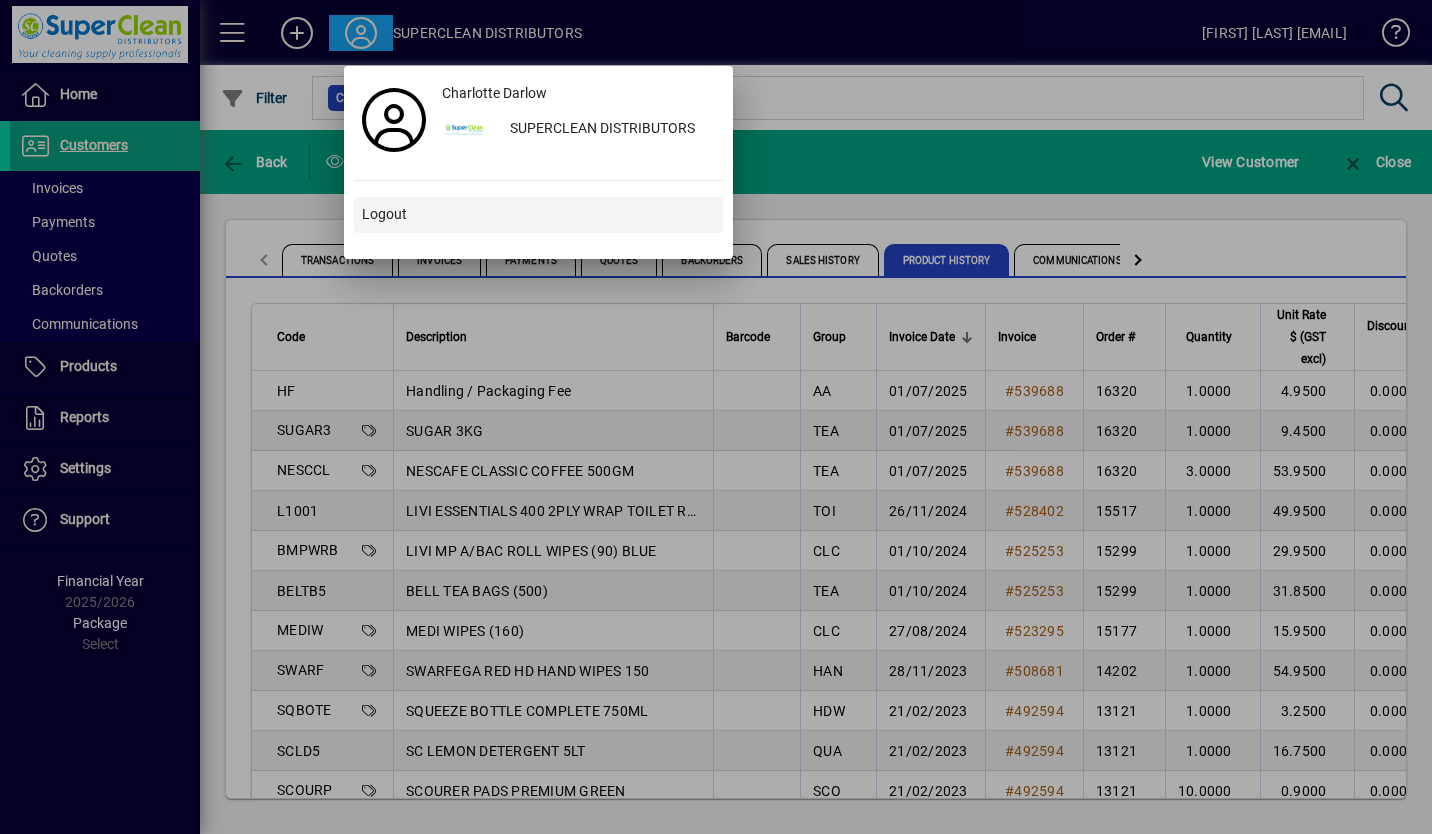 type 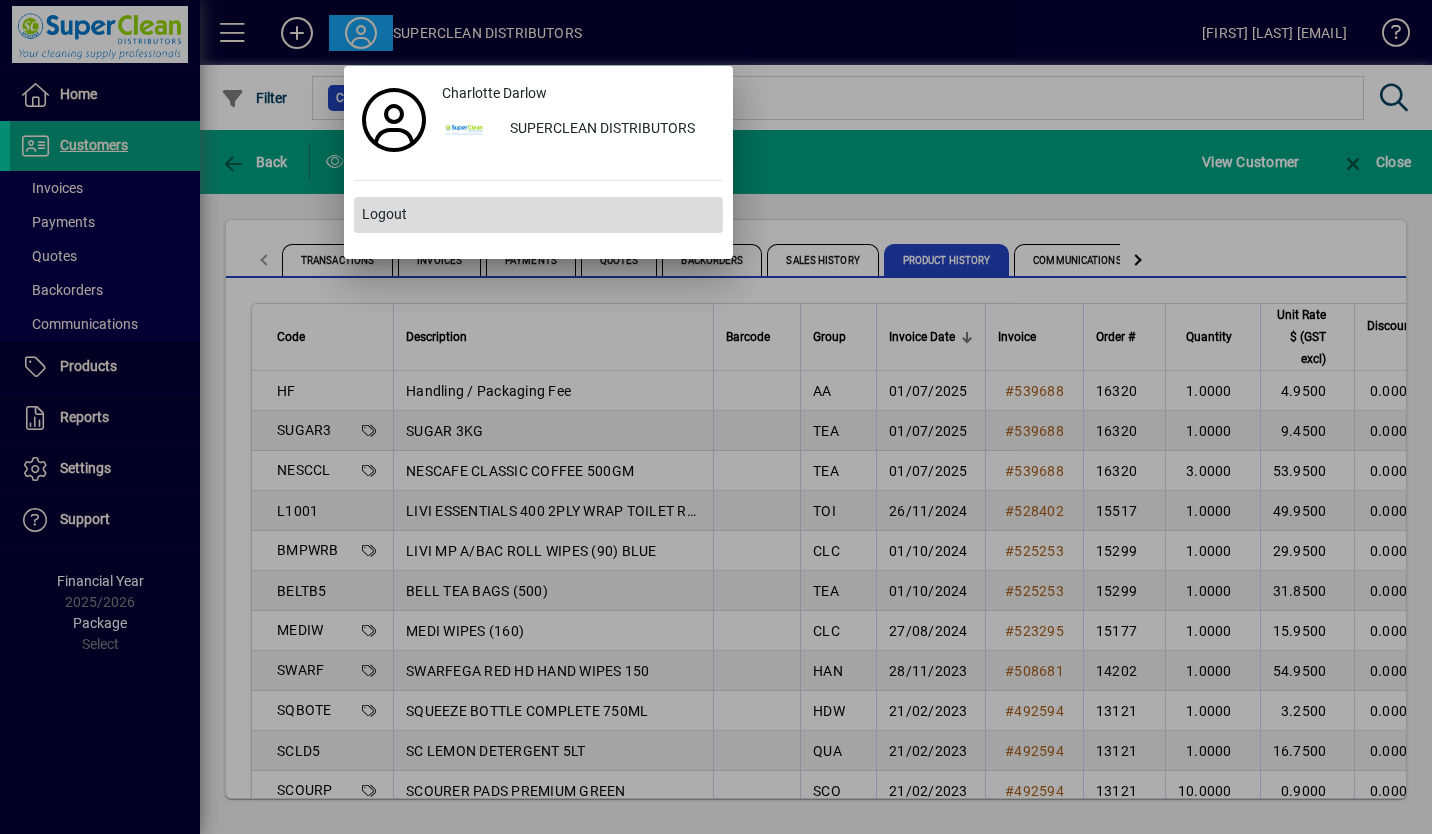 click on "Logout" at bounding box center (384, 214) 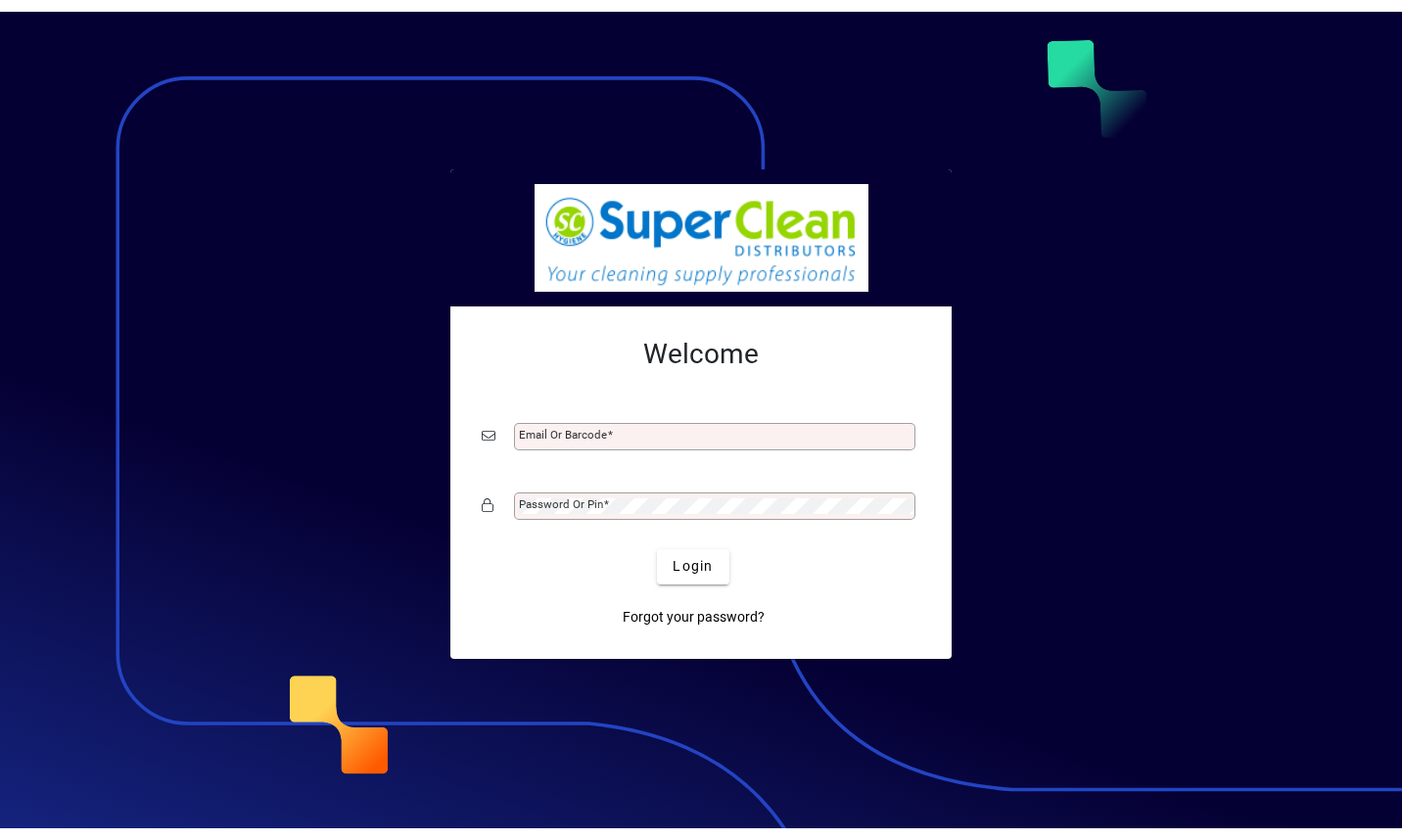 scroll, scrollTop: 0, scrollLeft: 0, axis: both 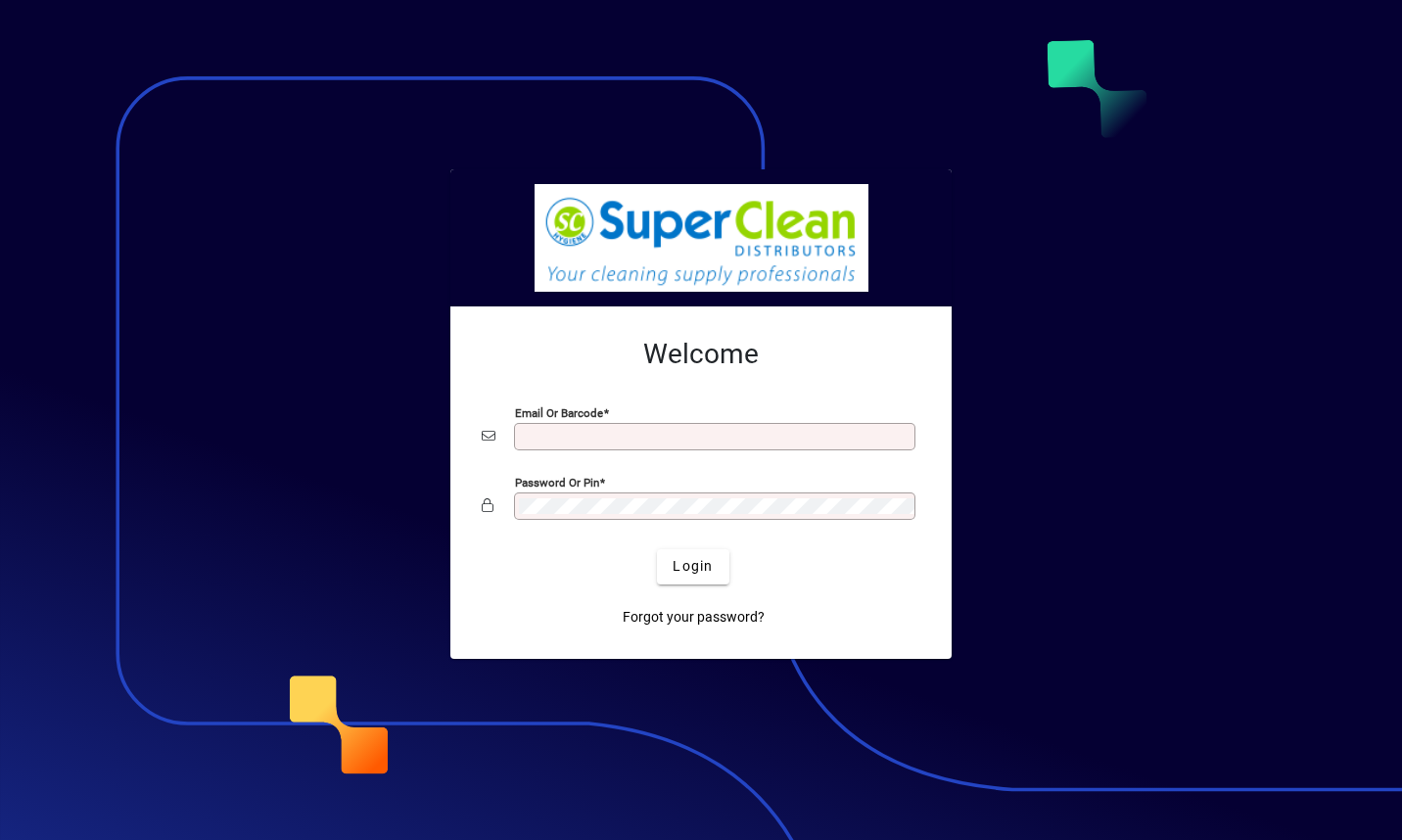 type on "**********" 